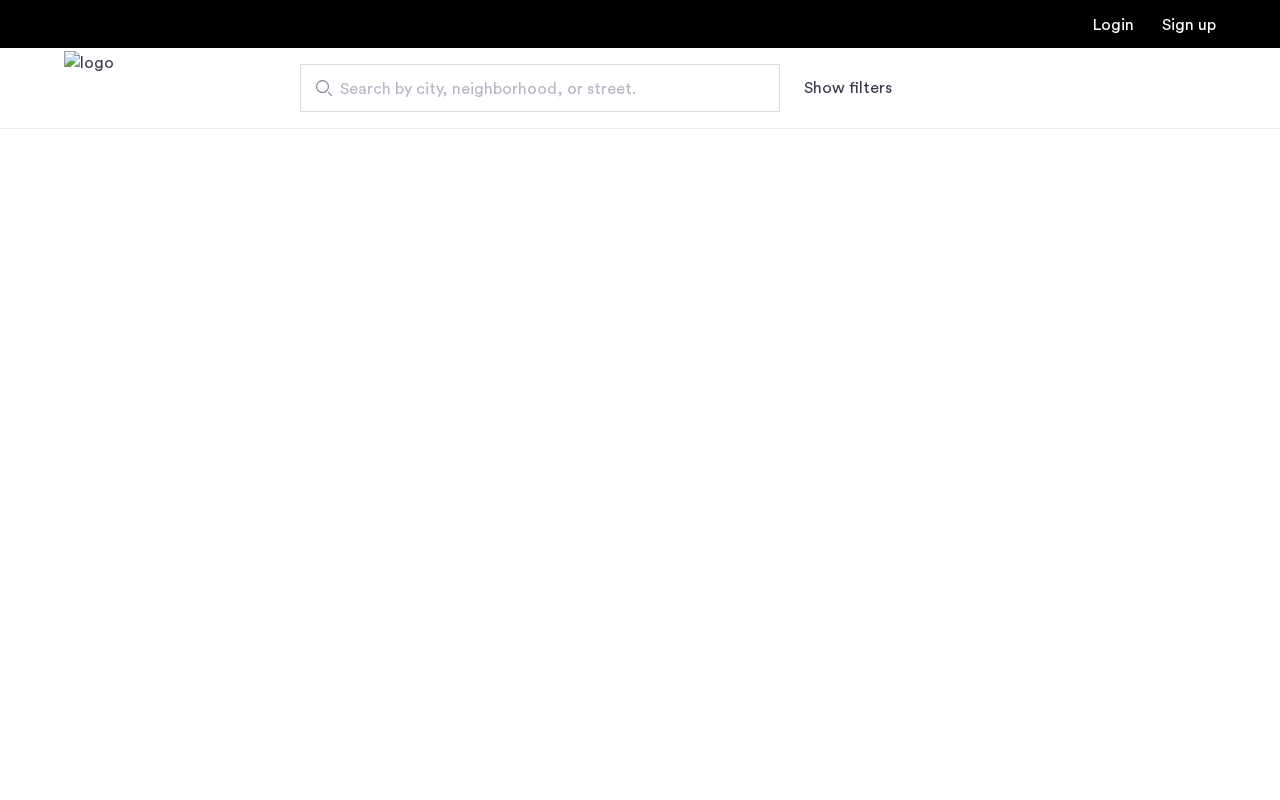scroll, scrollTop: 0, scrollLeft: 0, axis: both 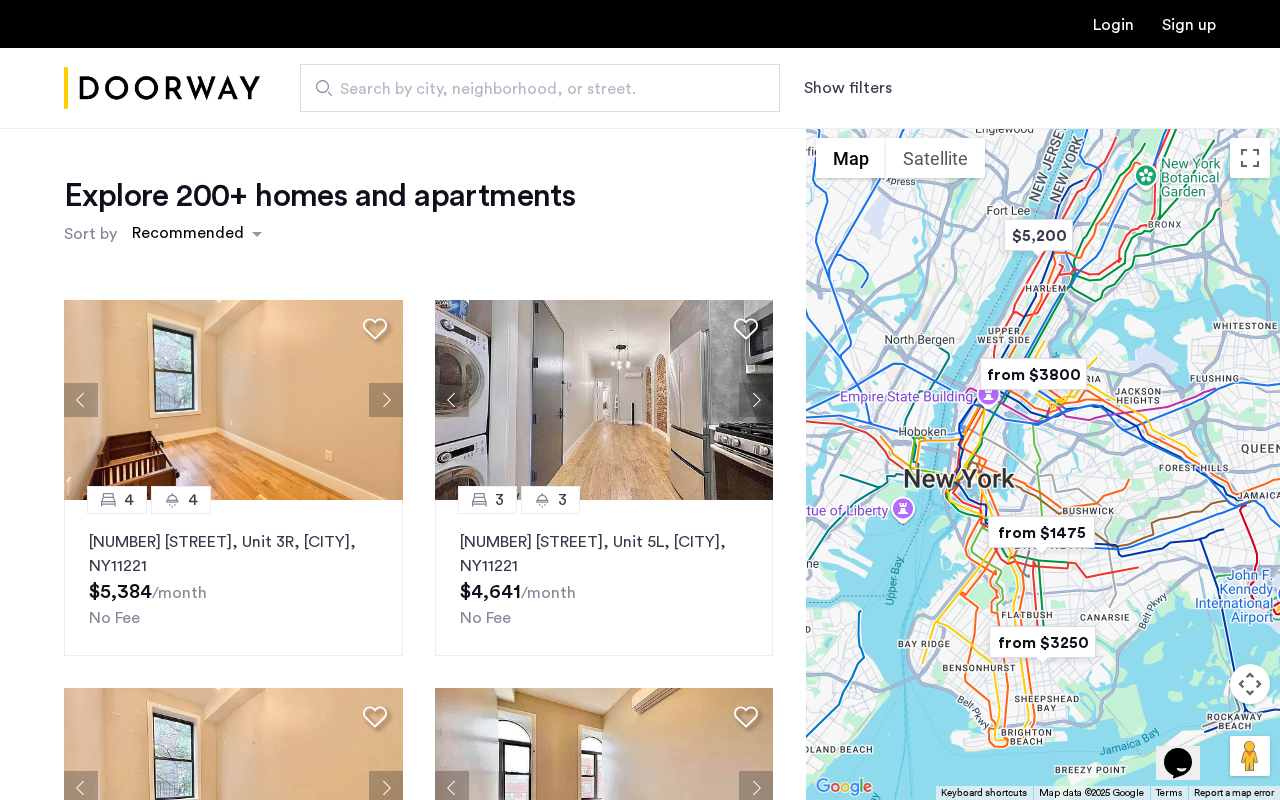 click on "Search by city, neighborhood, or street." at bounding box center [532, 89] 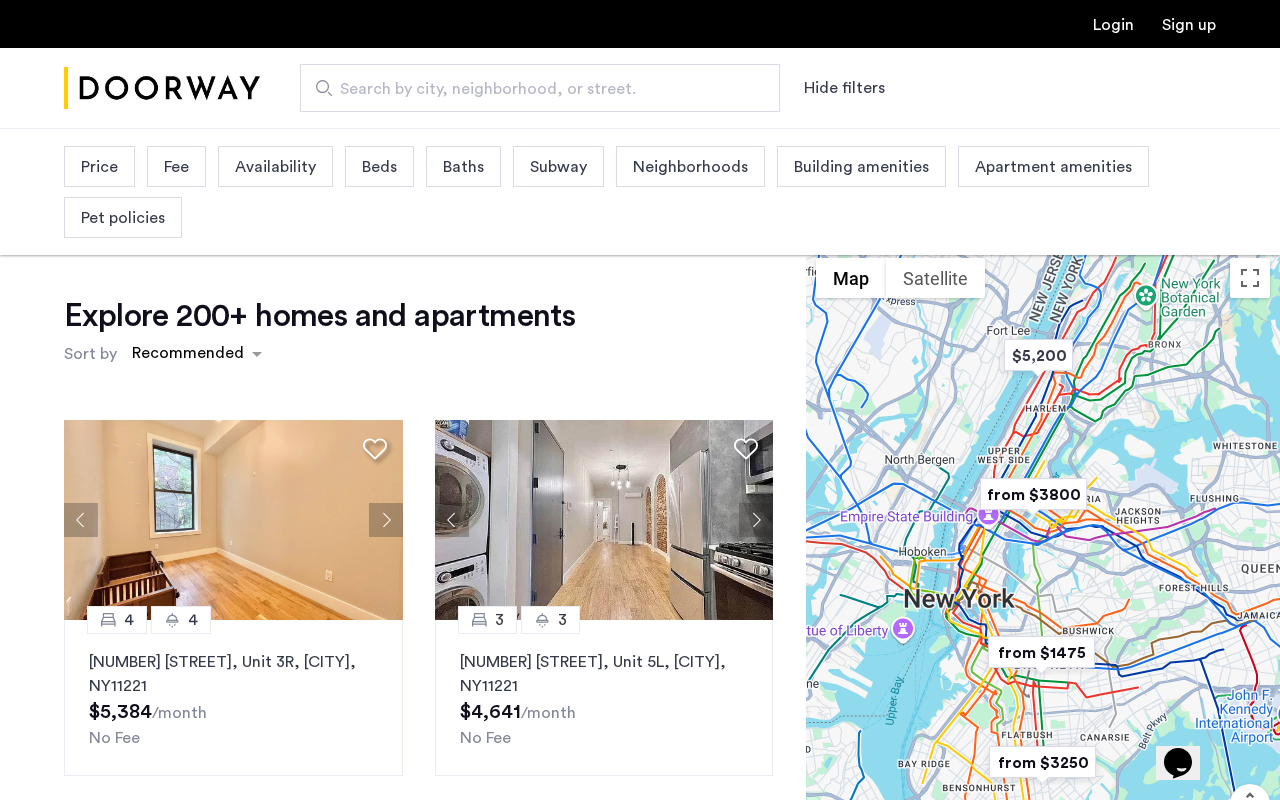 click on "Price" at bounding box center [99, 166] 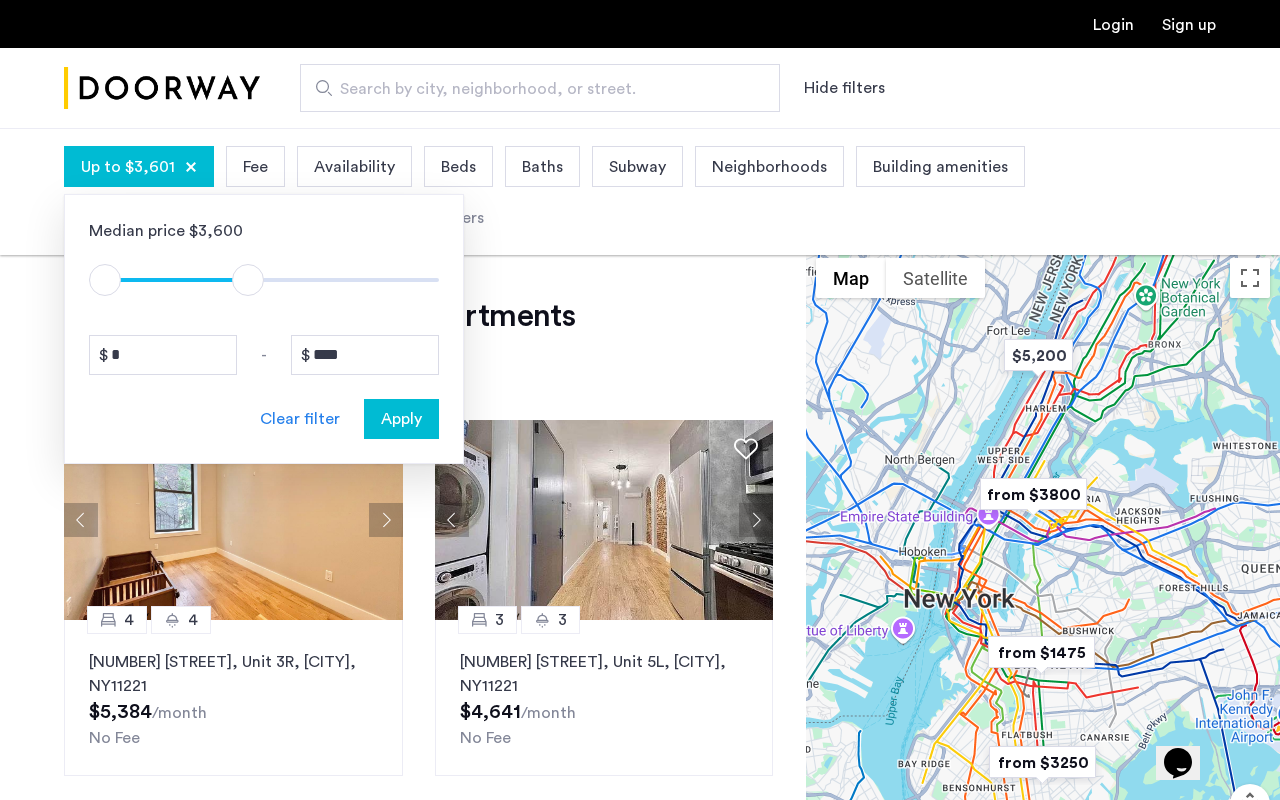 drag, startPoint x: 416, startPoint y: 271, endPoint x: 240, endPoint y: 275, distance: 176.04546 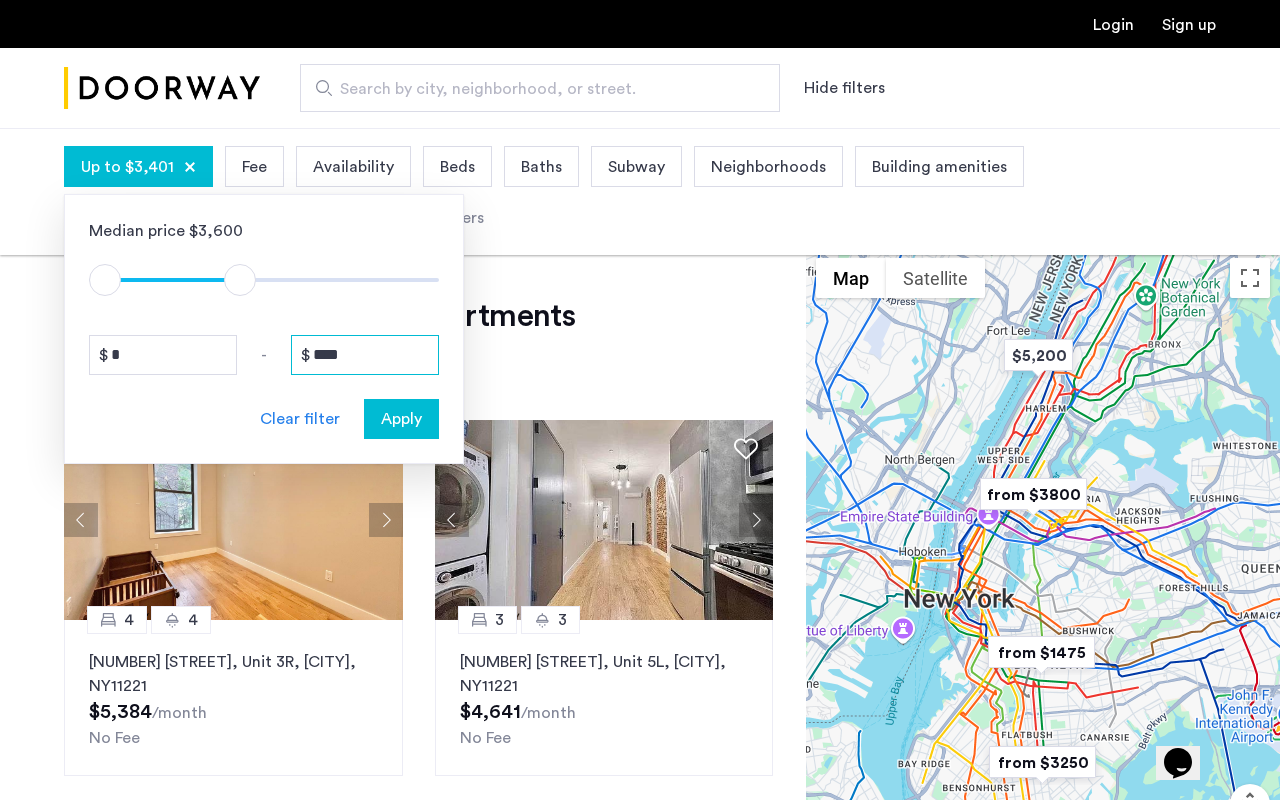 click on "****" at bounding box center (365, 355) 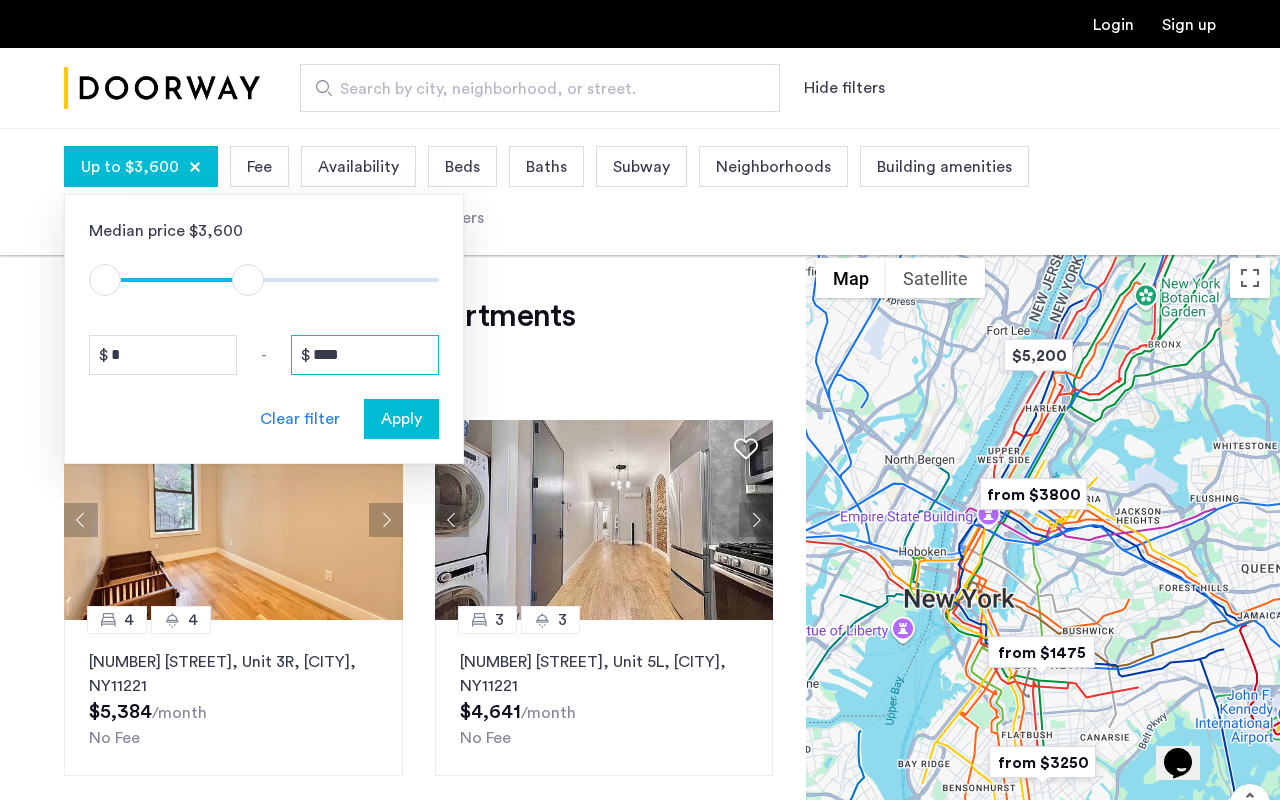 type on "****" 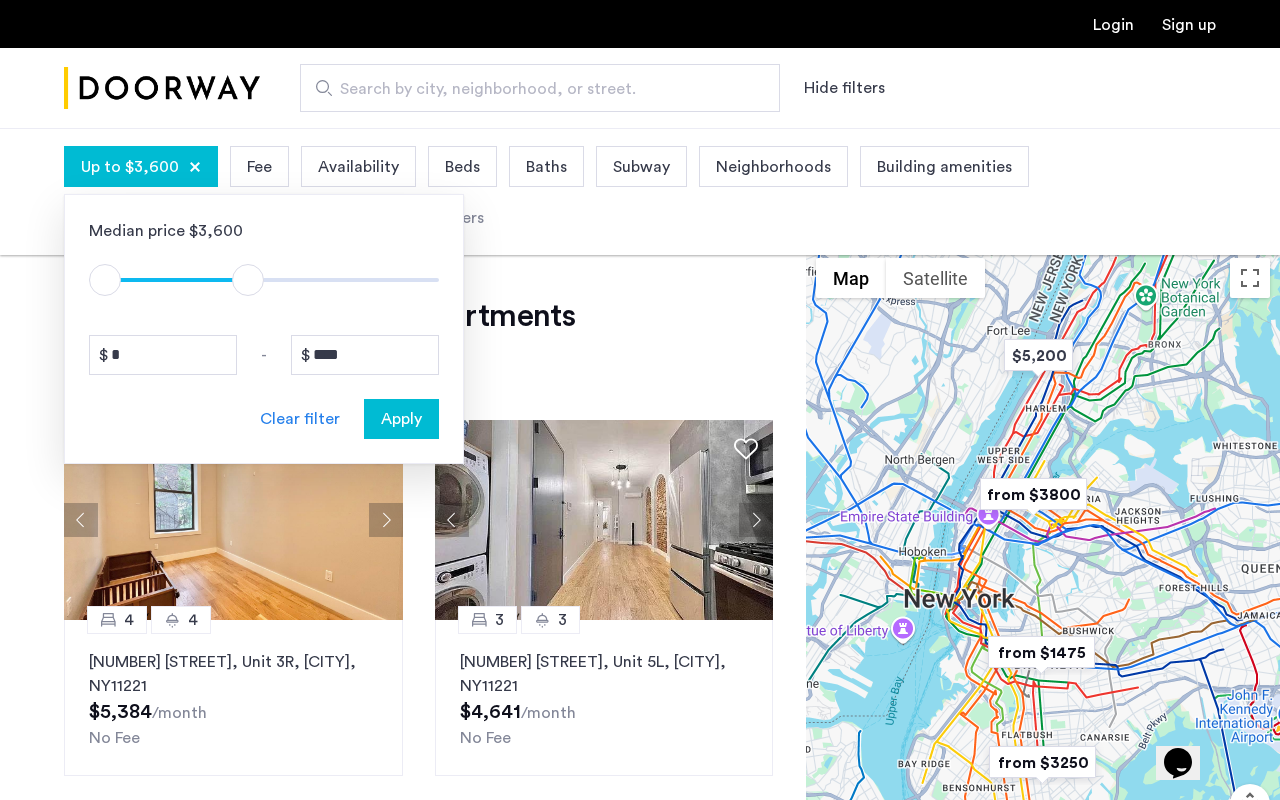 click on "Apply" at bounding box center [401, 419] 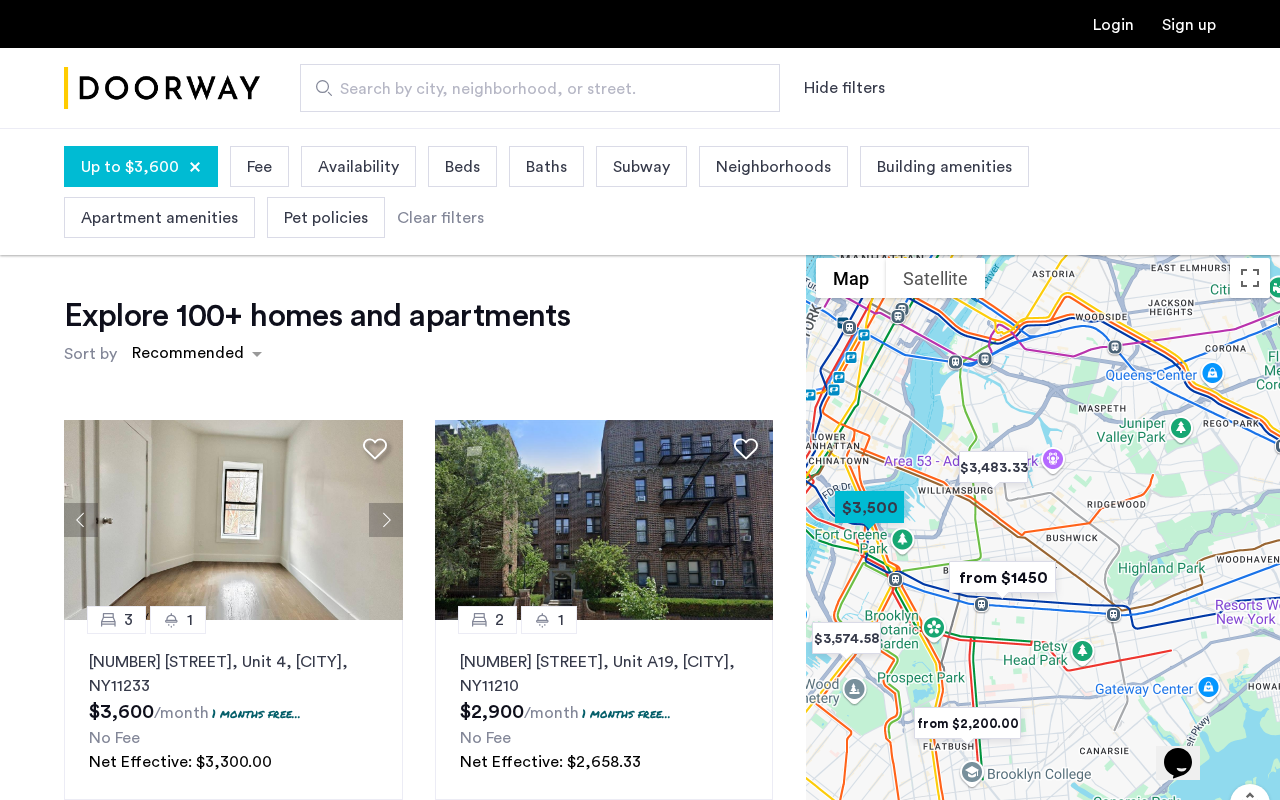 drag, startPoint x: 1161, startPoint y: 385, endPoint x: 1092, endPoint y: 519, distance: 150.7216 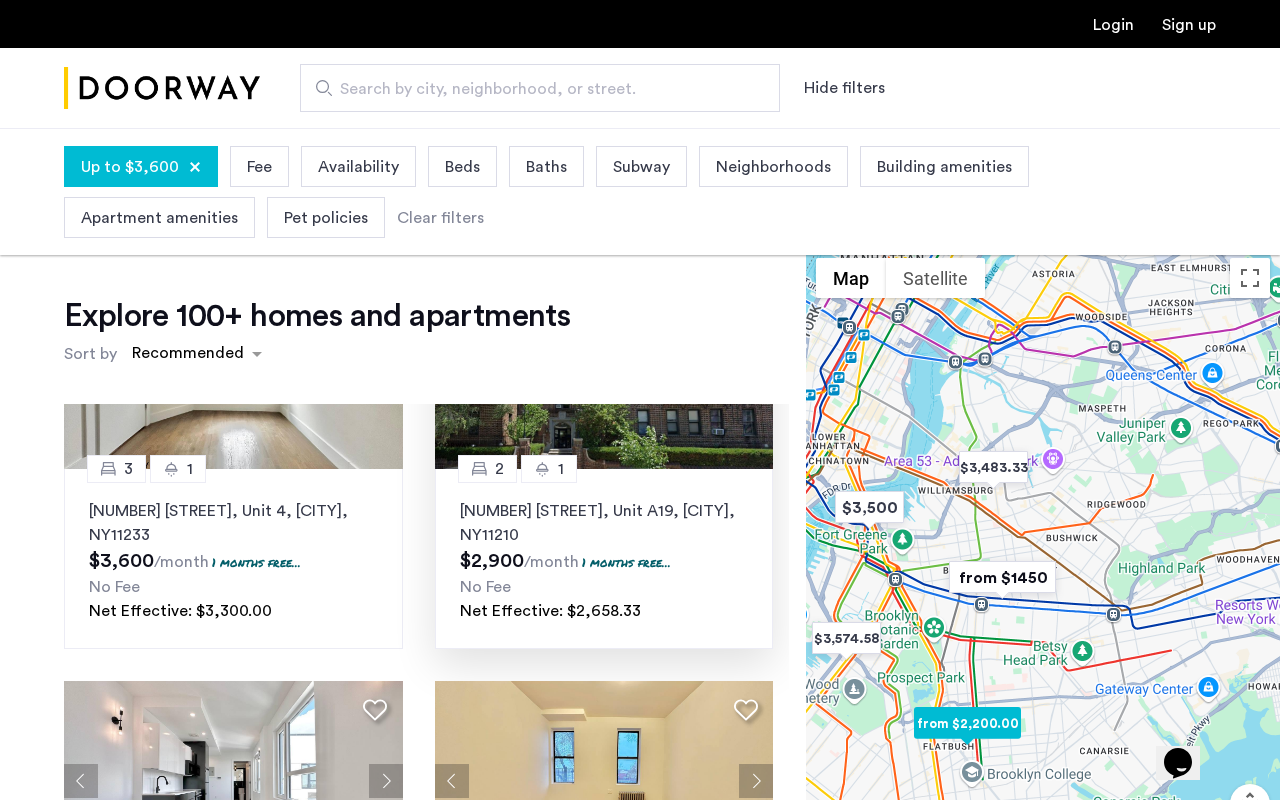 scroll, scrollTop: 121, scrollLeft: 0, axis: vertical 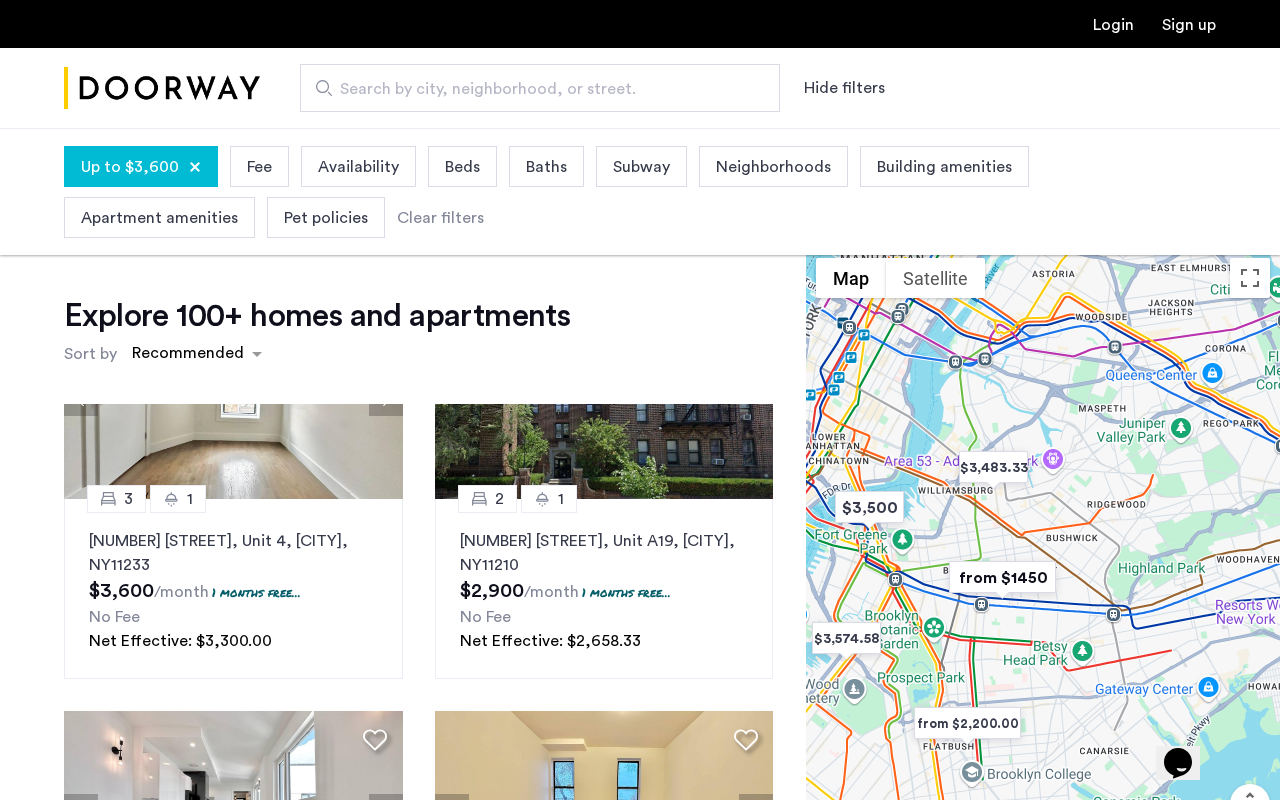 click on "Beds" at bounding box center (462, 167) 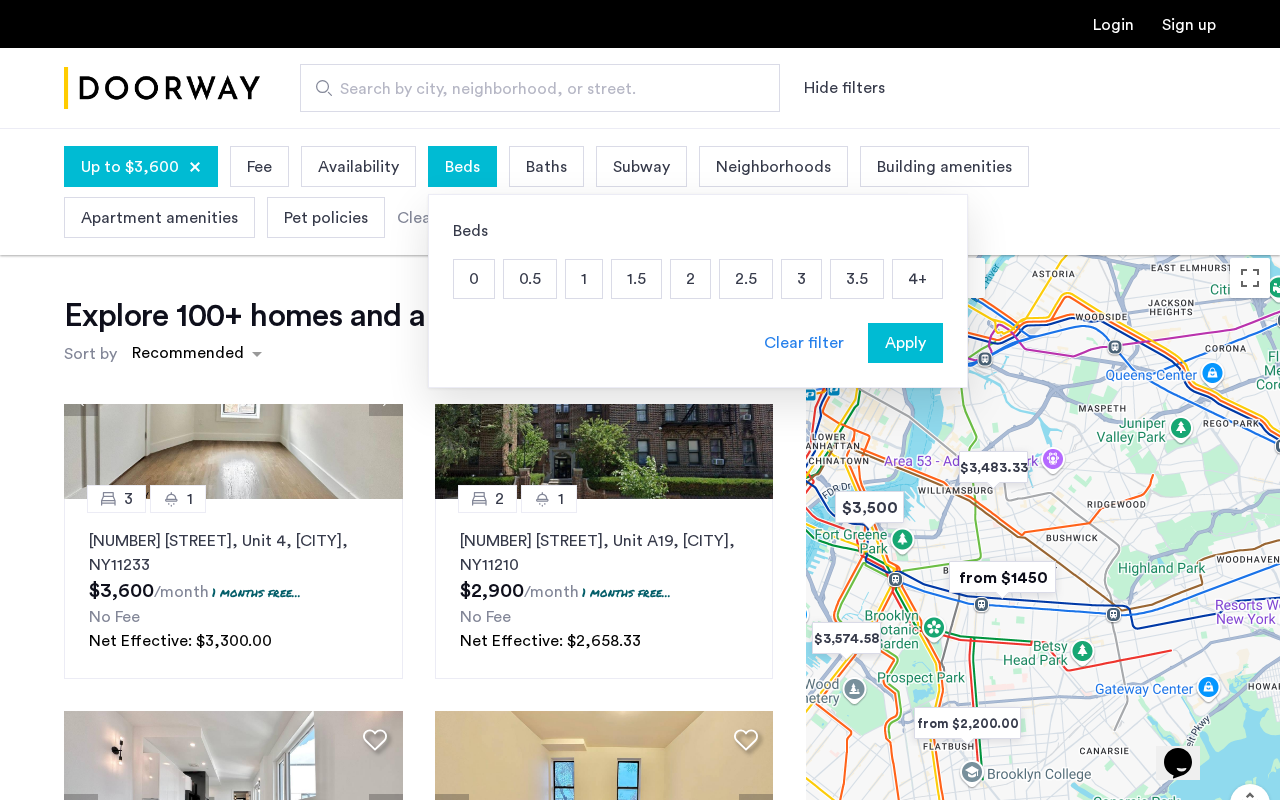 click on "2" at bounding box center (690, 279) 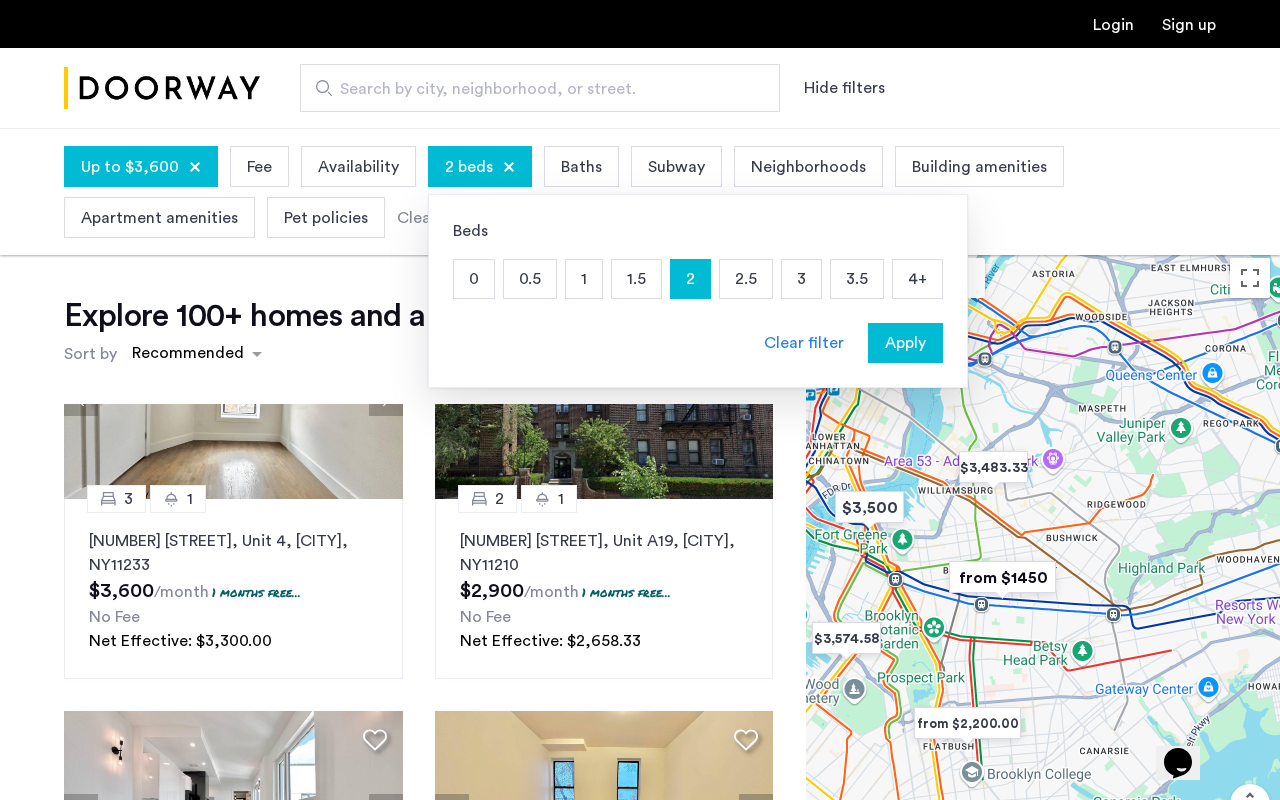 click on "Apply" at bounding box center [905, 343] 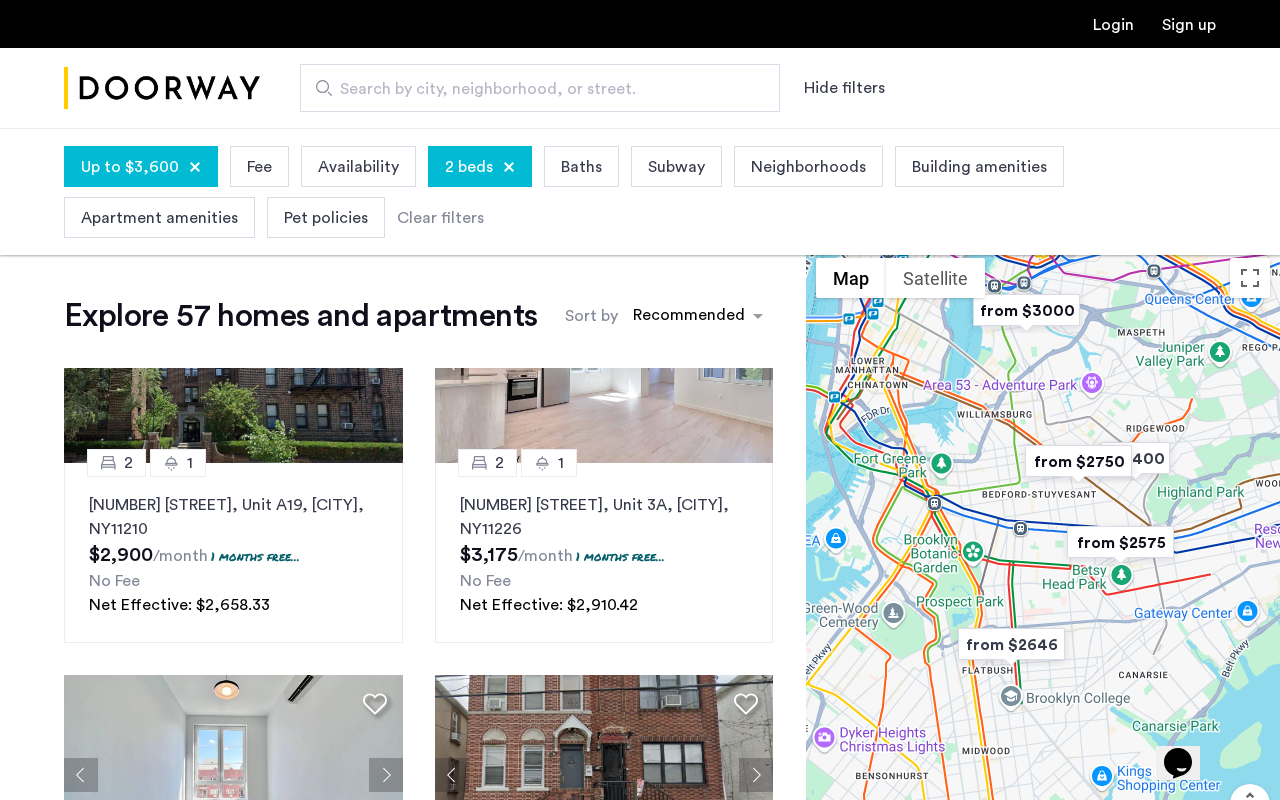 click at bounding box center [1043, 584] 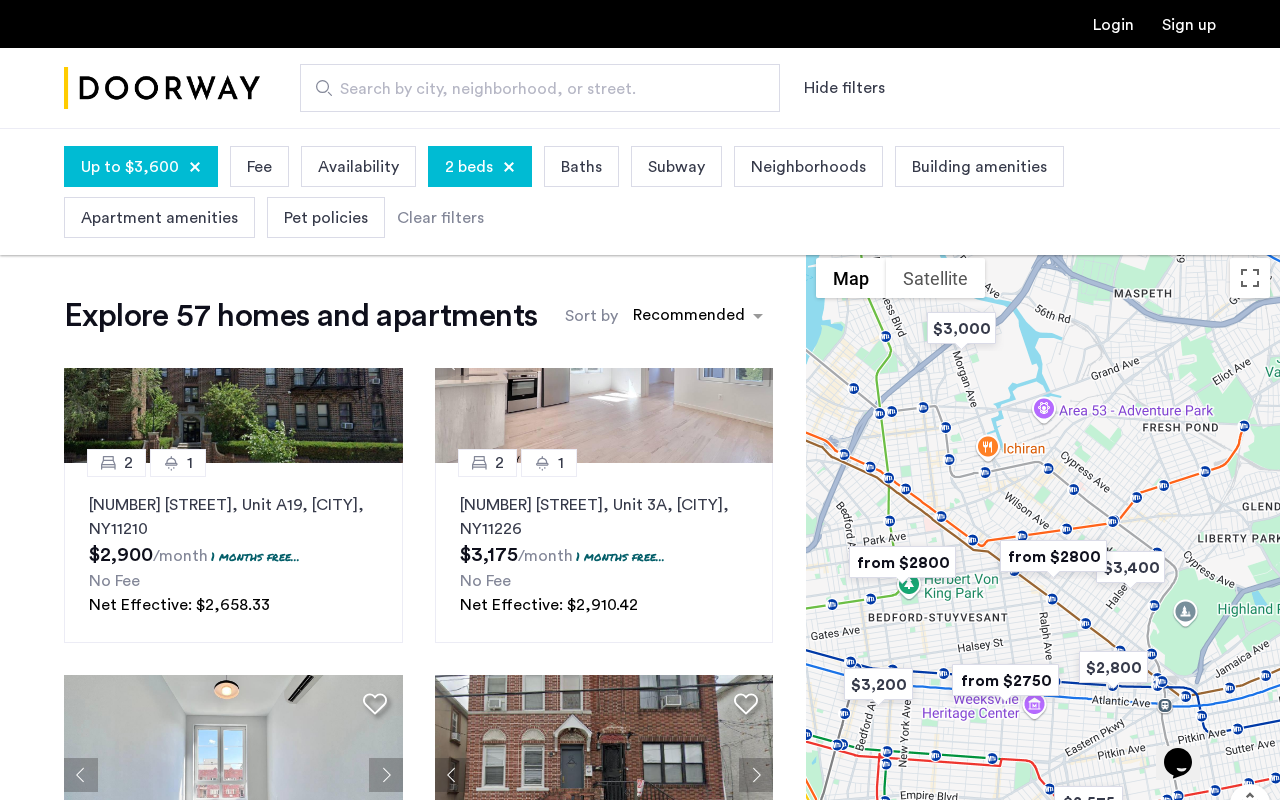 drag, startPoint x: 1141, startPoint y: 444, endPoint x: 1020, endPoint y: 504, distance: 135.05925 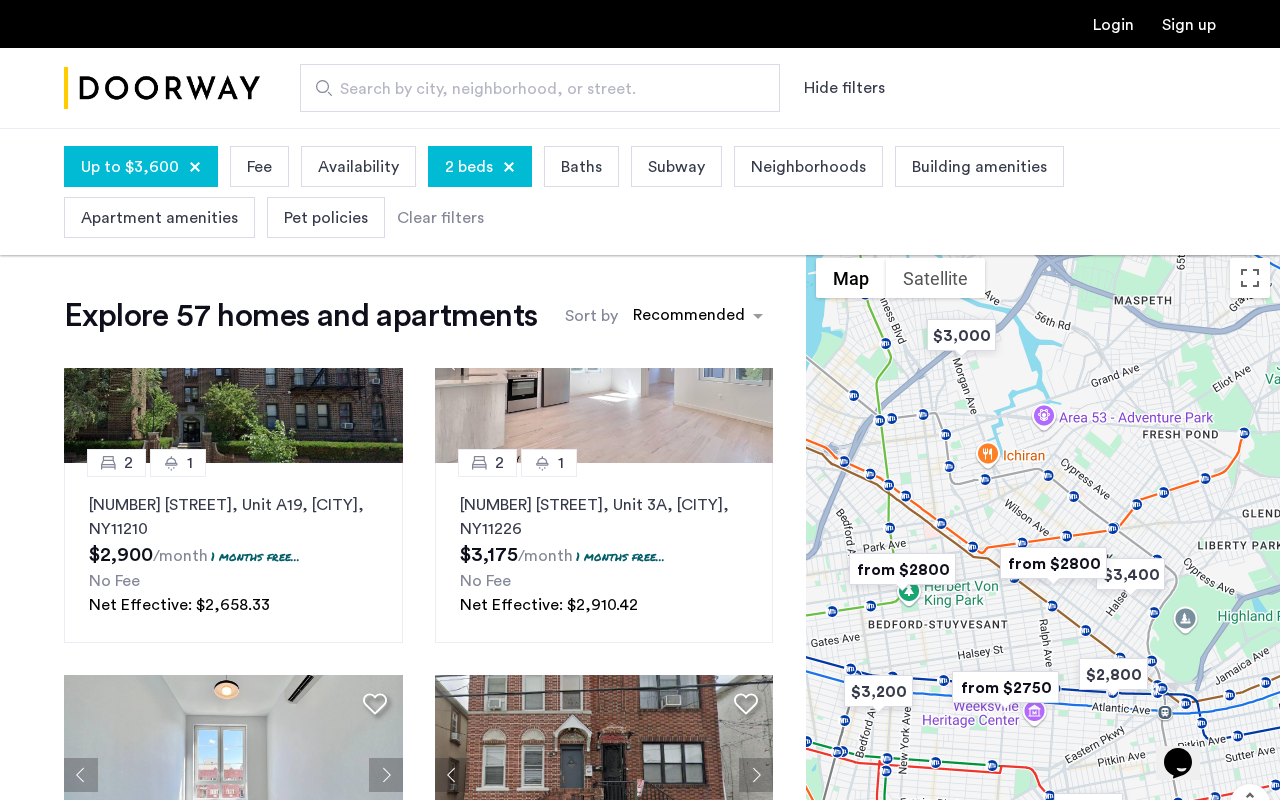 click at bounding box center (1043, 584) 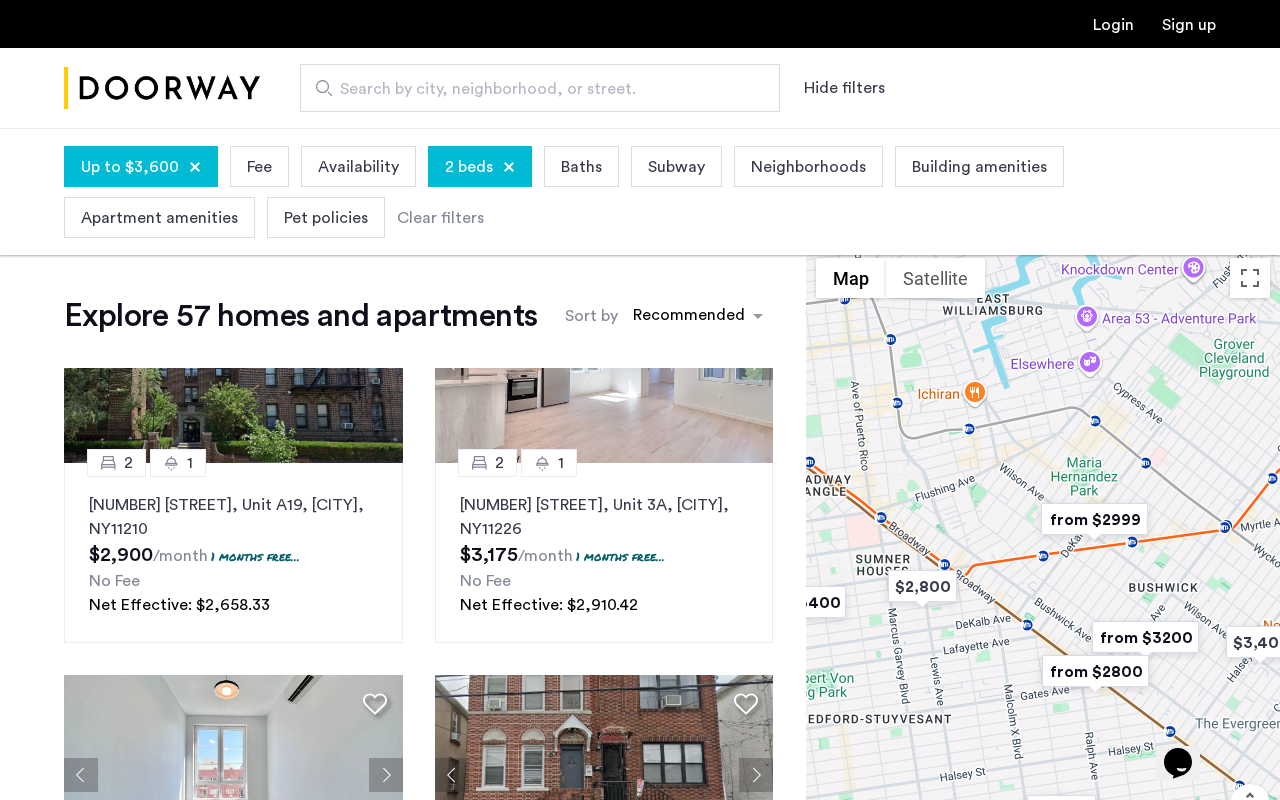 click at bounding box center [1094, 519] 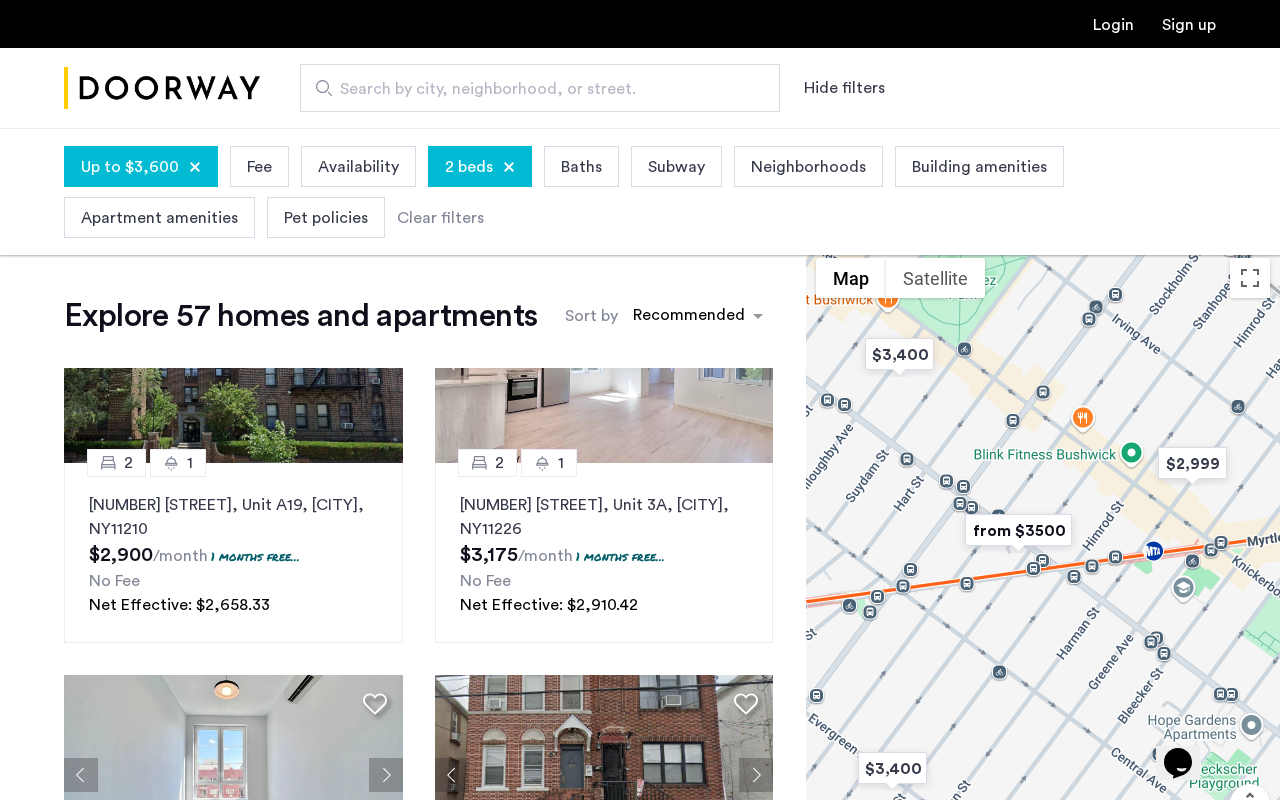 click at bounding box center [1018, 530] 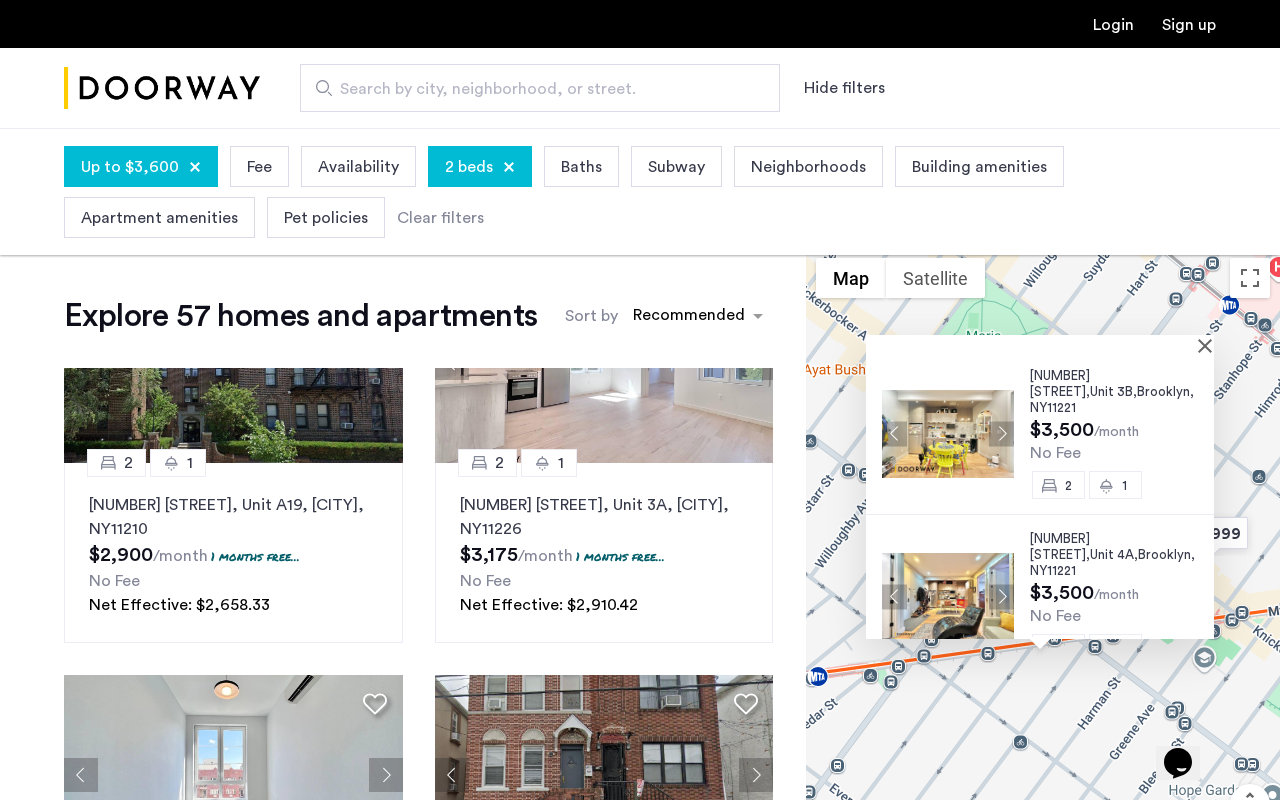 click at bounding box center (1001, 433) 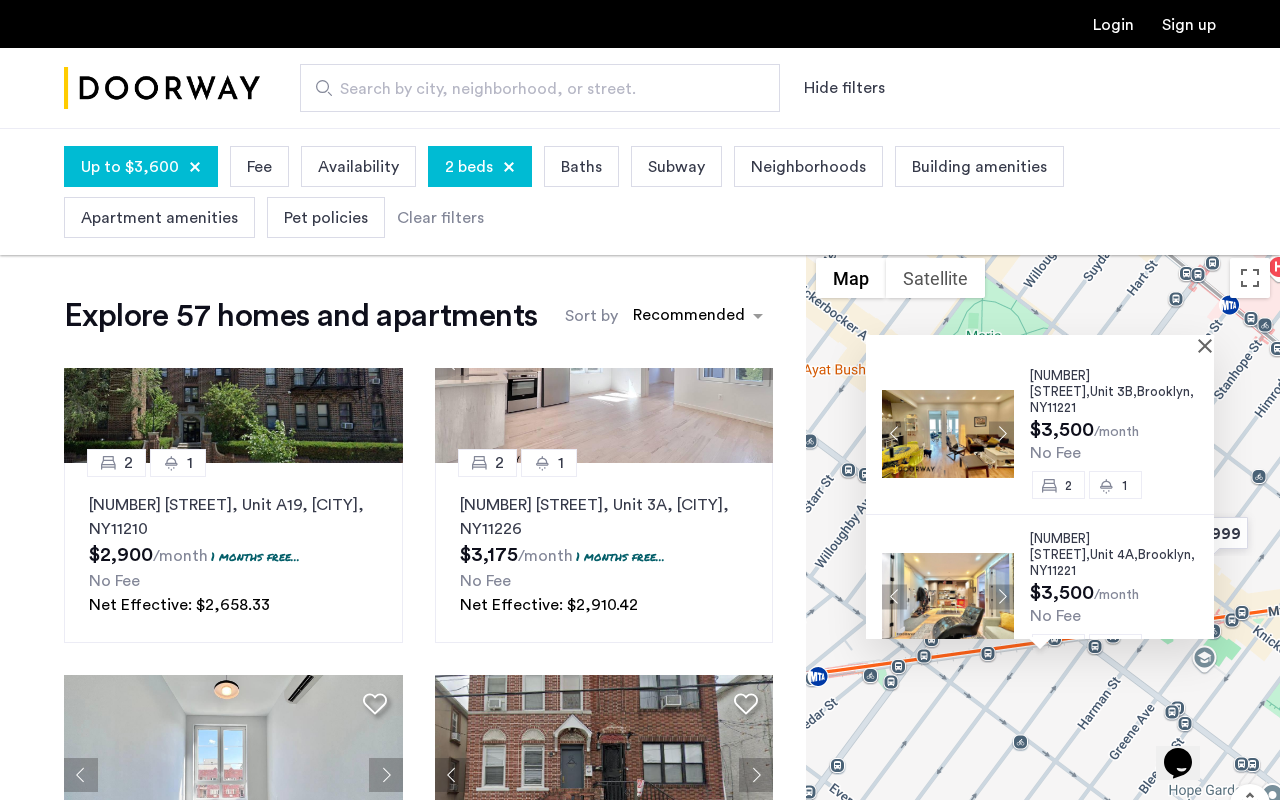 scroll, scrollTop: 11, scrollLeft: 0, axis: vertical 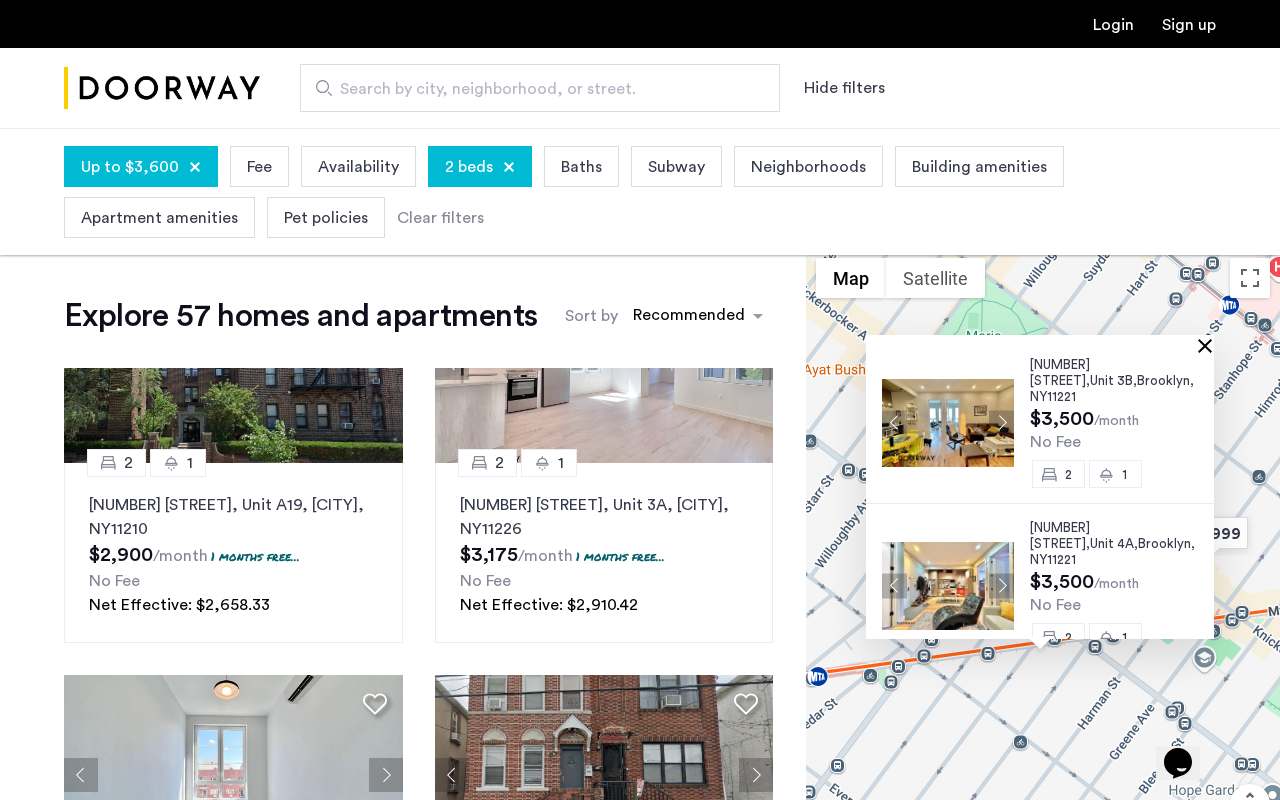 click at bounding box center [1209, 345] 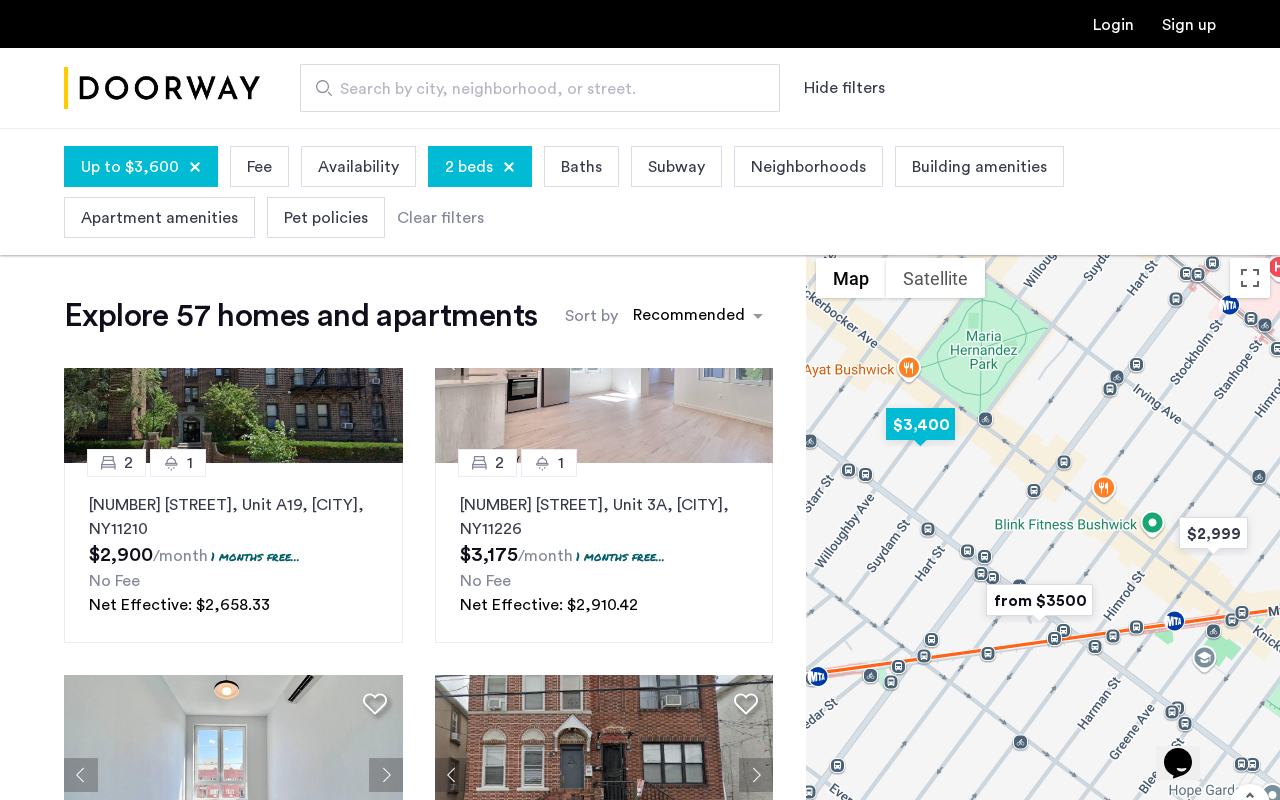 click at bounding box center (920, 424) 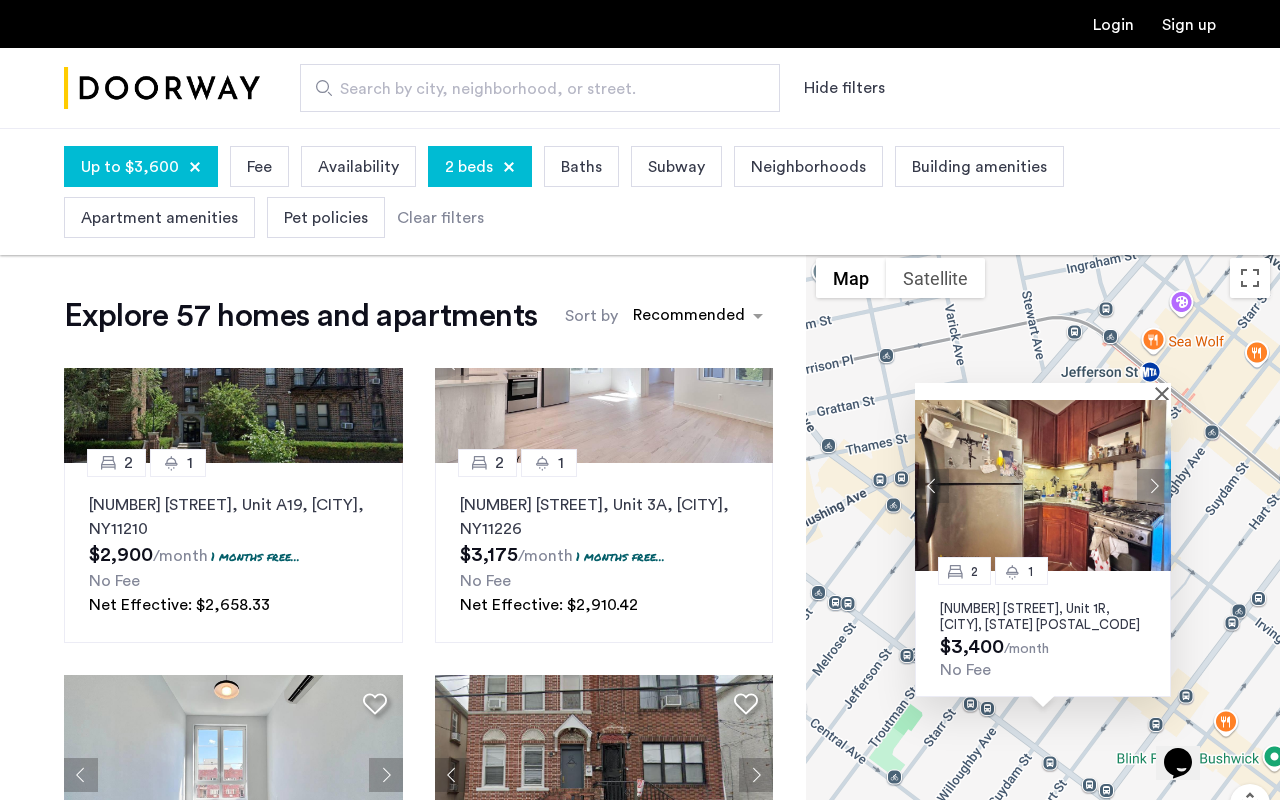 click on "[NUMBER] [NUMBER] [STREET], Unit 1R, [CITY], [STATE] [POSTAL_CODE]  $3,400  /month No Fee" at bounding box center [1043, 584] 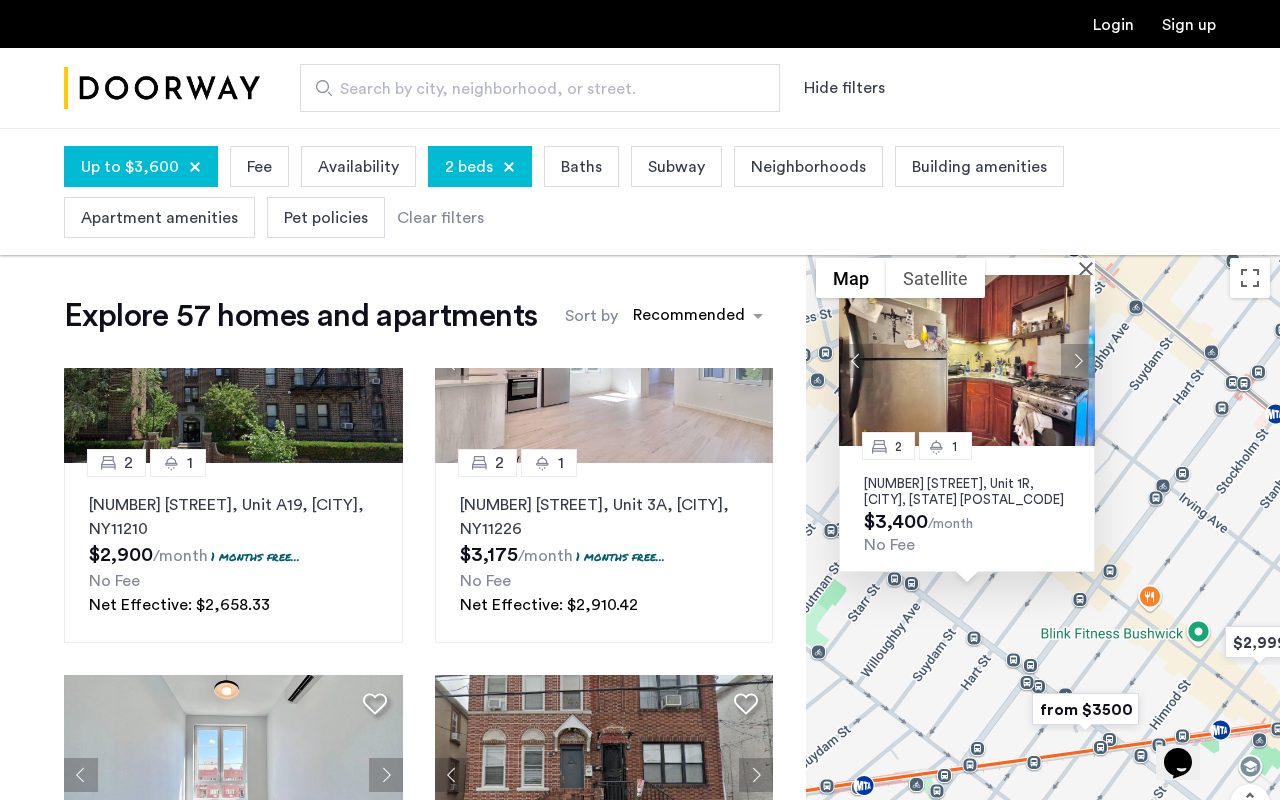 drag, startPoint x: 1208, startPoint y: 621, endPoint x: 1104, endPoint y: 434, distance: 213.9743 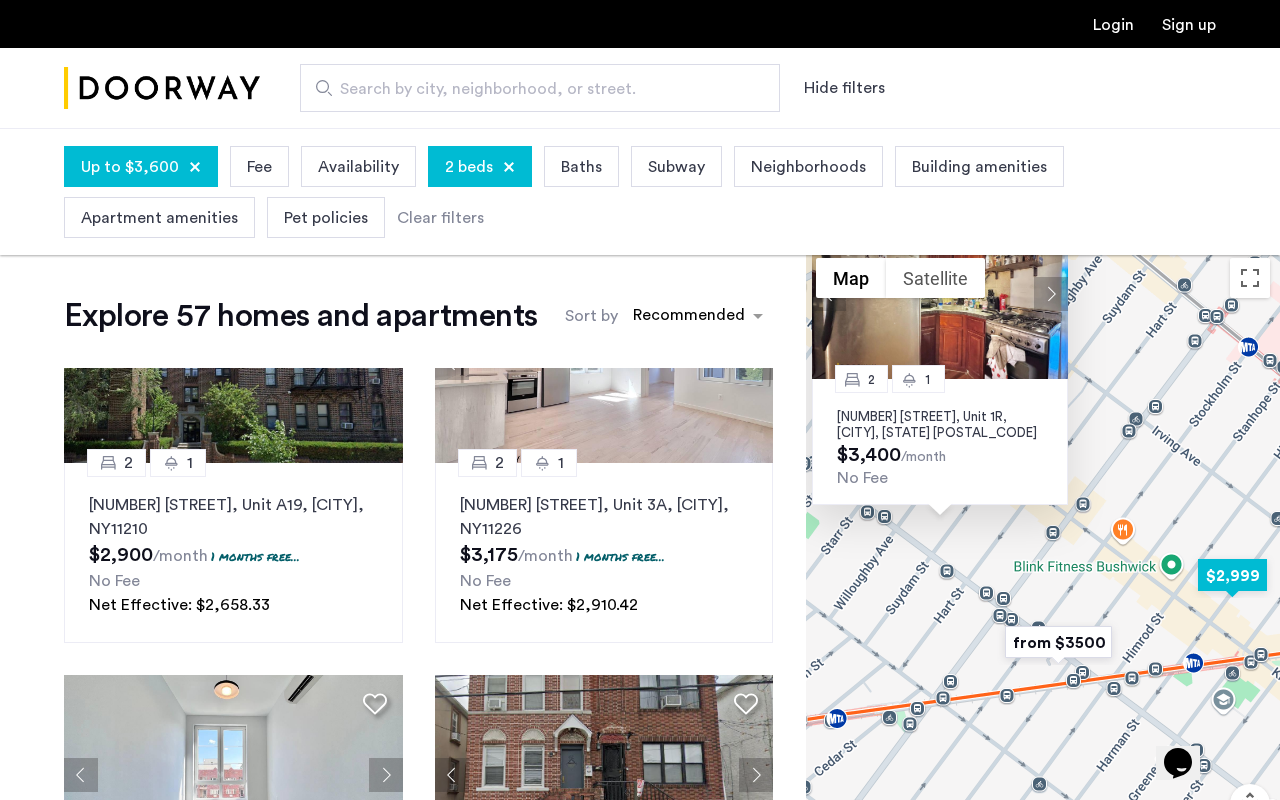 click at bounding box center [1232, 575] 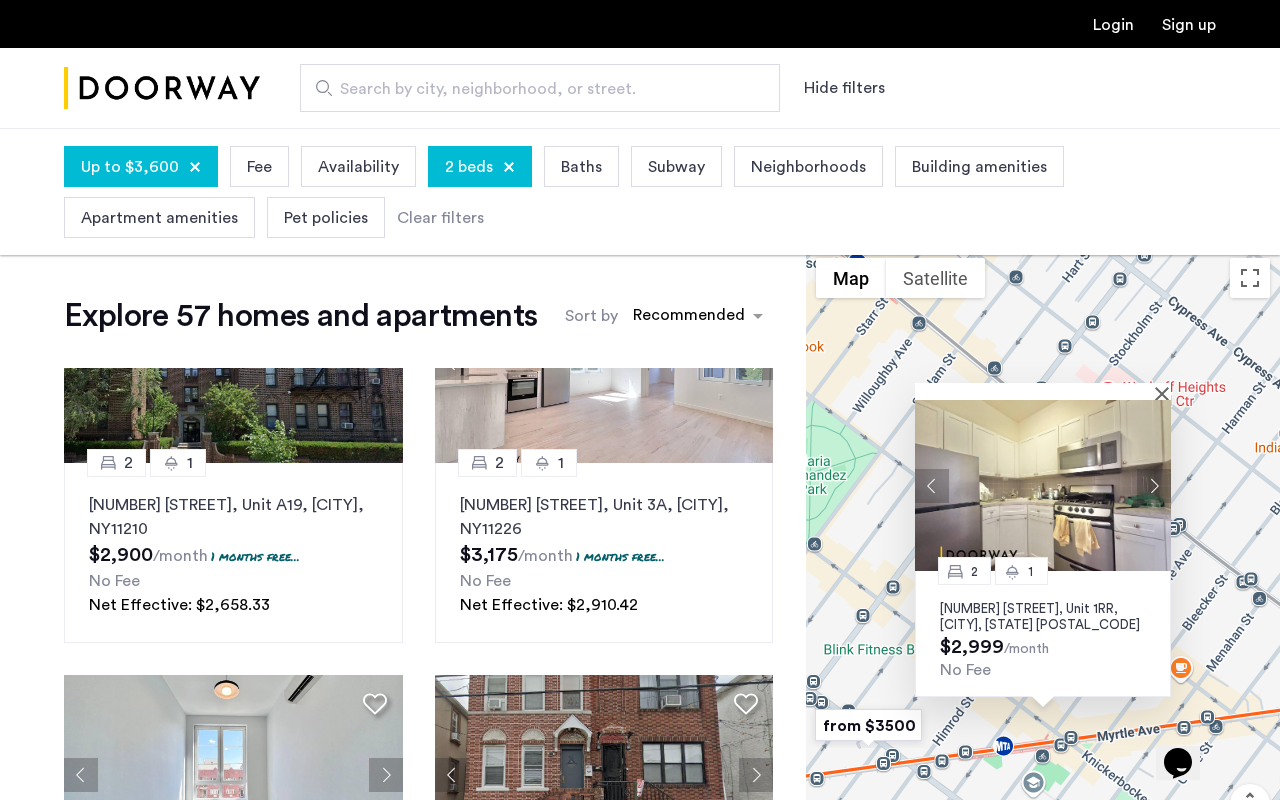 click at bounding box center [1154, 486] 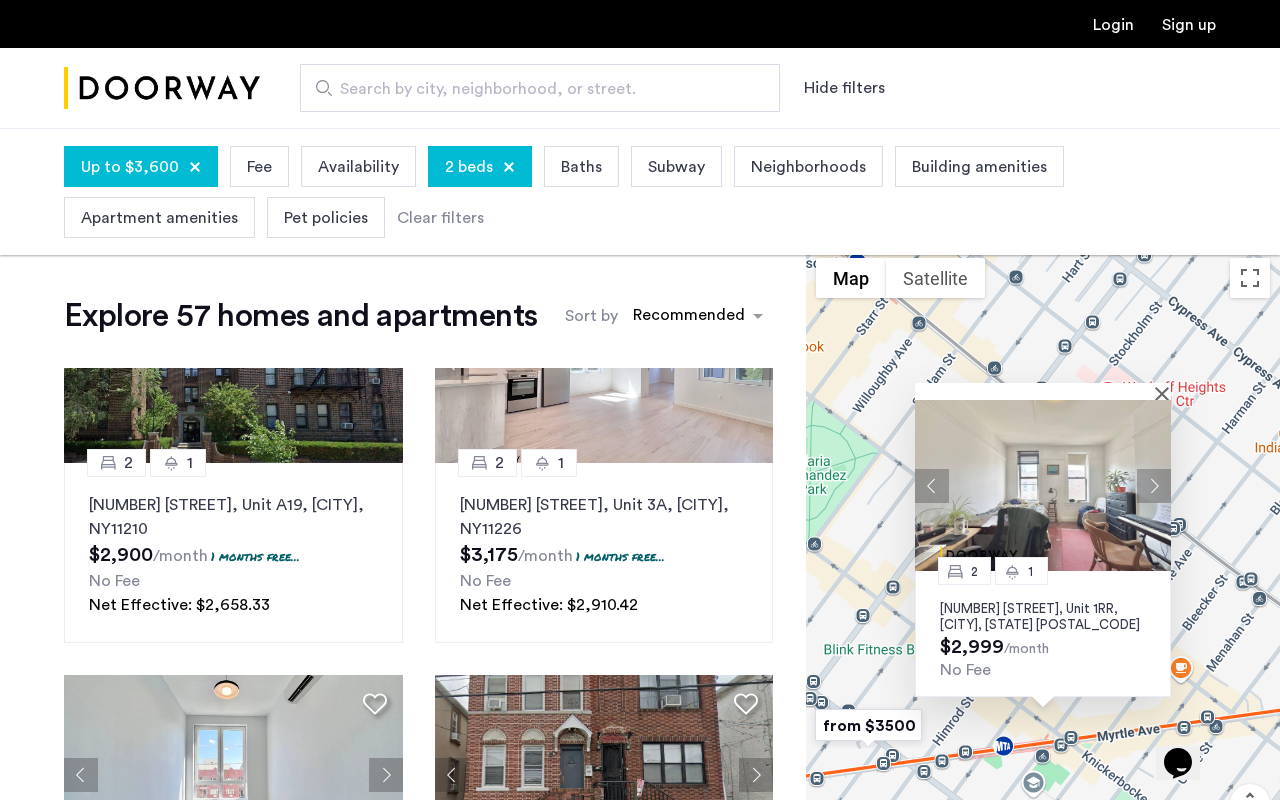 click at bounding box center (1154, 486) 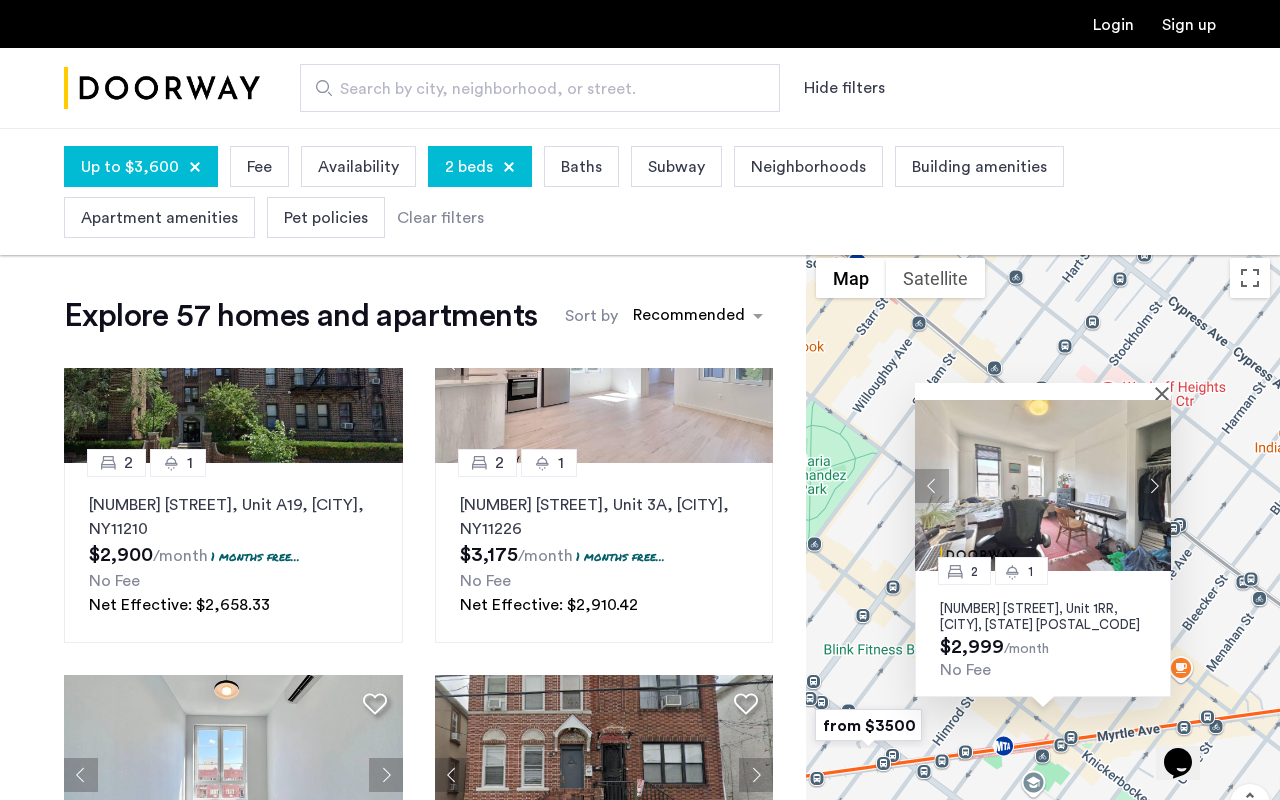 click at bounding box center [1154, 486] 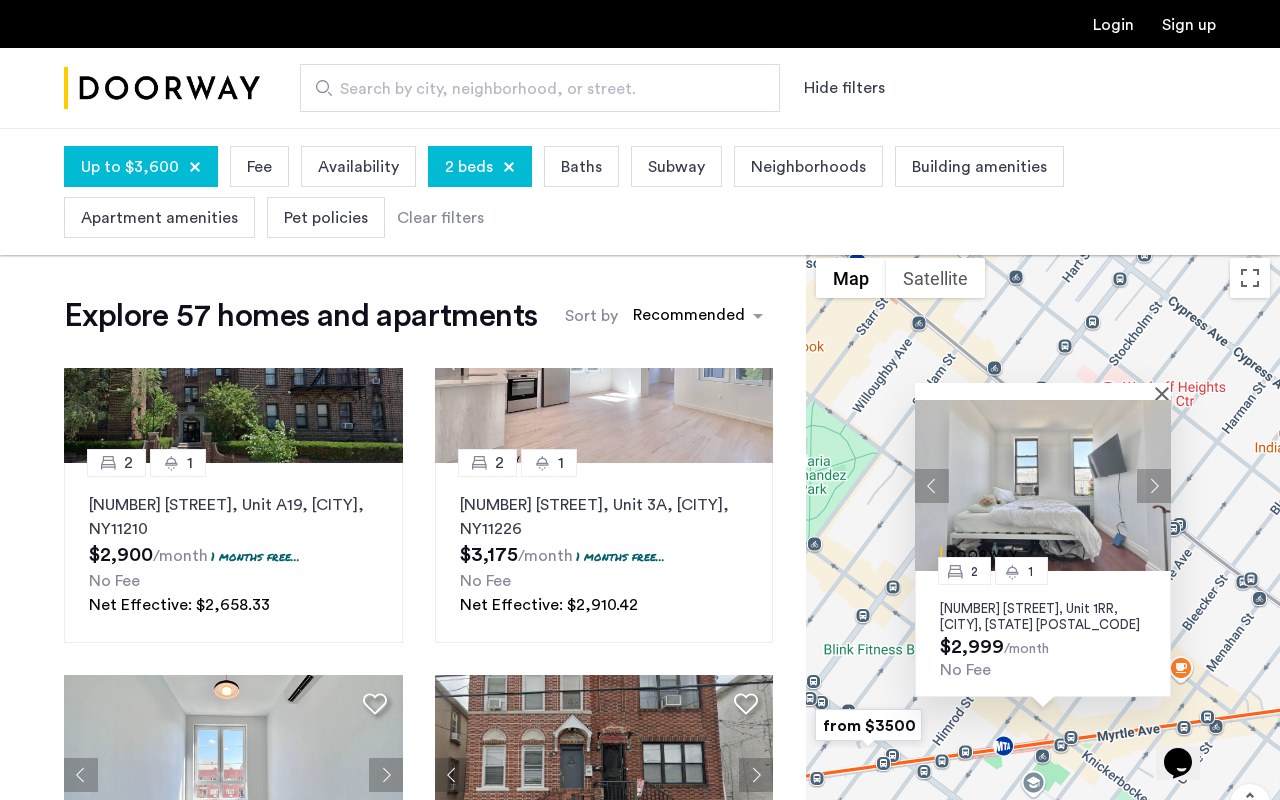 click at bounding box center (1154, 486) 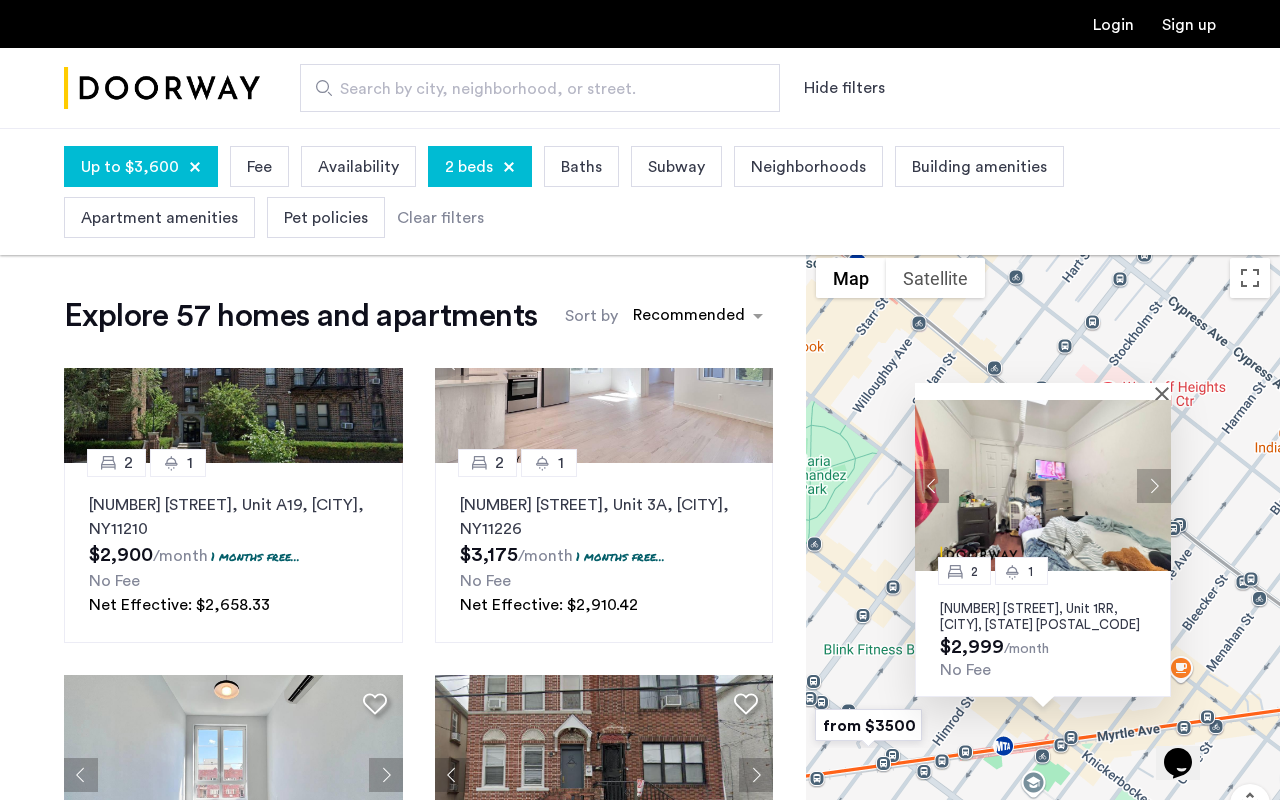 click at bounding box center (1043, 485) 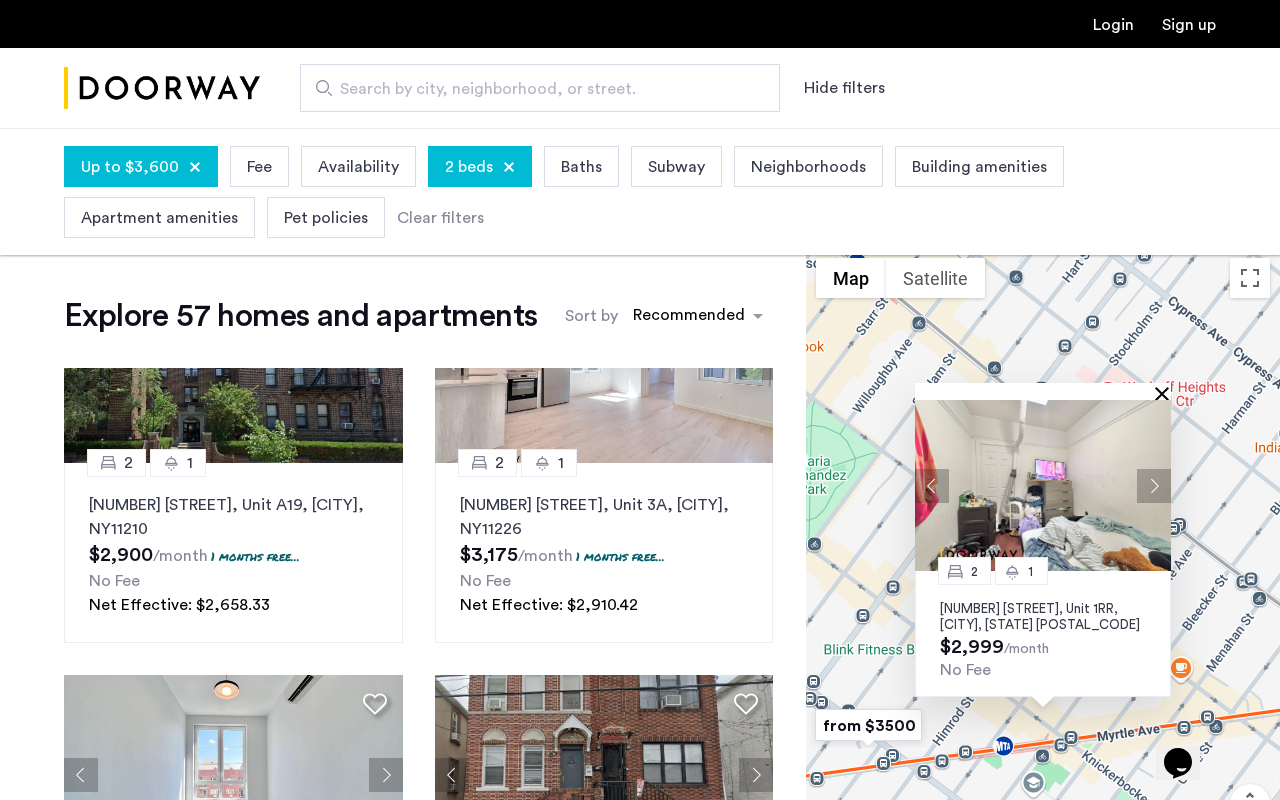 click at bounding box center (1166, 393) 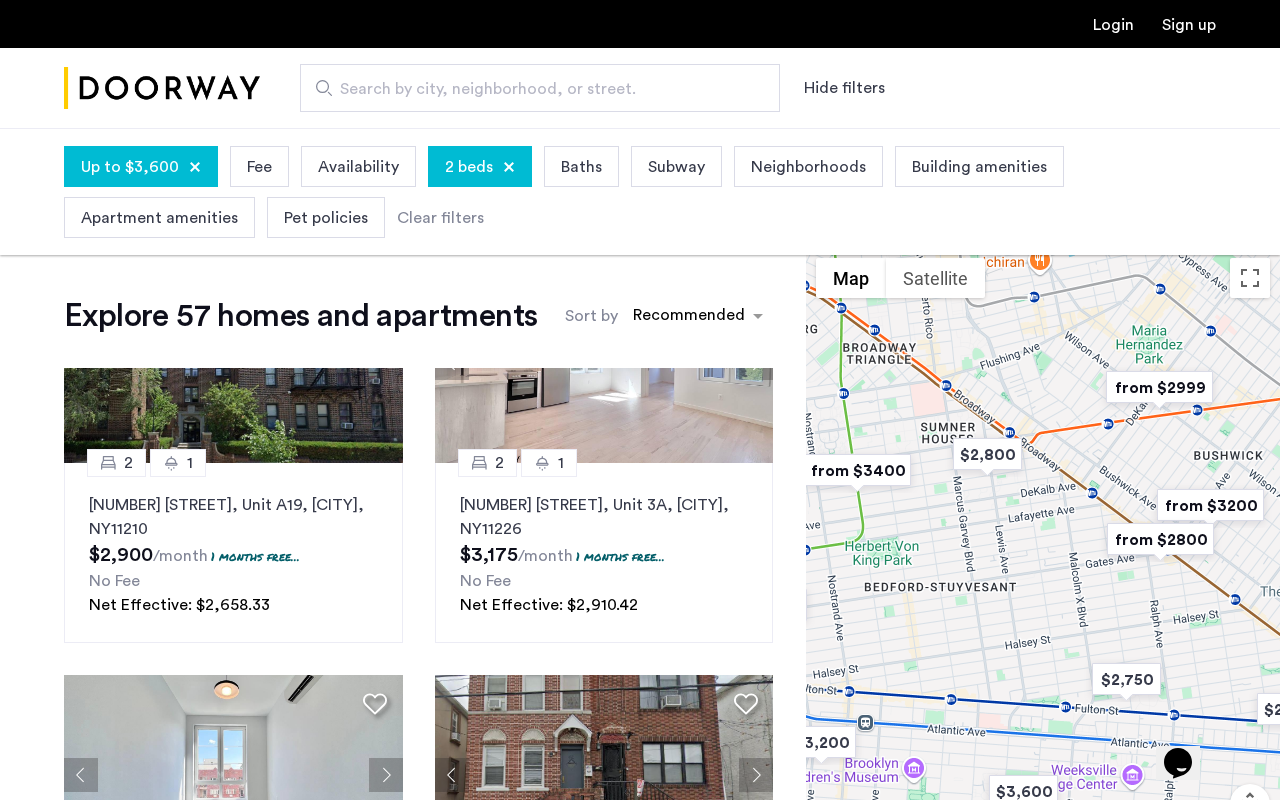 drag, startPoint x: 862, startPoint y: 491, endPoint x: 1048, endPoint y: 405, distance: 204.9195 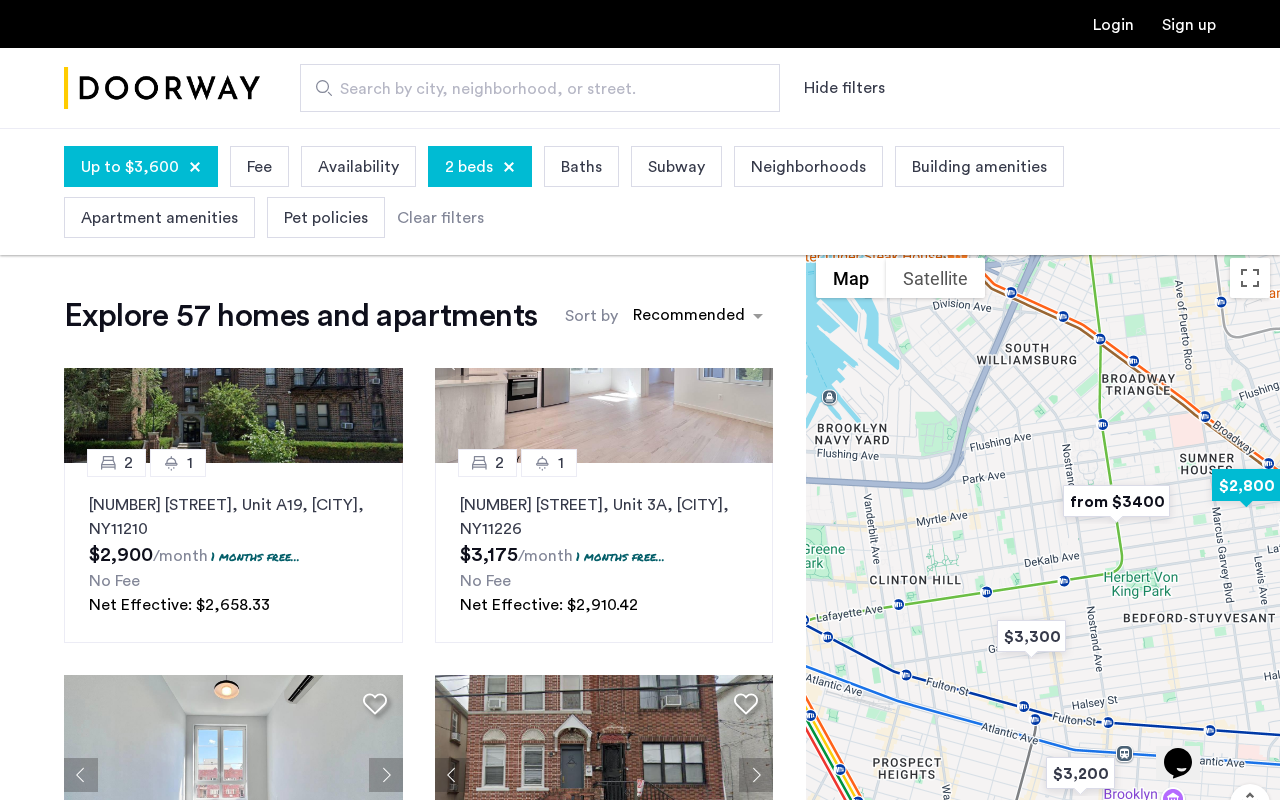 drag, startPoint x: 990, startPoint y: 432, endPoint x: 1253, endPoint y: 467, distance: 265.31866 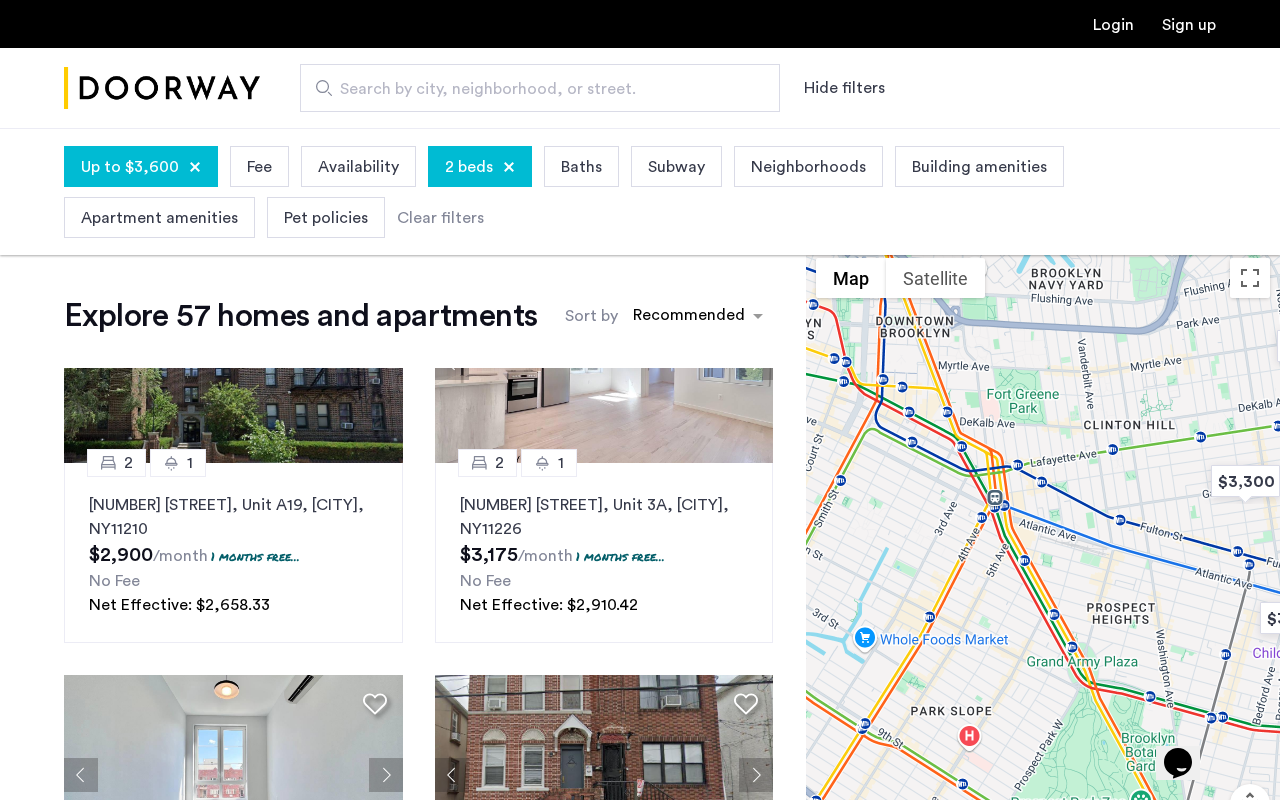 drag, startPoint x: 977, startPoint y: 582, endPoint x: 1194, endPoint y: 424, distance: 268.4269 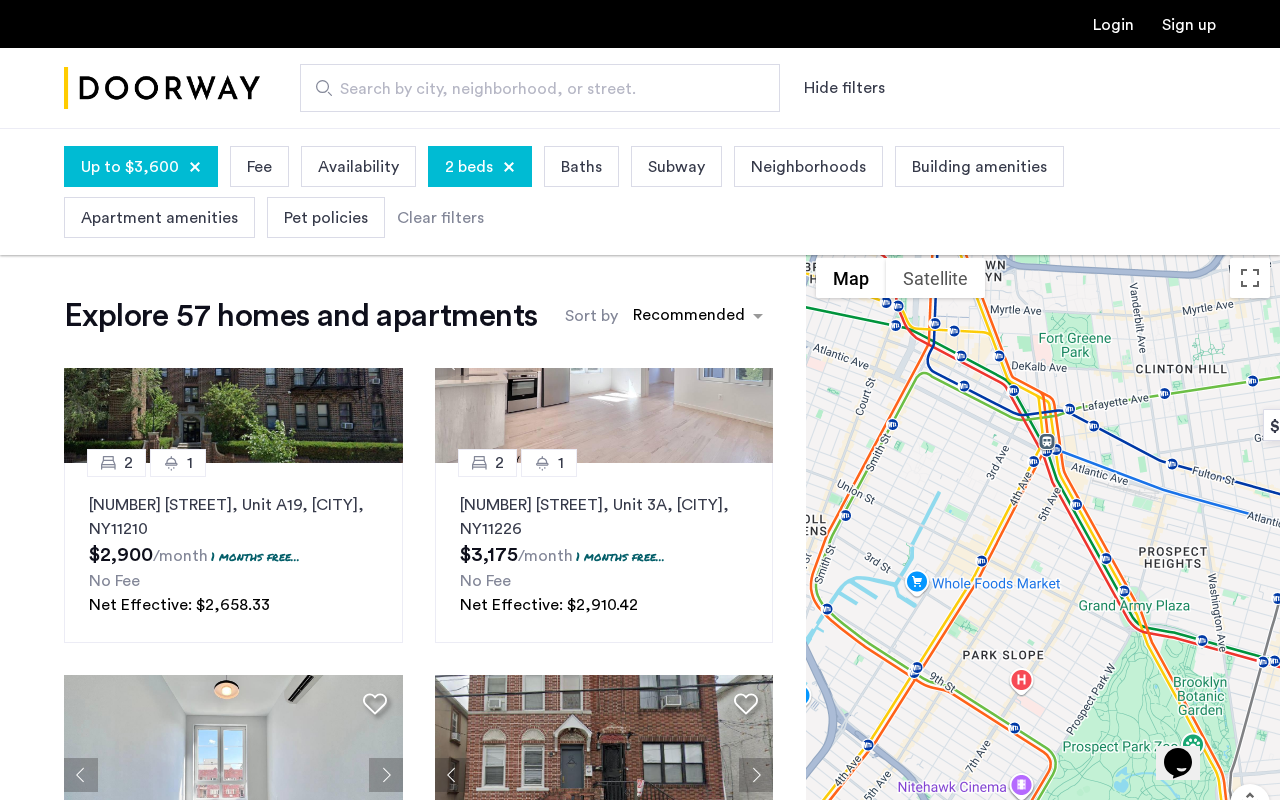 drag, startPoint x: 903, startPoint y: 484, endPoint x: 939, endPoint y: 413, distance: 79.60528 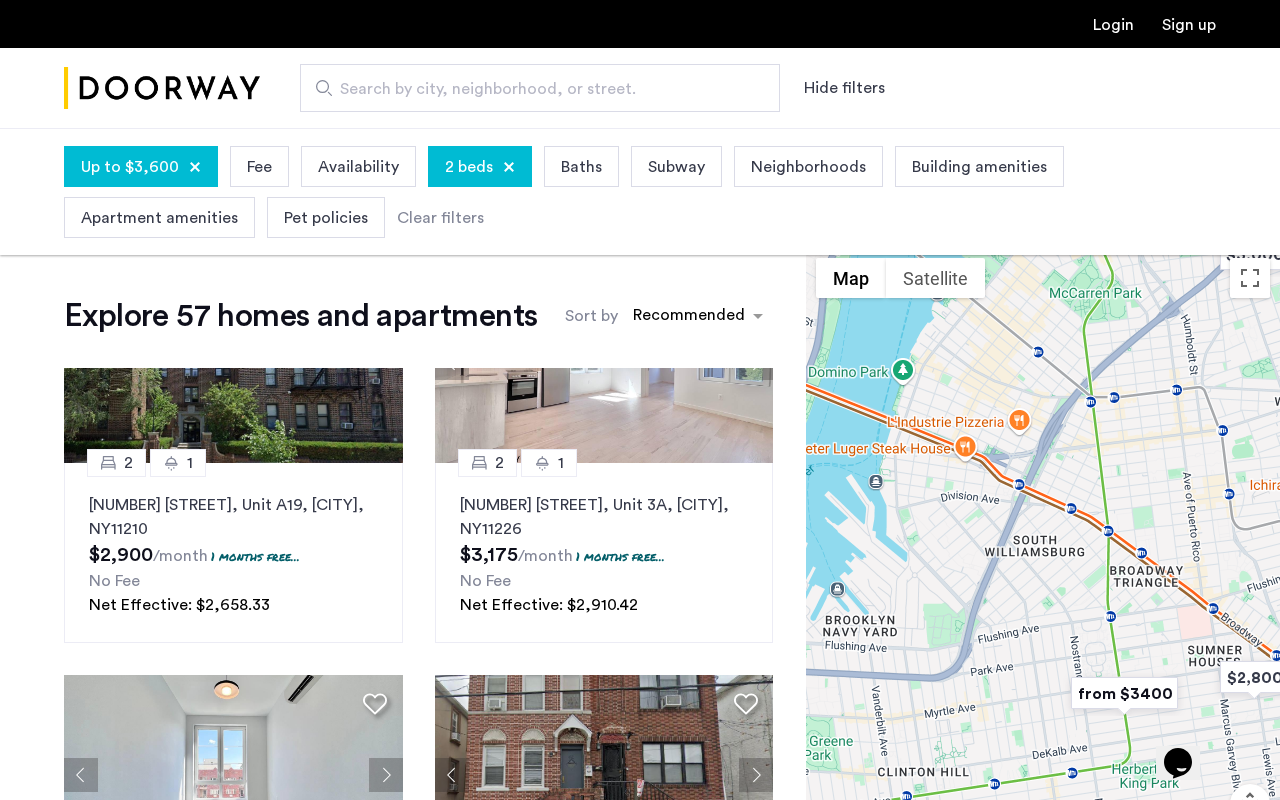 drag, startPoint x: 1091, startPoint y: 329, endPoint x: 847, endPoint y: 757, distance: 492.66623 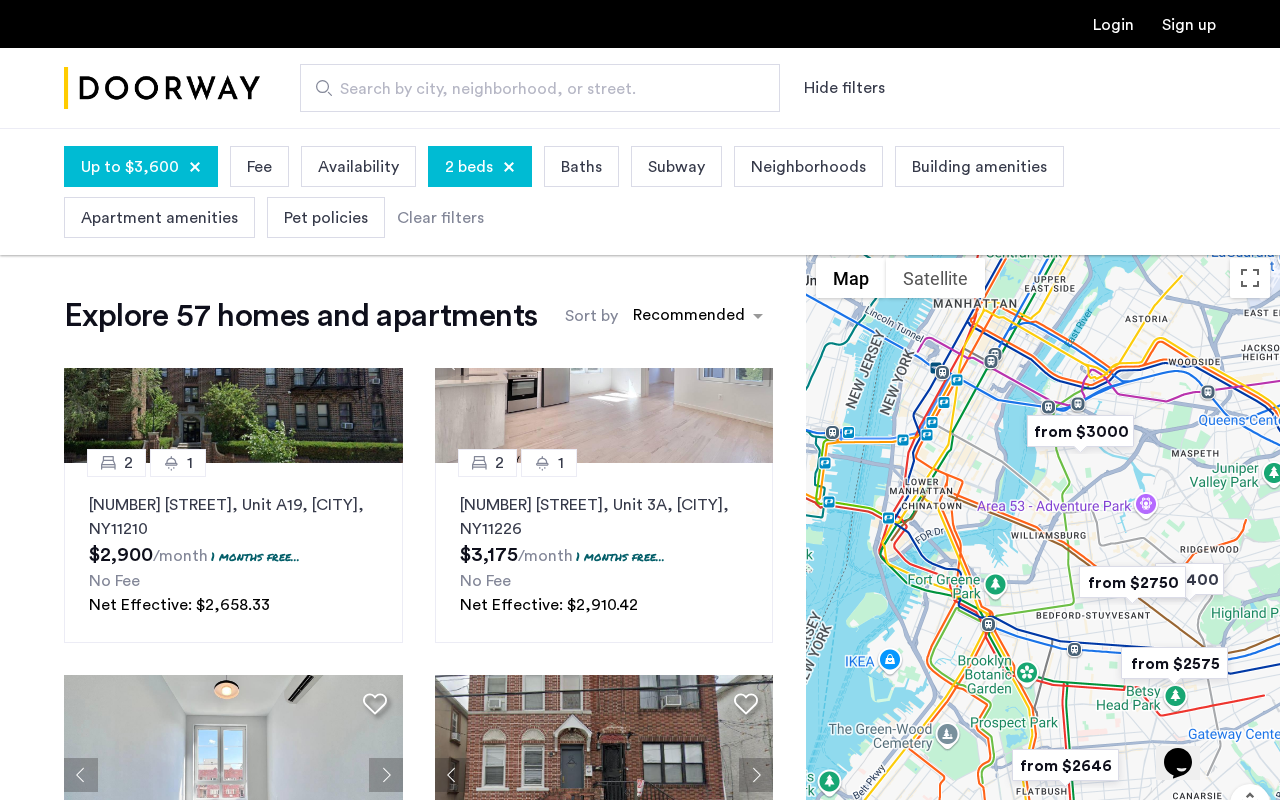 drag, startPoint x: 1038, startPoint y: 596, endPoint x: 1104, endPoint y: 684, distance: 110 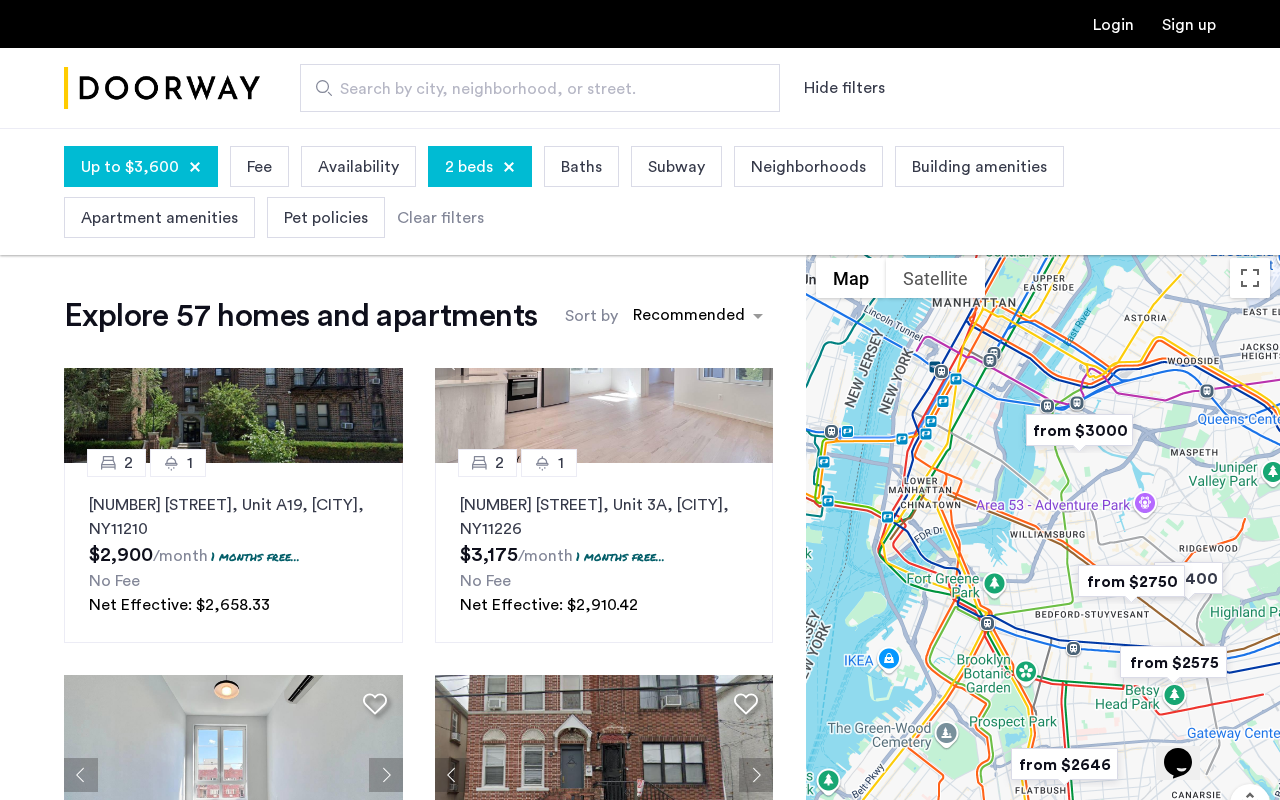 click at bounding box center [1043, 584] 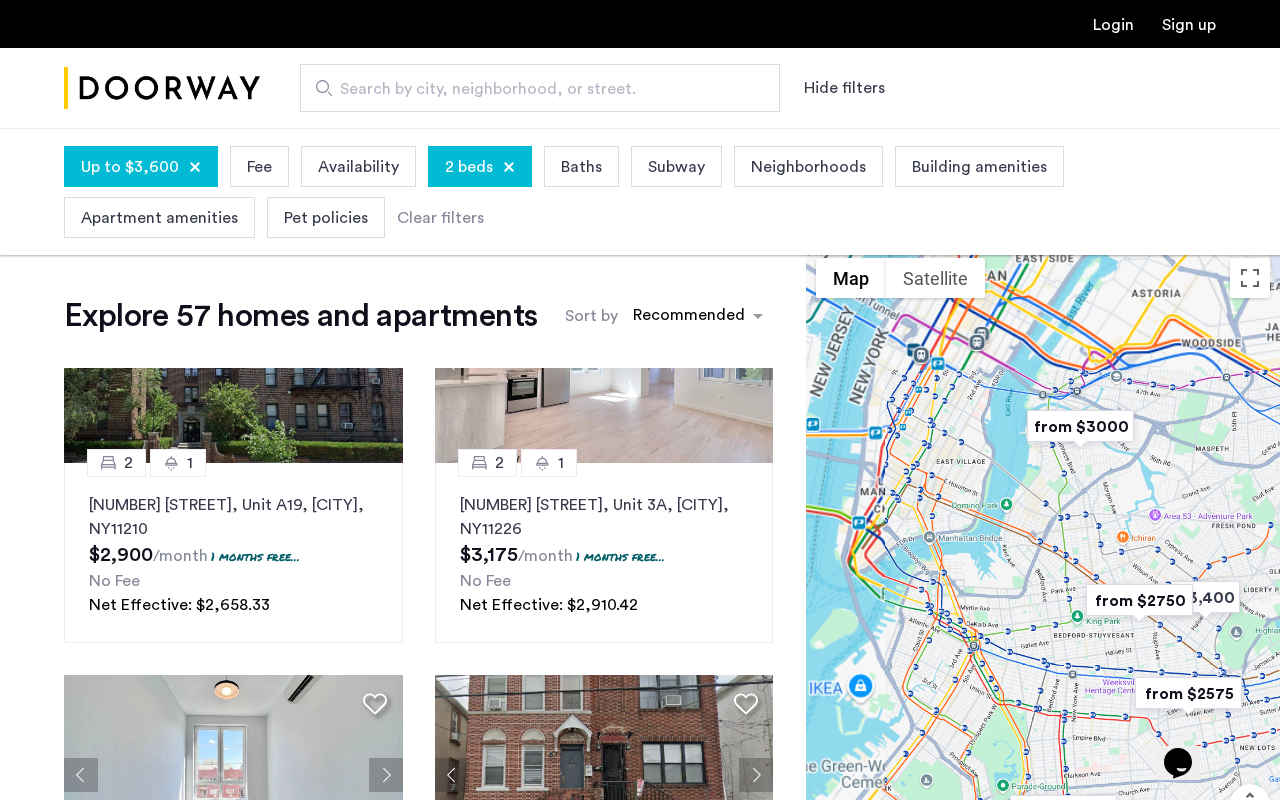 click at bounding box center (1043, 584) 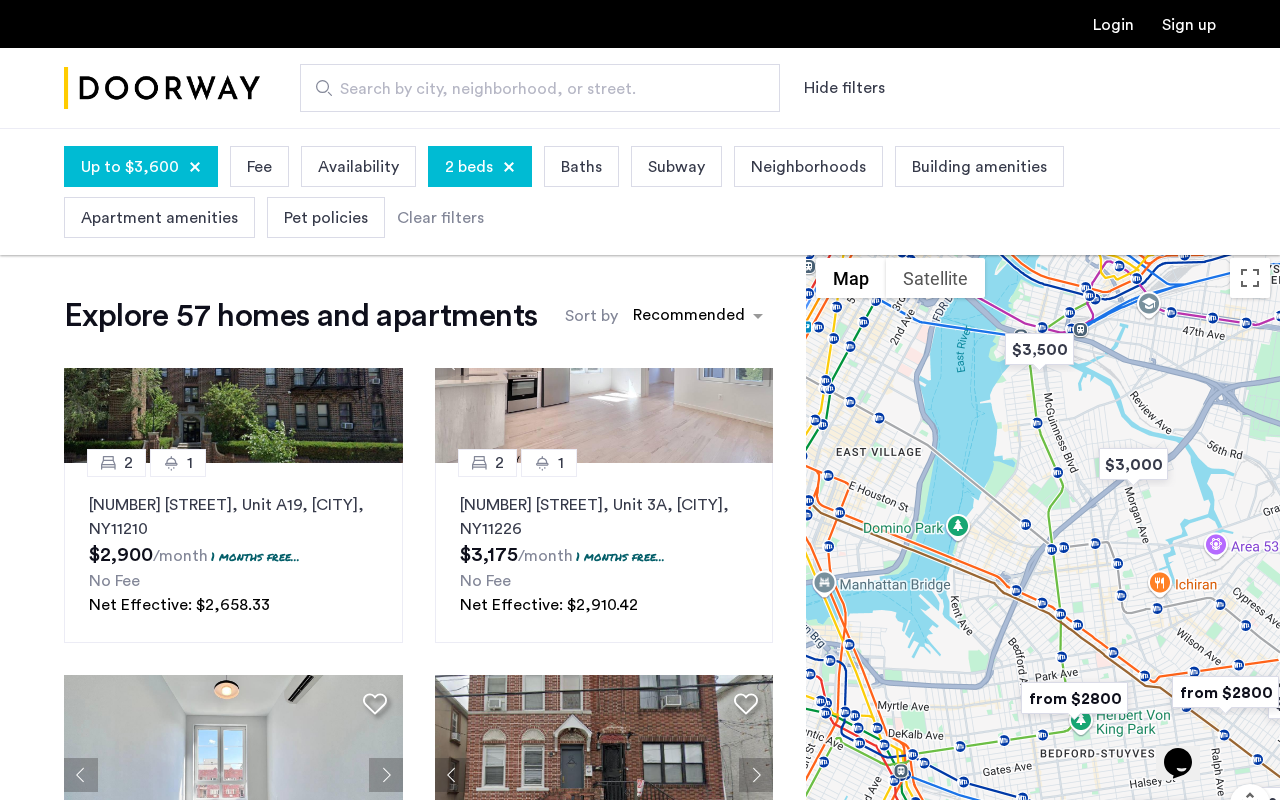 click at bounding box center (1043, 584) 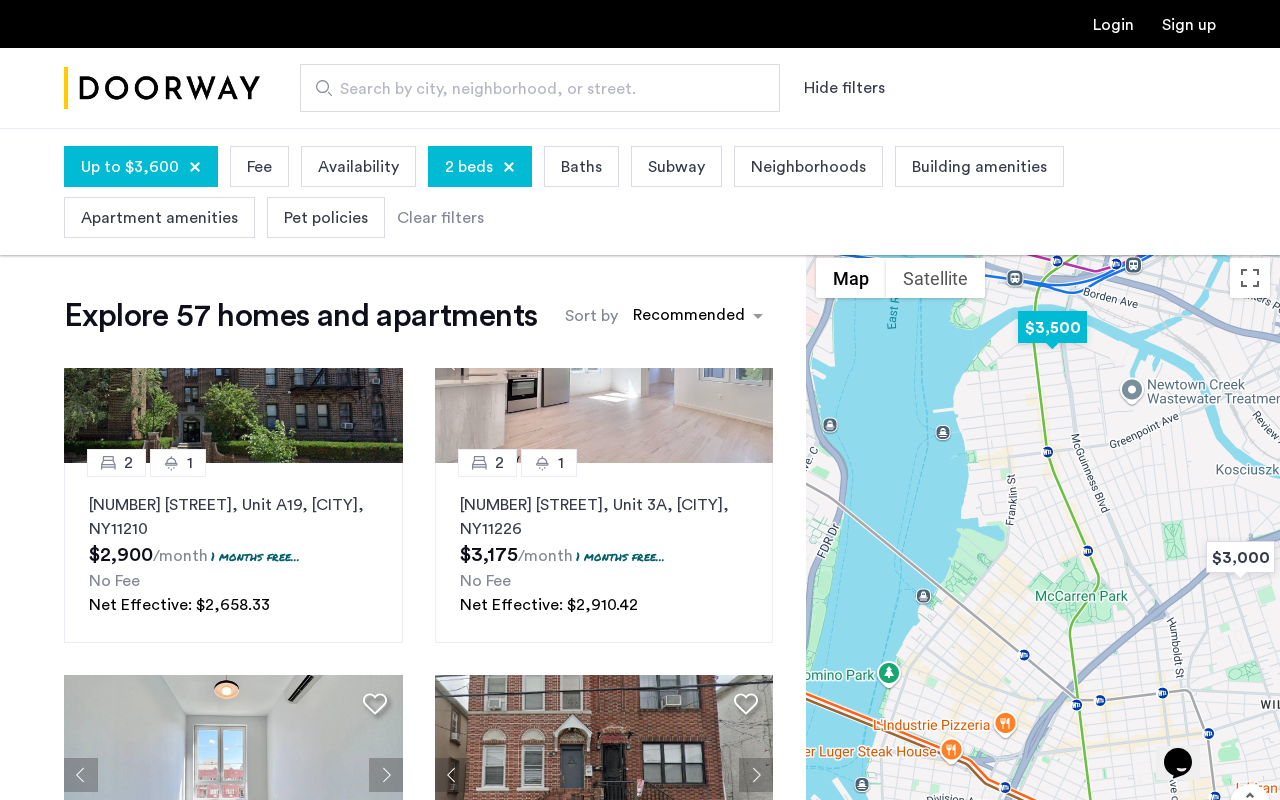 click at bounding box center (1052, 327) 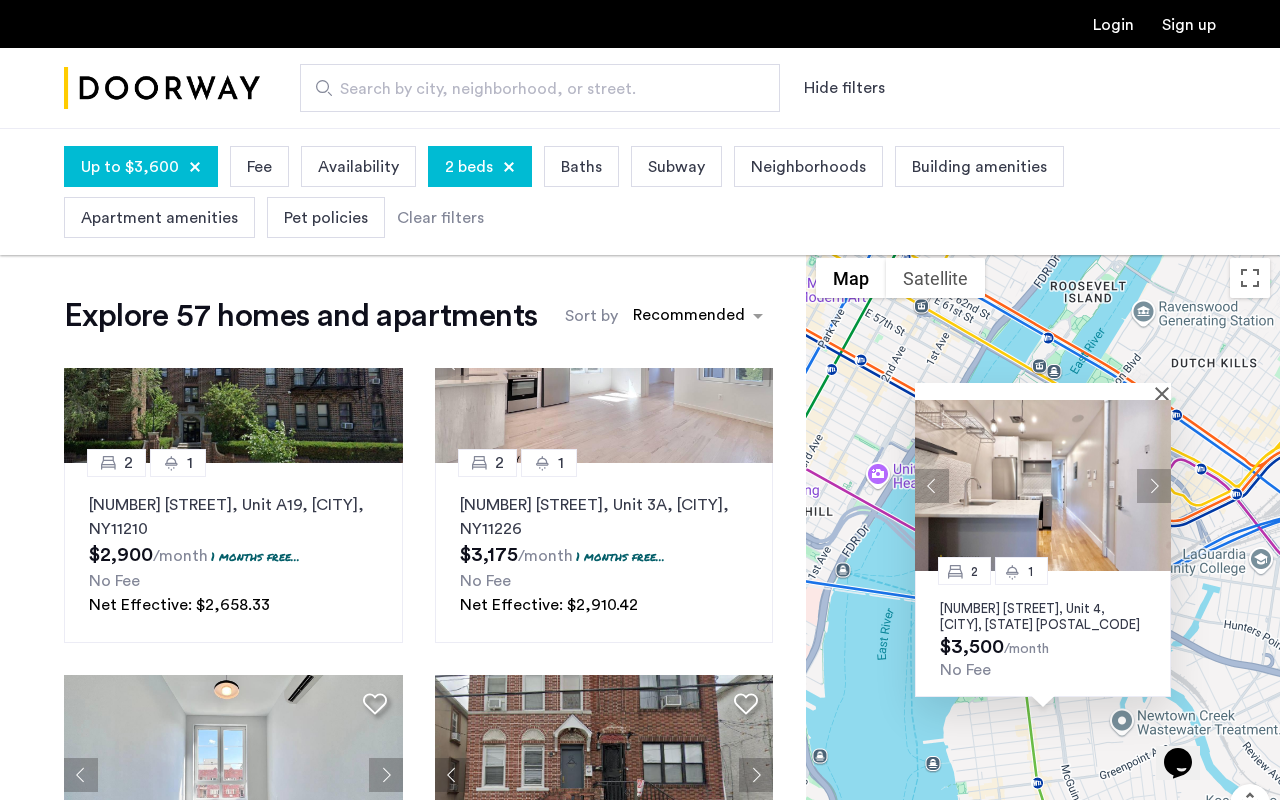click at bounding box center (1154, 486) 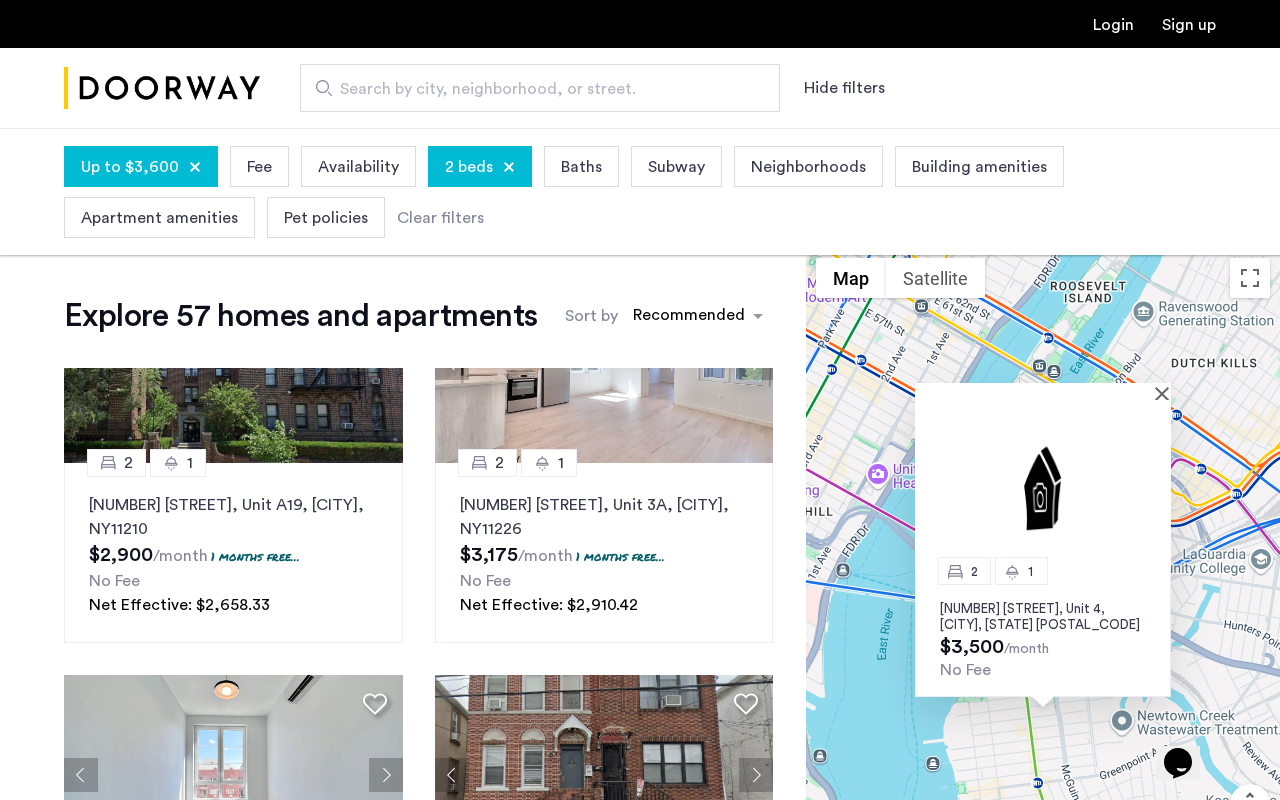 click at bounding box center (1043, 485) 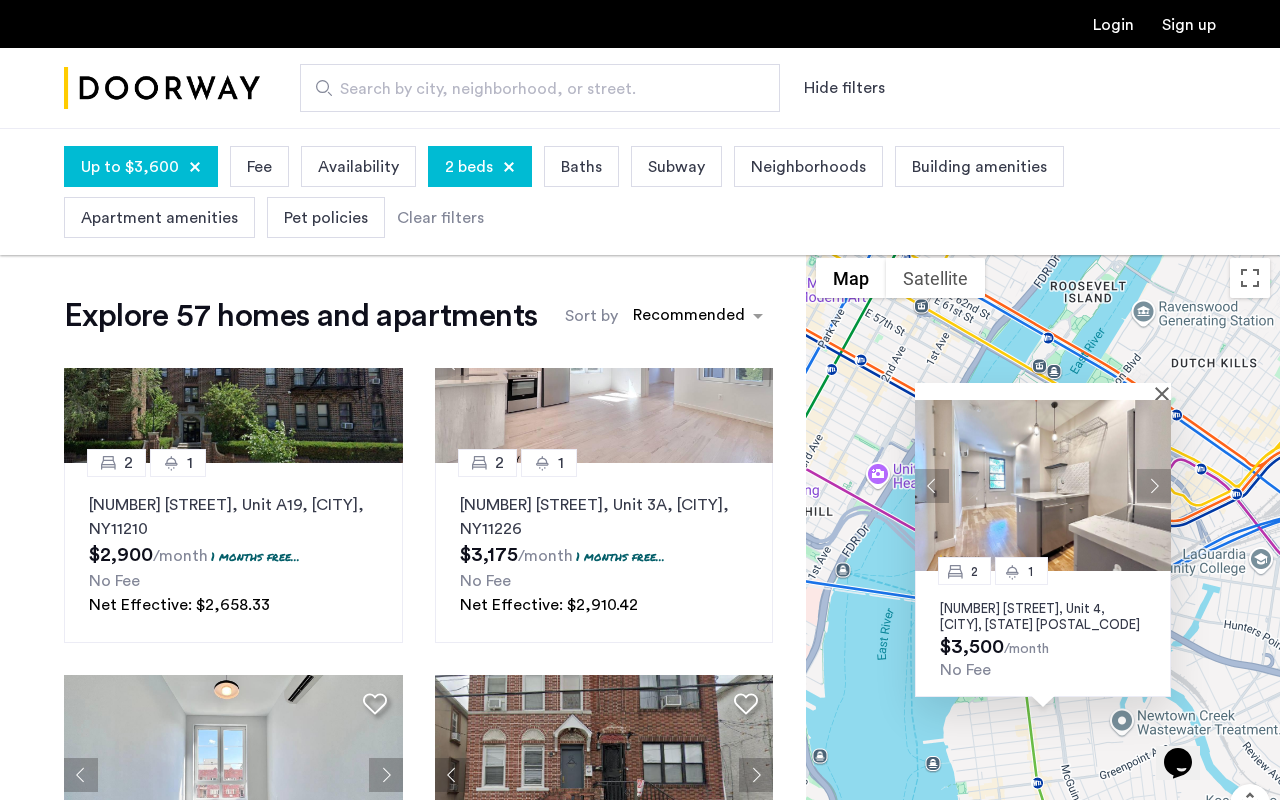 click on "[NUMBER] [STREET], Unit 4, [CITY], [STATE] [POSTAL_CODE]" at bounding box center [1043, 617] 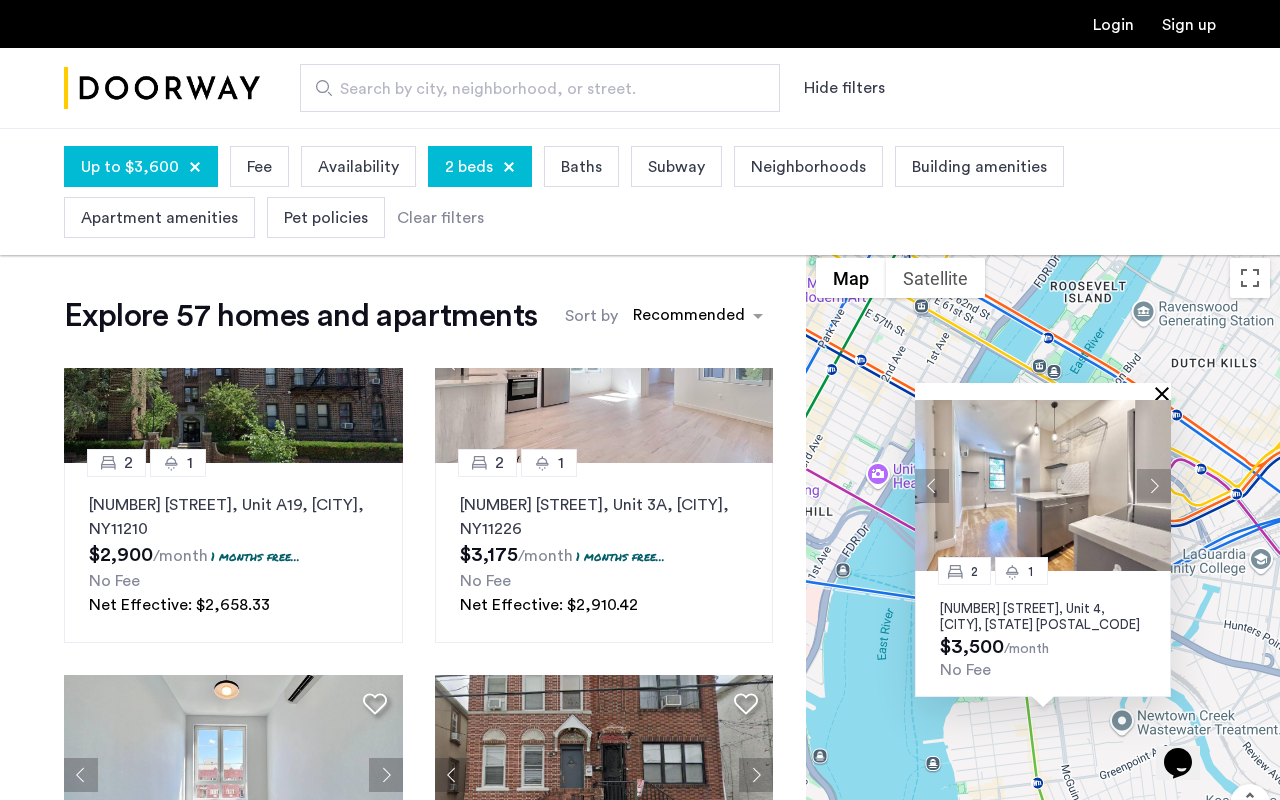 click at bounding box center (1166, 393) 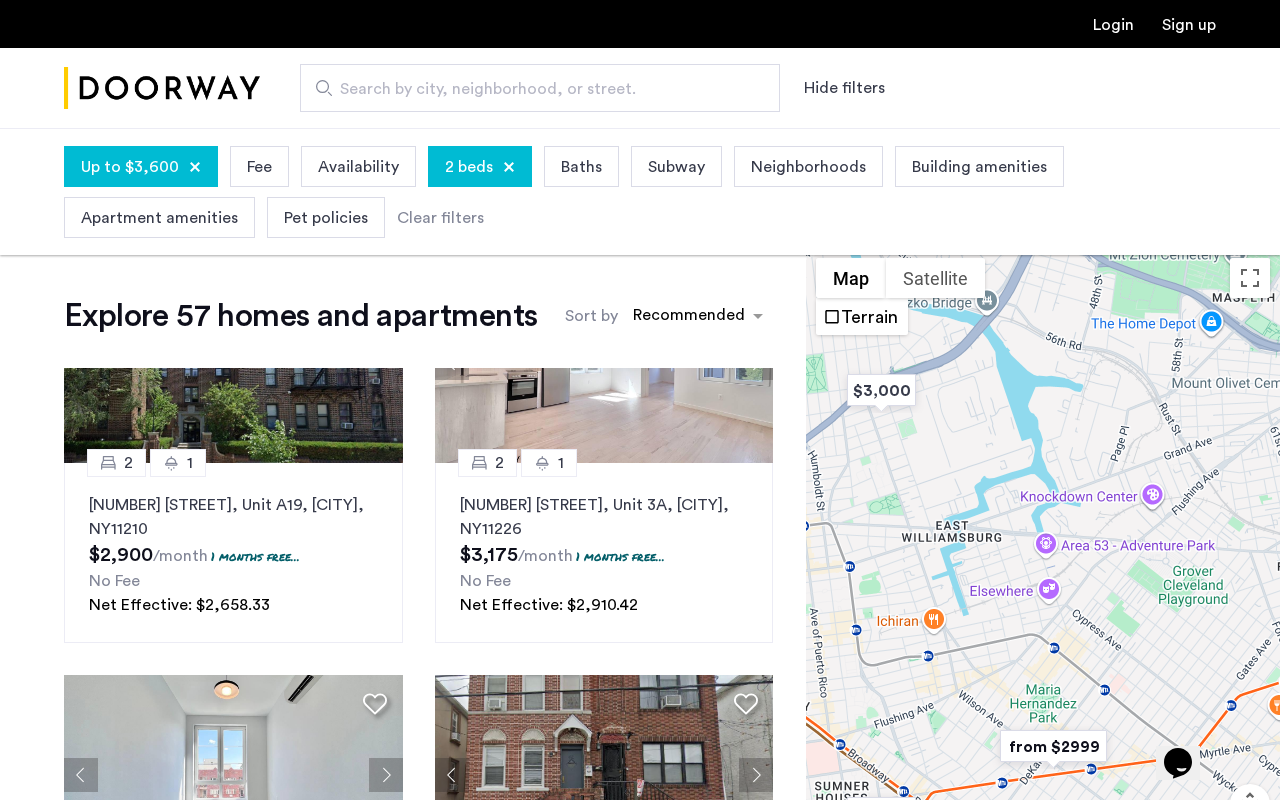 drag, startPoint x: 1103, startPoint y: 661, endPoint x: 751, endPoint y: 159, distance: 613.11334 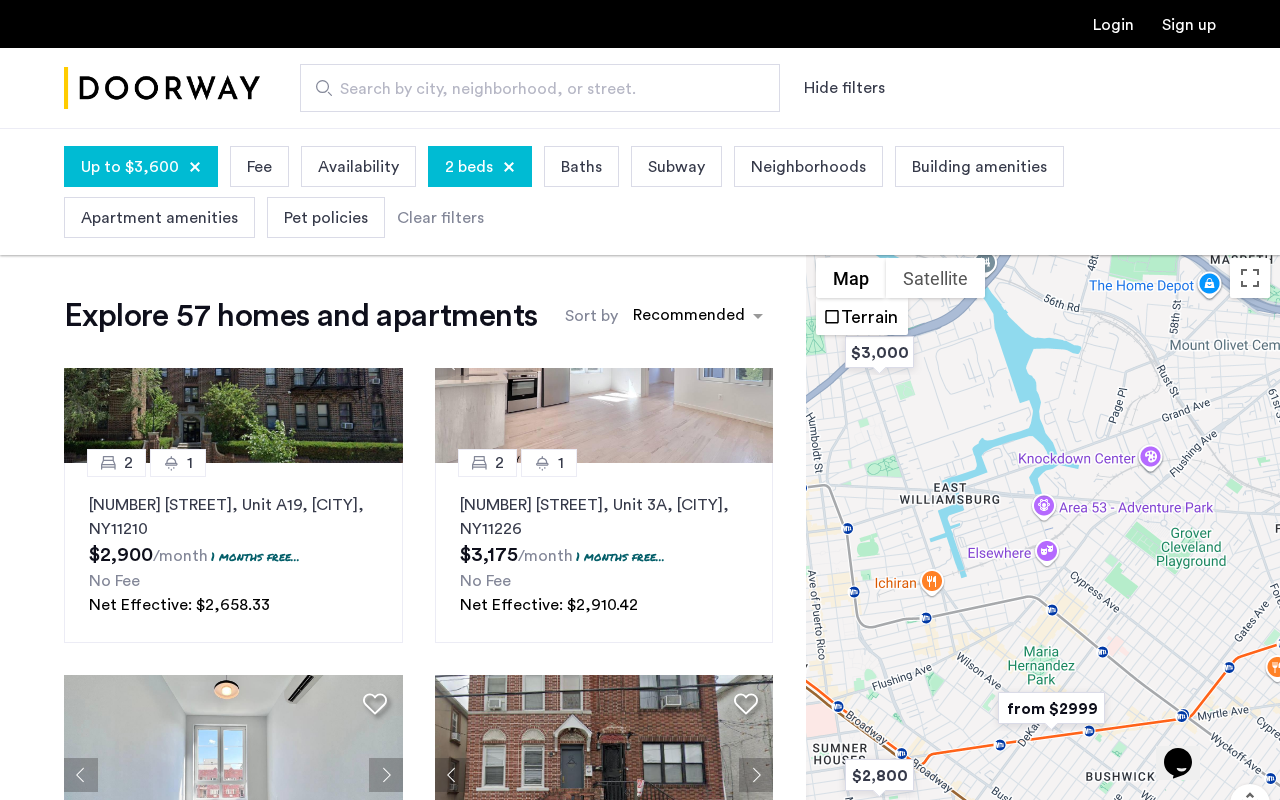 drag, startPoint x: 1005, startPoint y: 645, endPoint x: 1005, endPoint y: 604, distance: 41 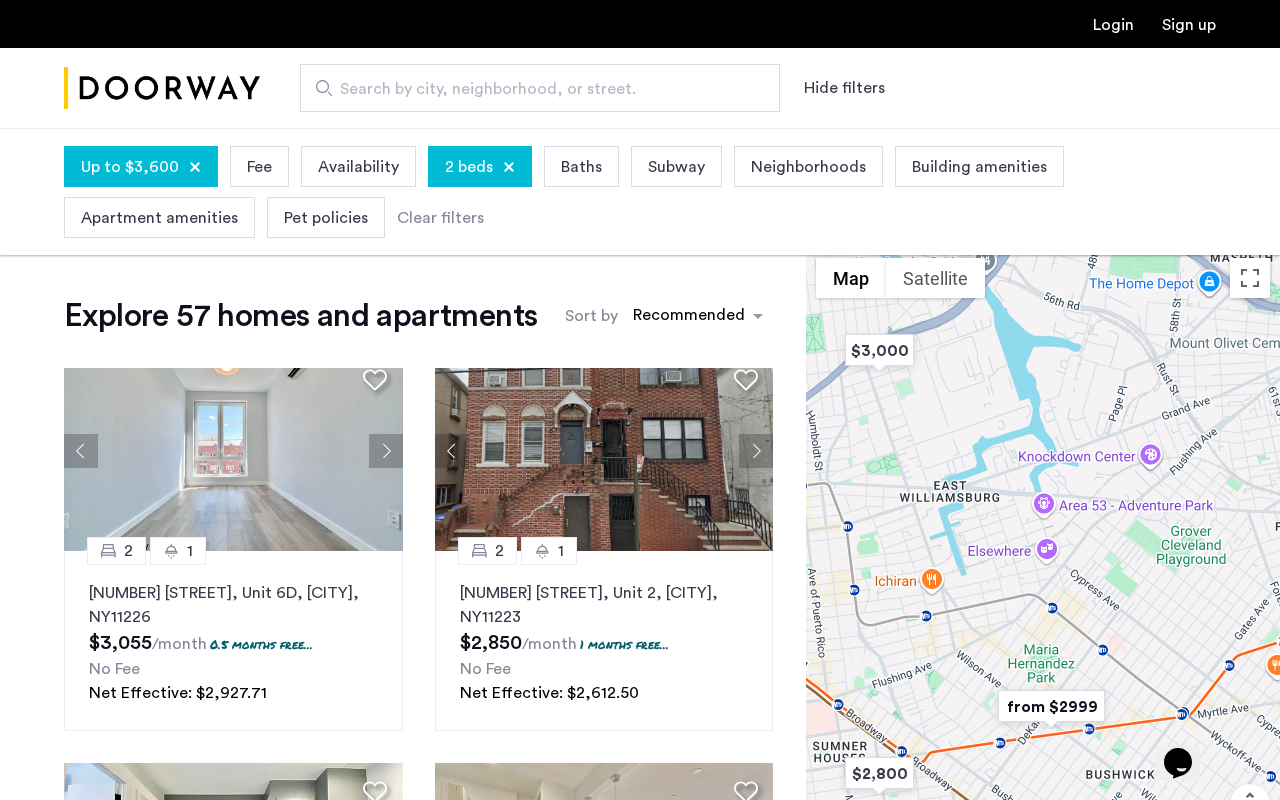scroll, scrollTop: 456, scrollLeft: 0, axis: vertical 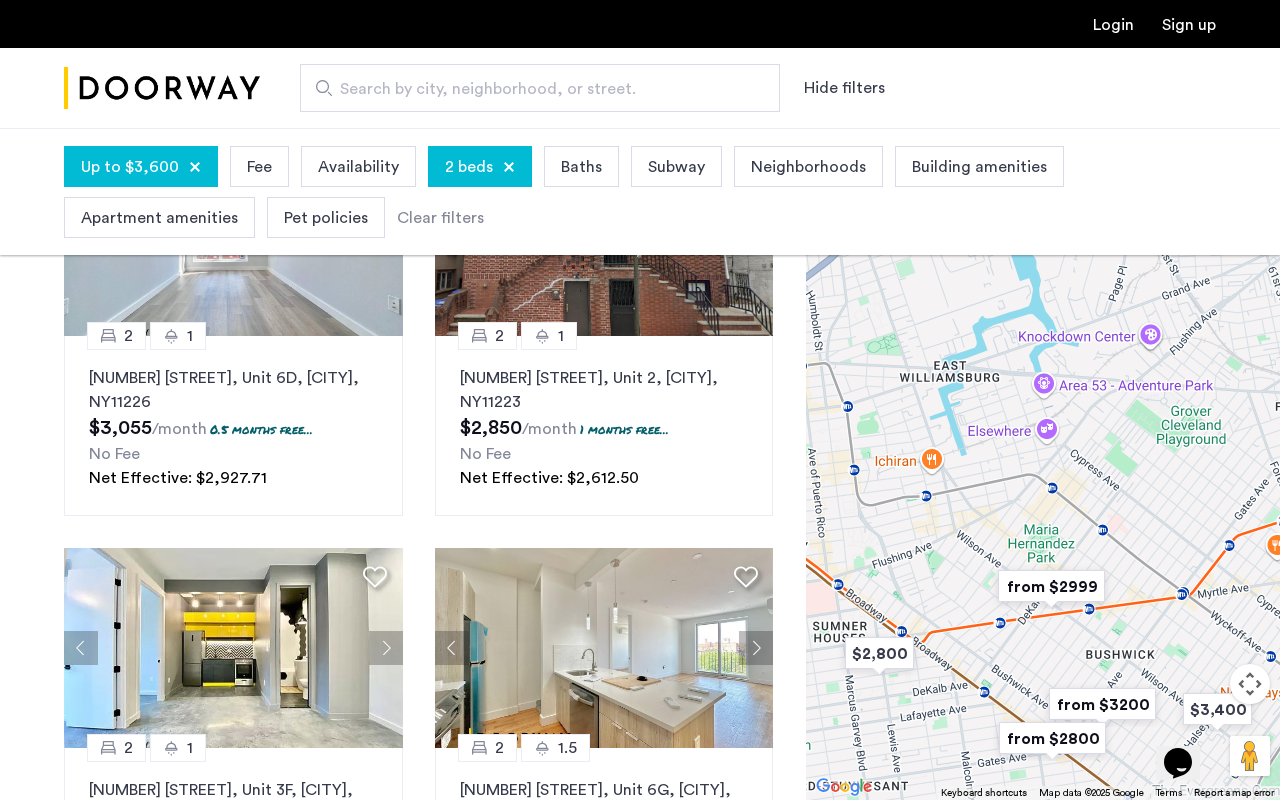 click on "Up to $3,600 Fee  Availability   2 beds  Baths Subway Neighborhoods Building amenities Apartment amenities Pet policies Clear filters" at bounding box center (640, 192) 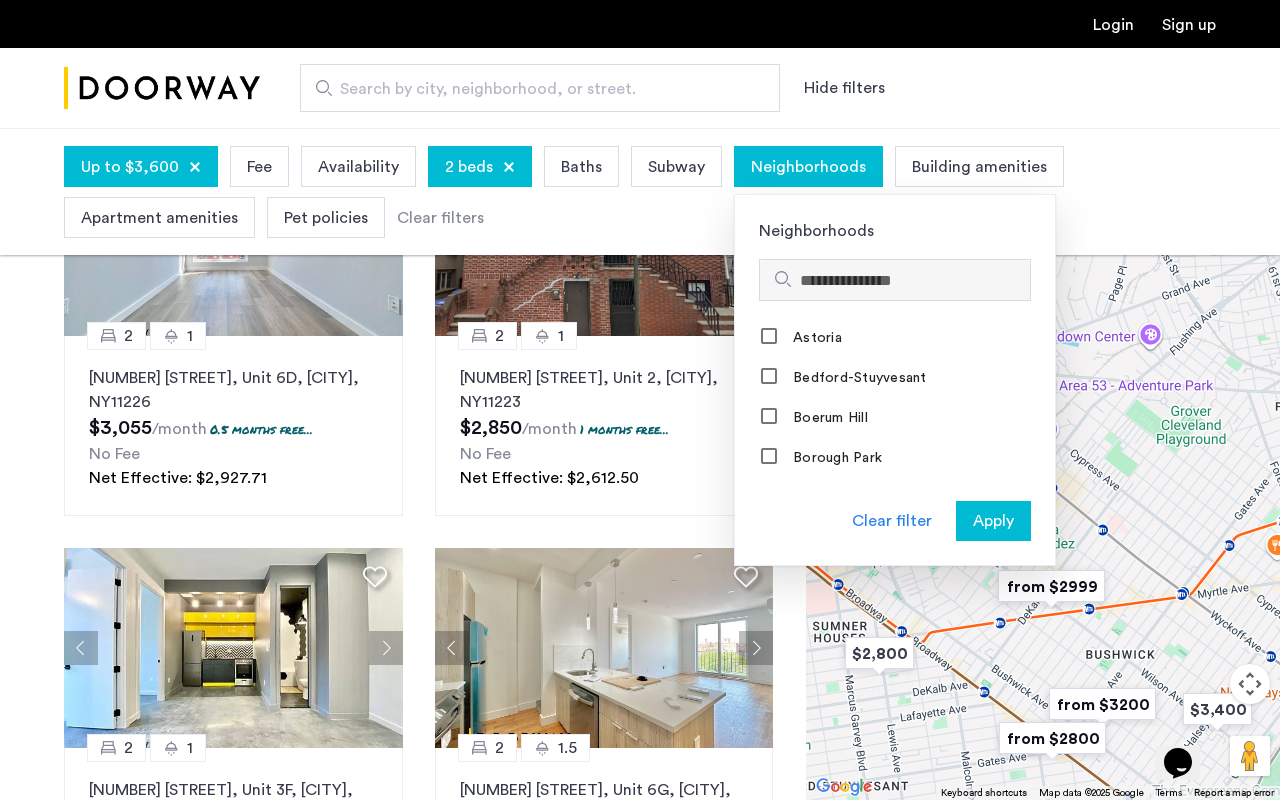 click at bounding box center (911, 281) 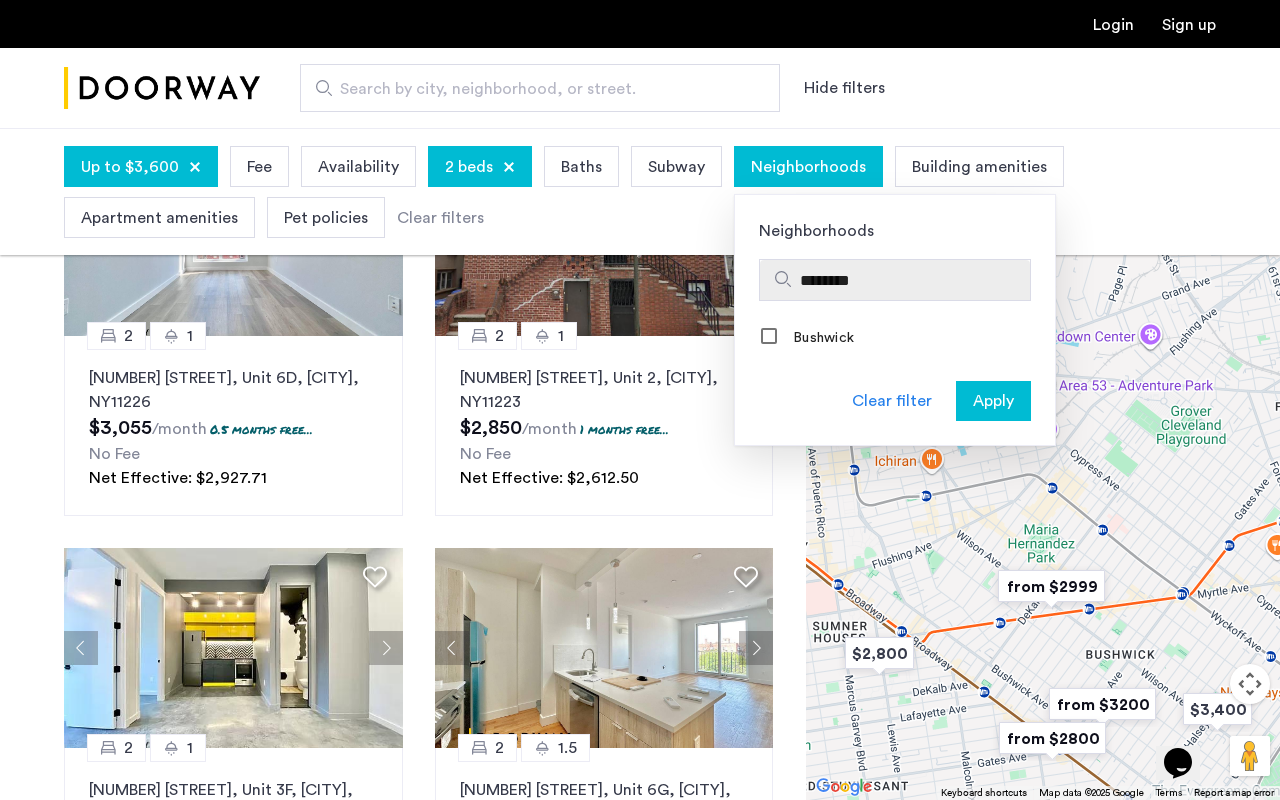 type on "********" 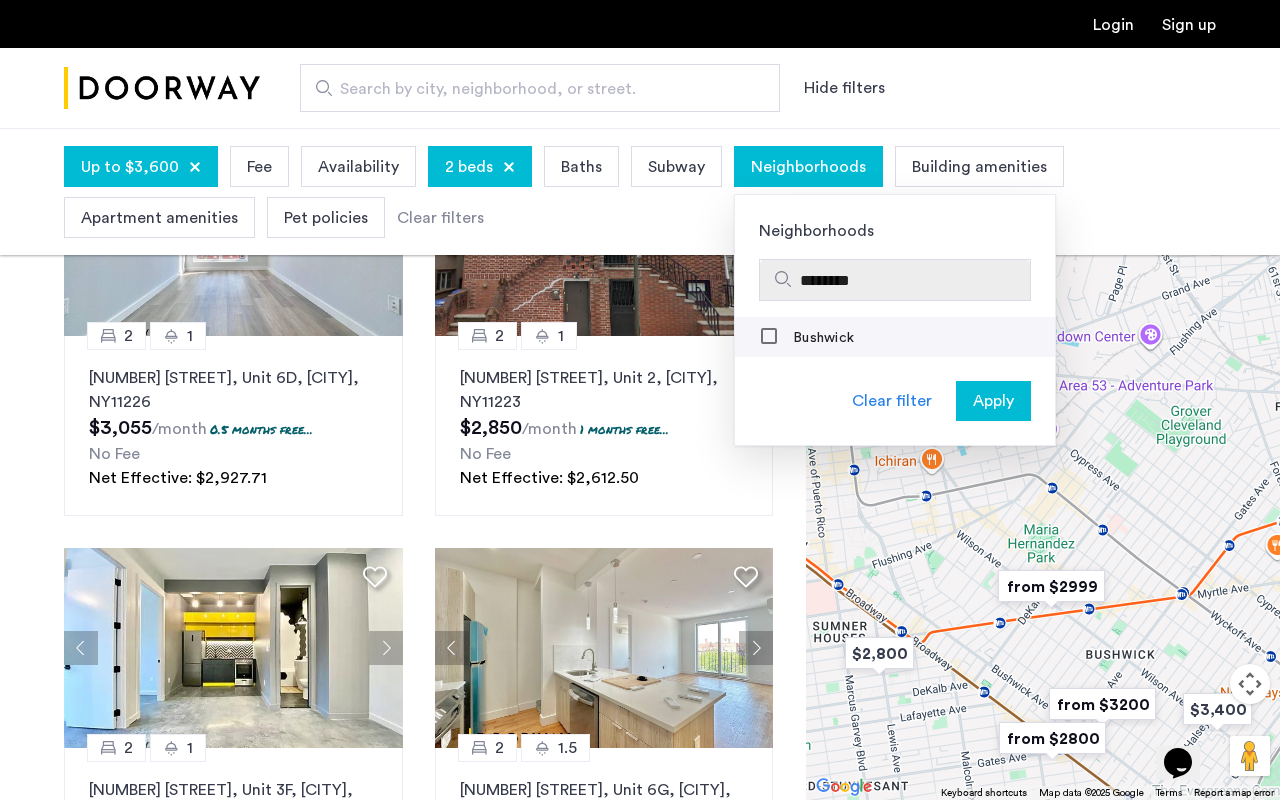 click on "Bushwick" at bounding box center [821, 338] 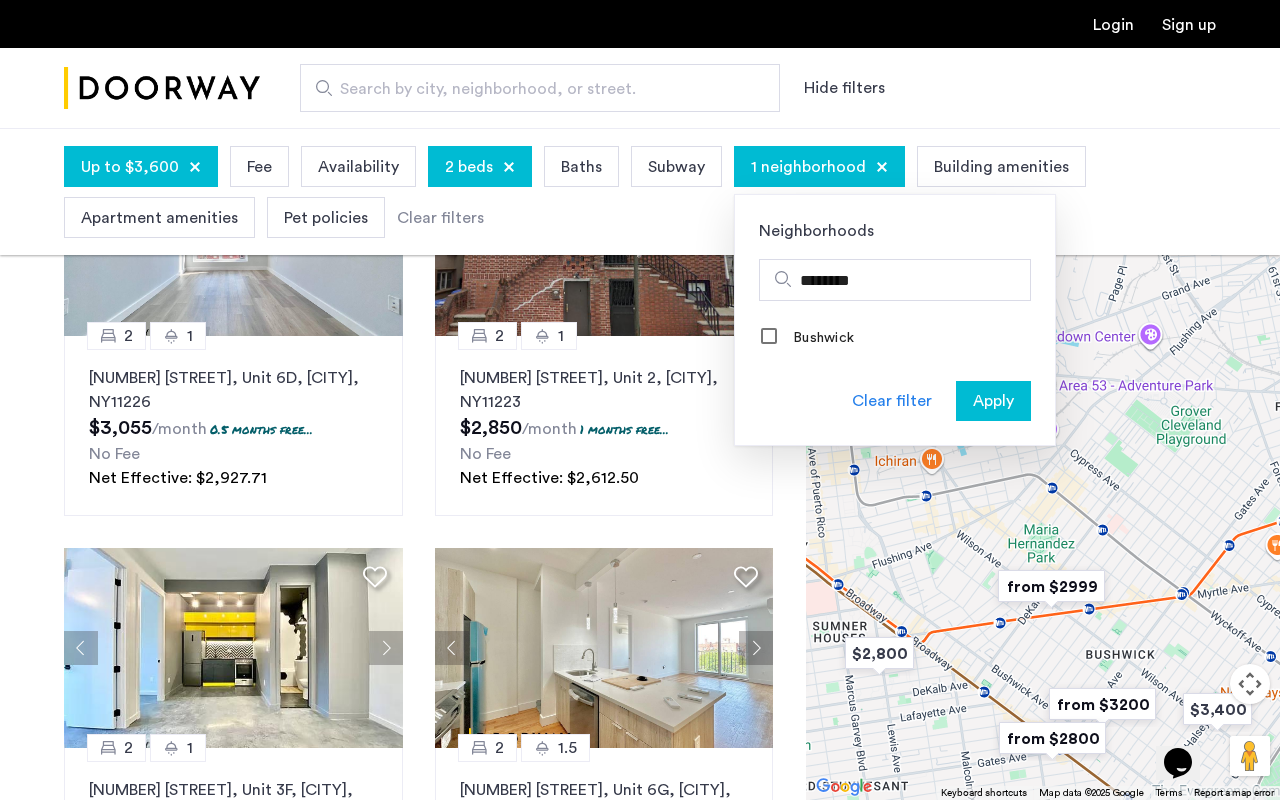 click on "Apply" at bounding box center [993, 401] 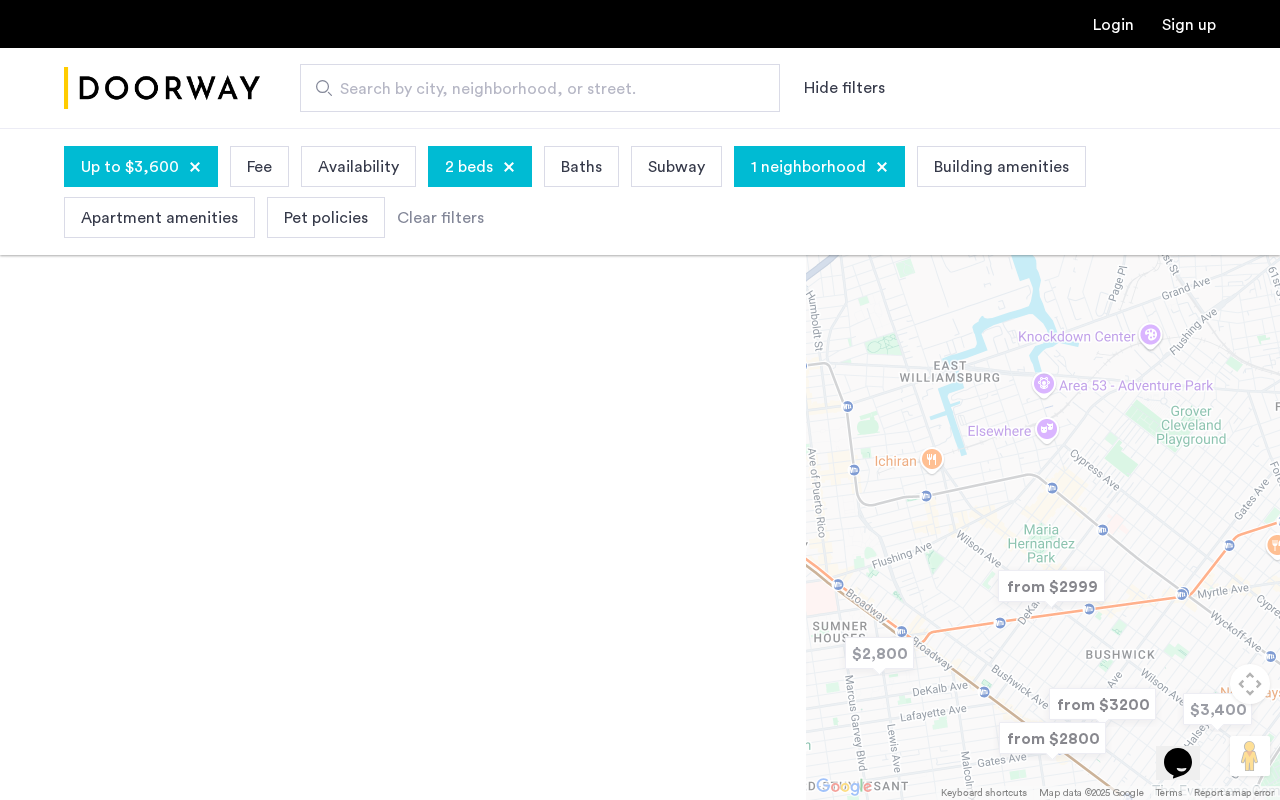 scroll, scrollTop: 0, scrollLeft: 0, axis: both 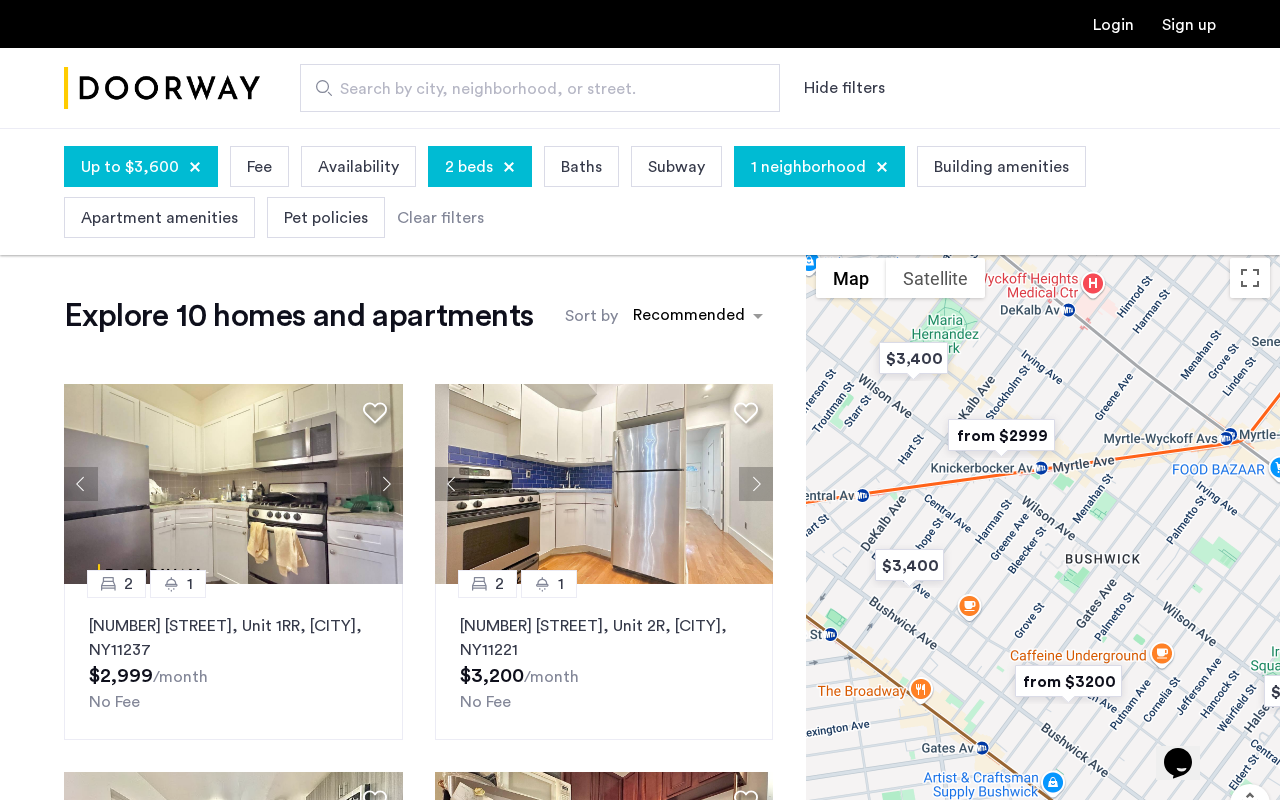 drag, startPoint x: 1009, startPoint y: 389, endPoint x: 1072, endPoint y: 352, distance: 73.061615 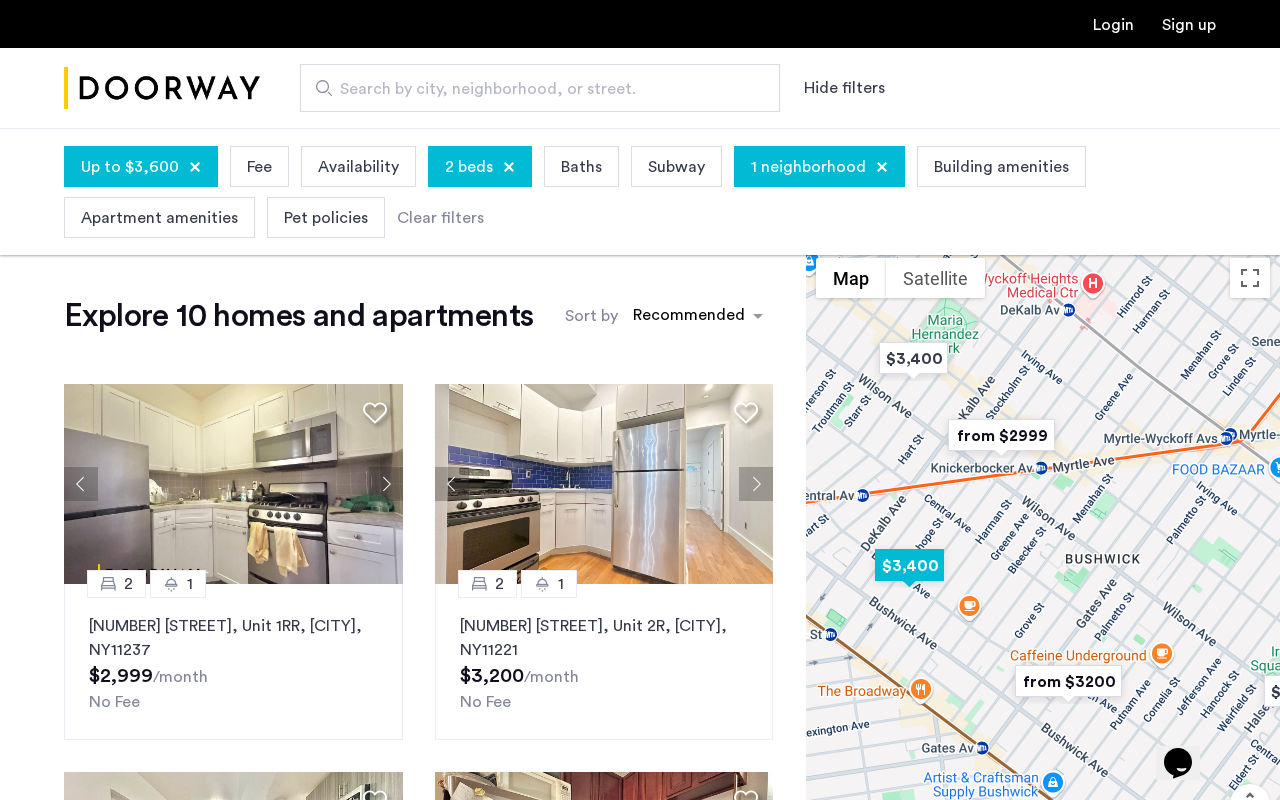 click at bounding box center [909, 565] 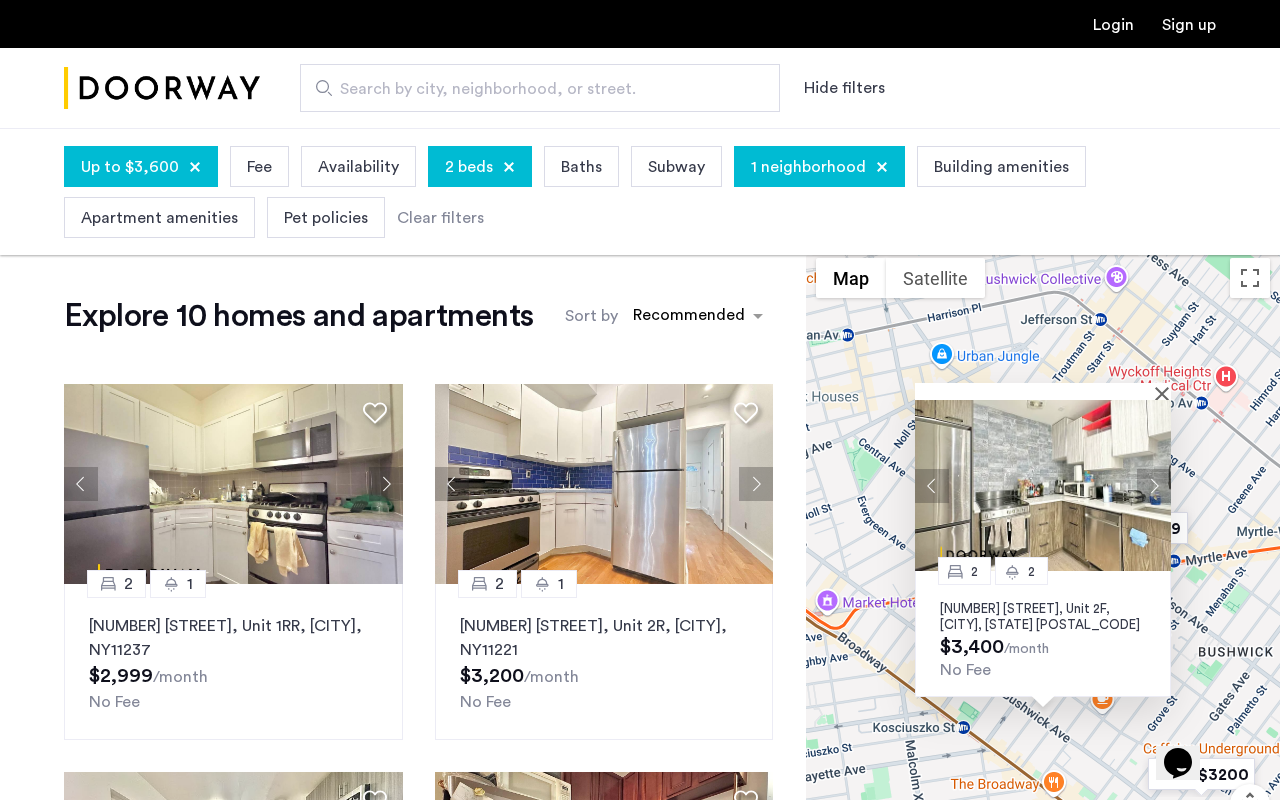 click at bounding box center (1154, 486) 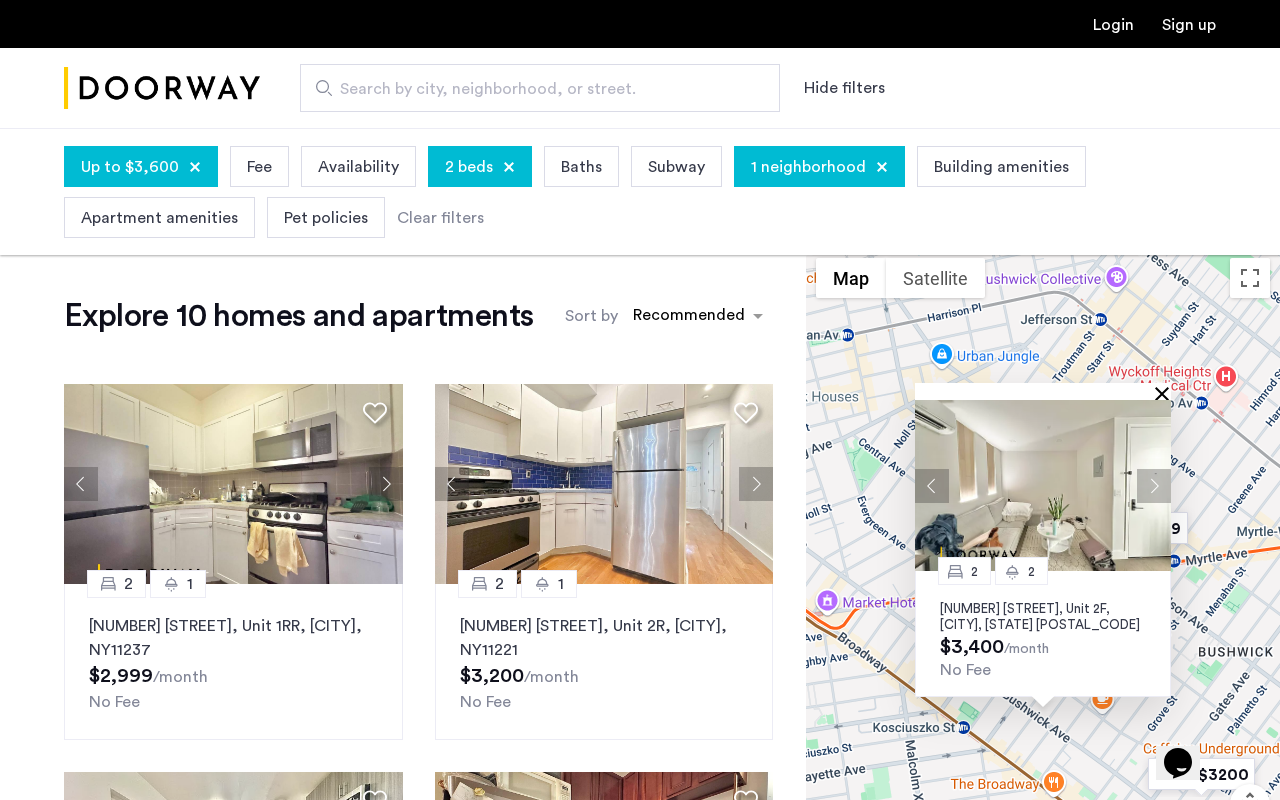 click at bounding box center (1166, 393) 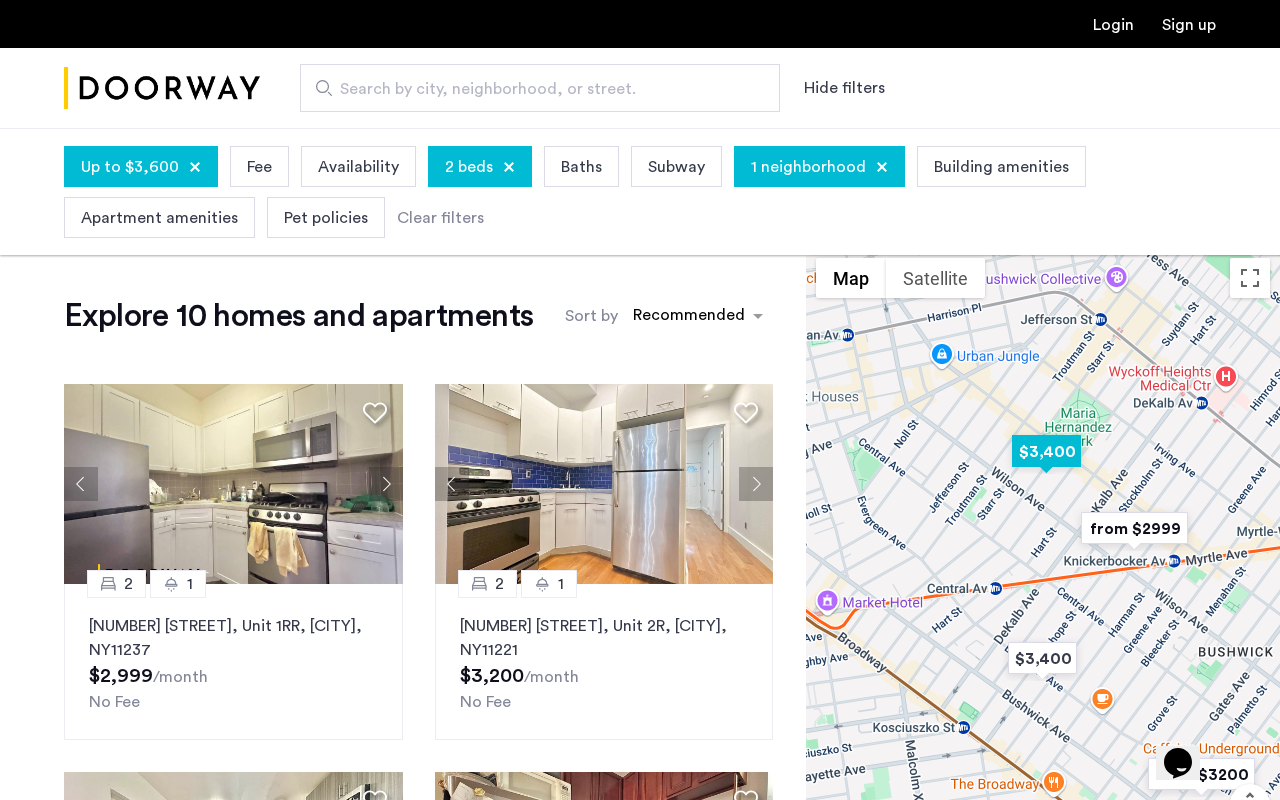 click at bounding box center (1046, 451) 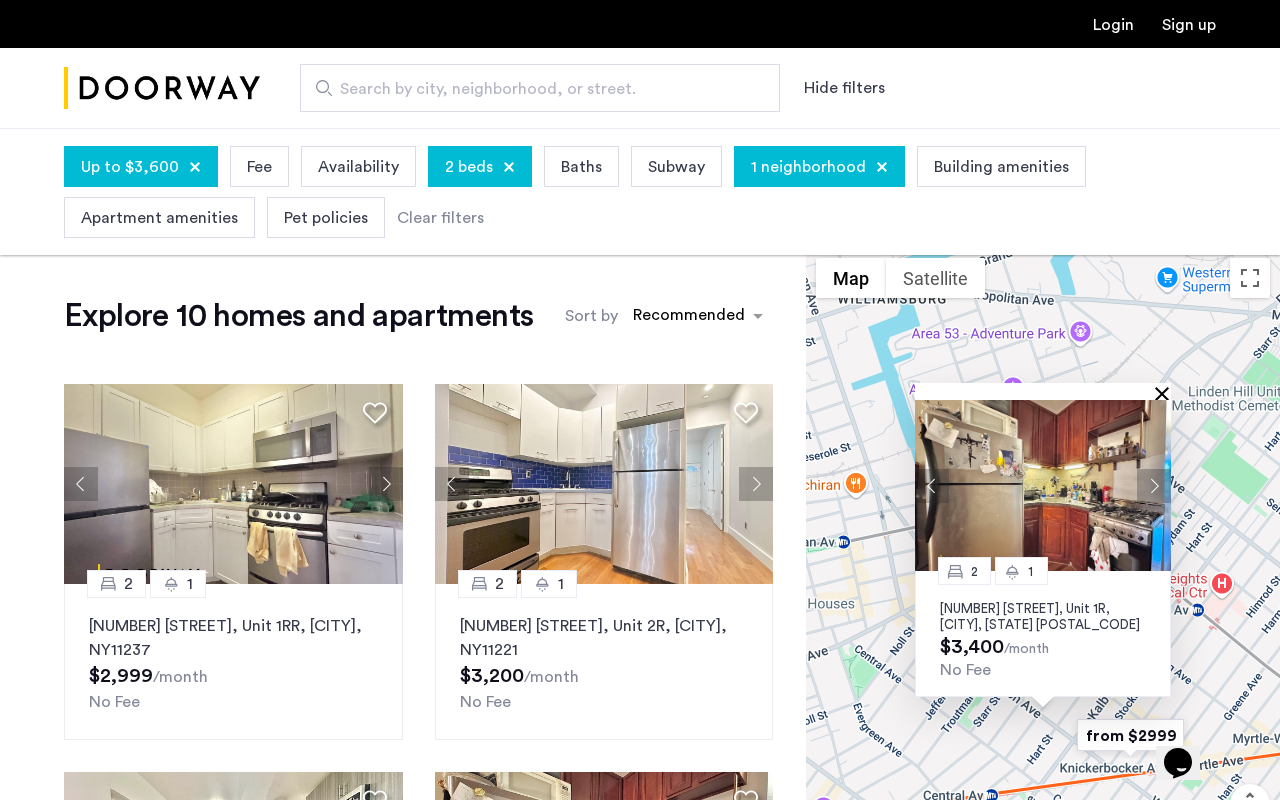 click at bounding box center (1166, 393) 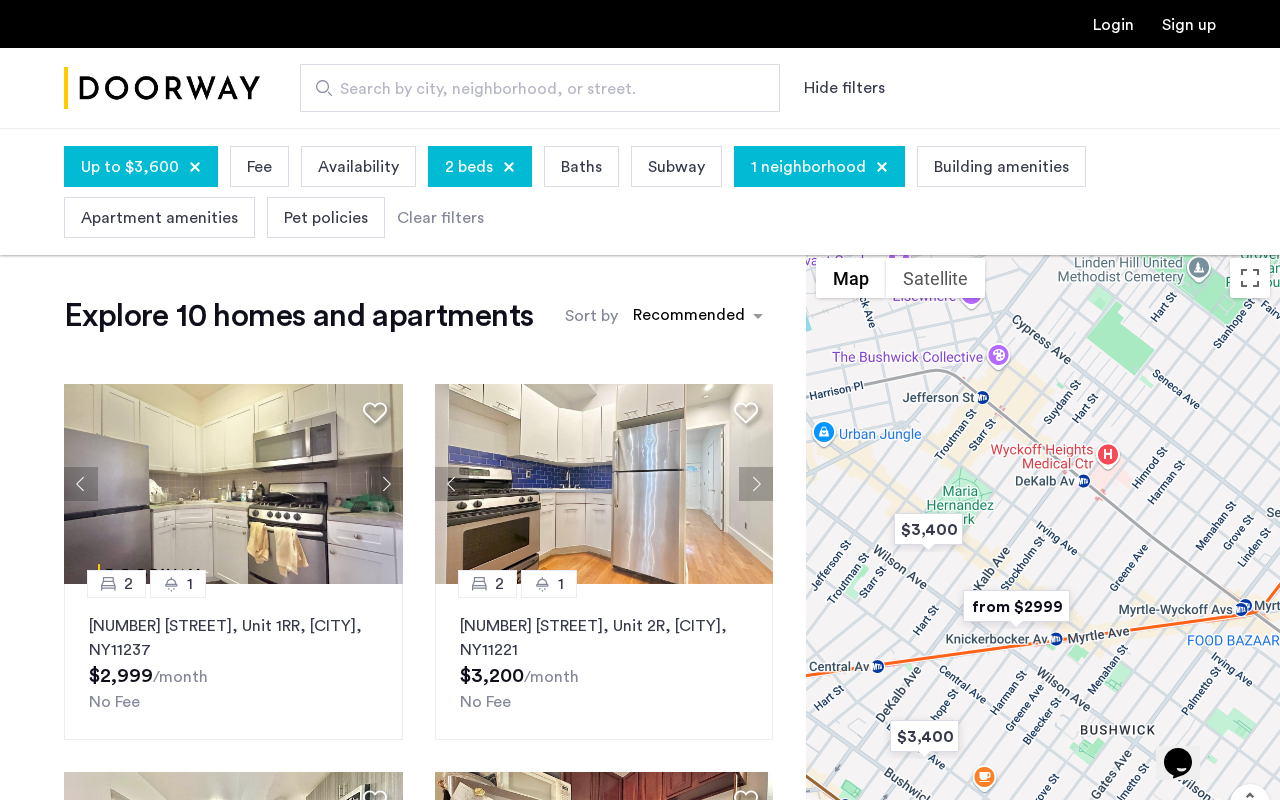 drag, startPoint x: 1162, startPoint y: 441, endPoint x: 1040, endPoint y: 304, distance: 183.44754 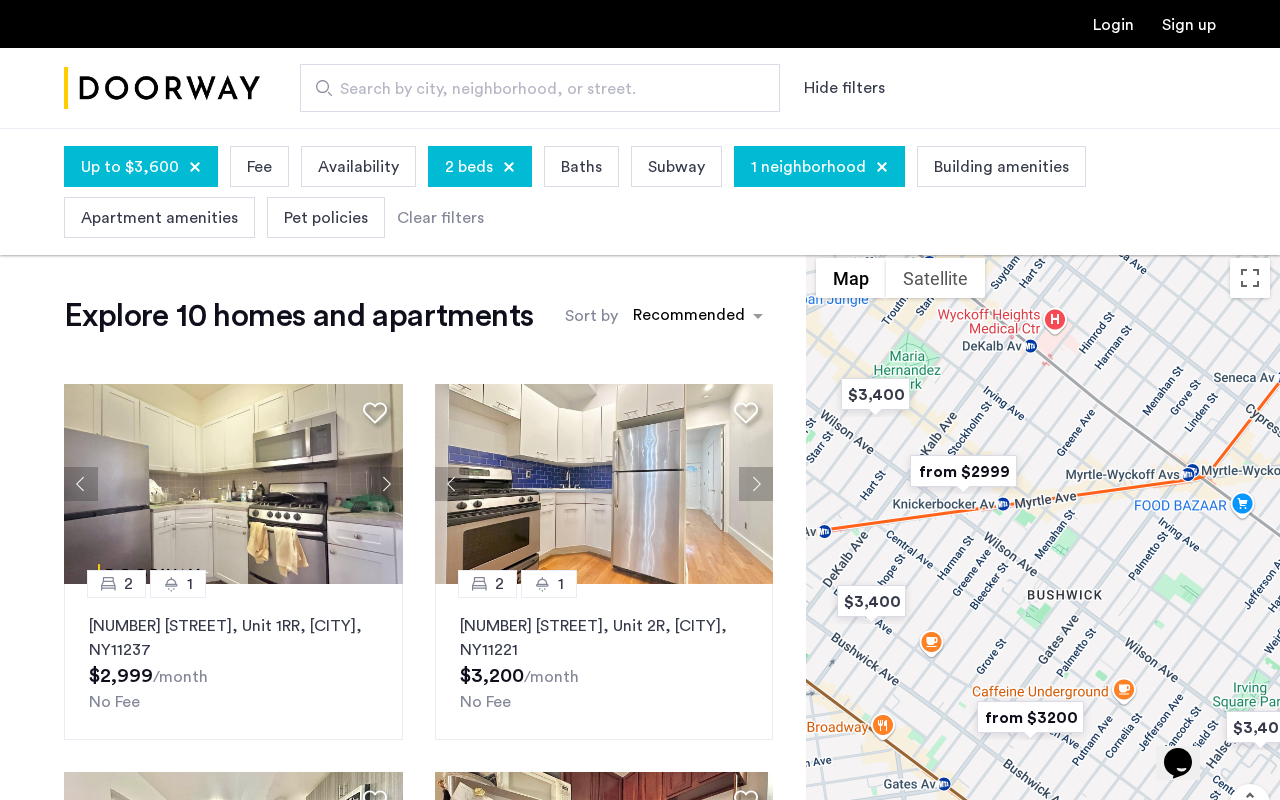 drag, startPoint x: 1123, startPoint y: 541, endPoint x: 1107, endPoint y: 442, distance: 100.28459 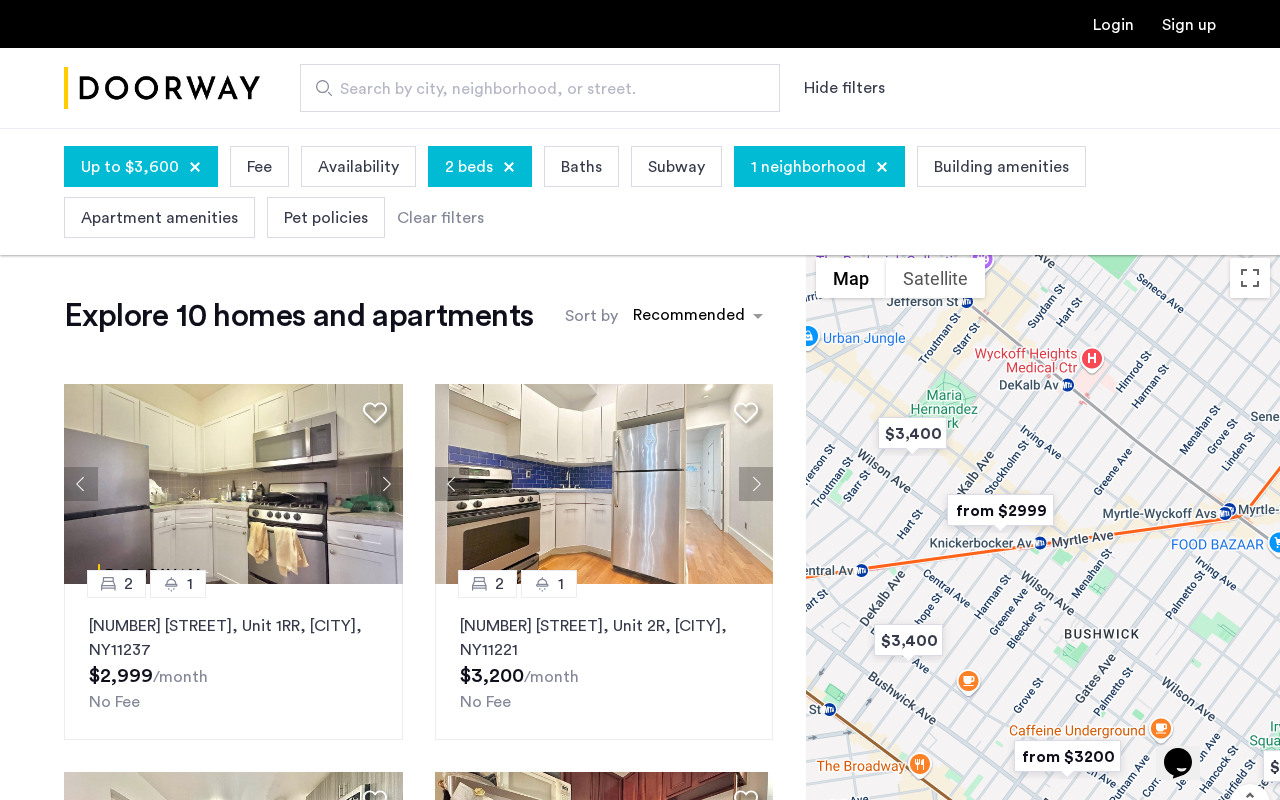 click at bounding box center [1000, 510] 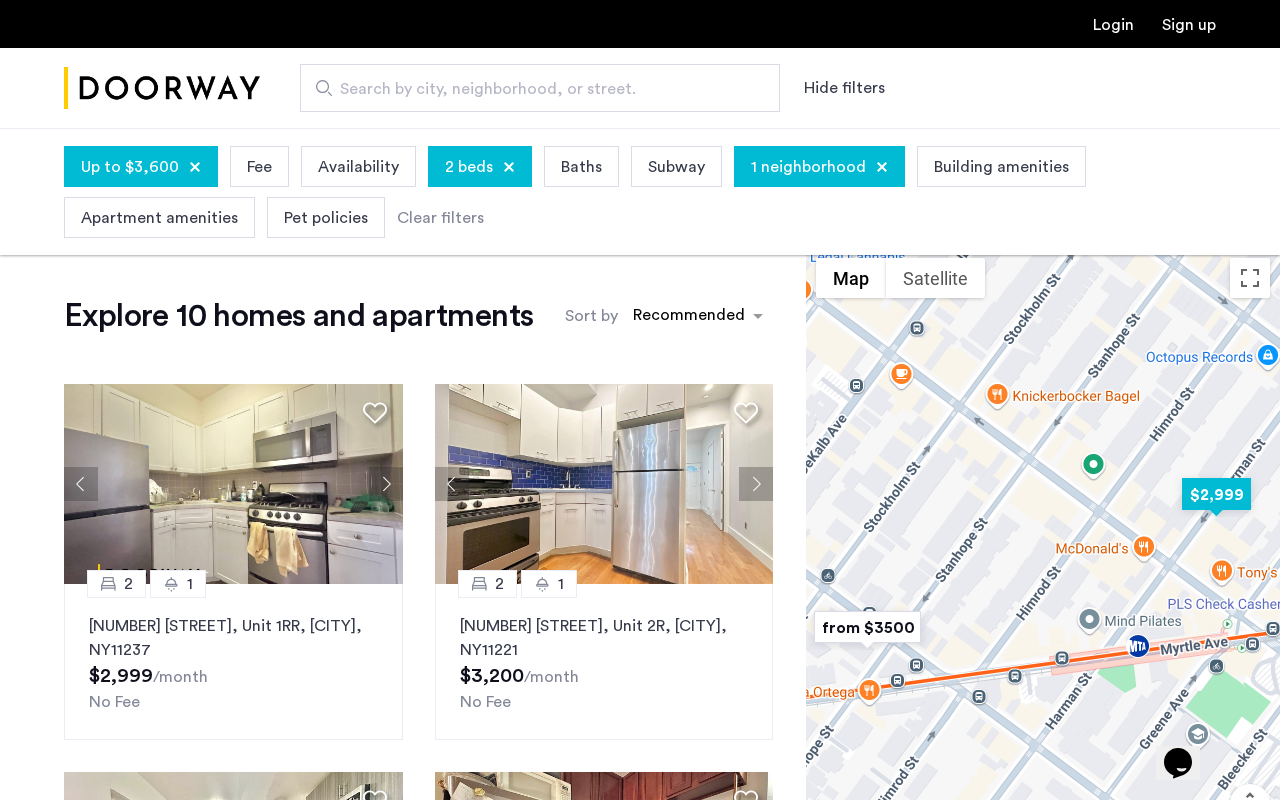 click at bounding box center [1216, 494] 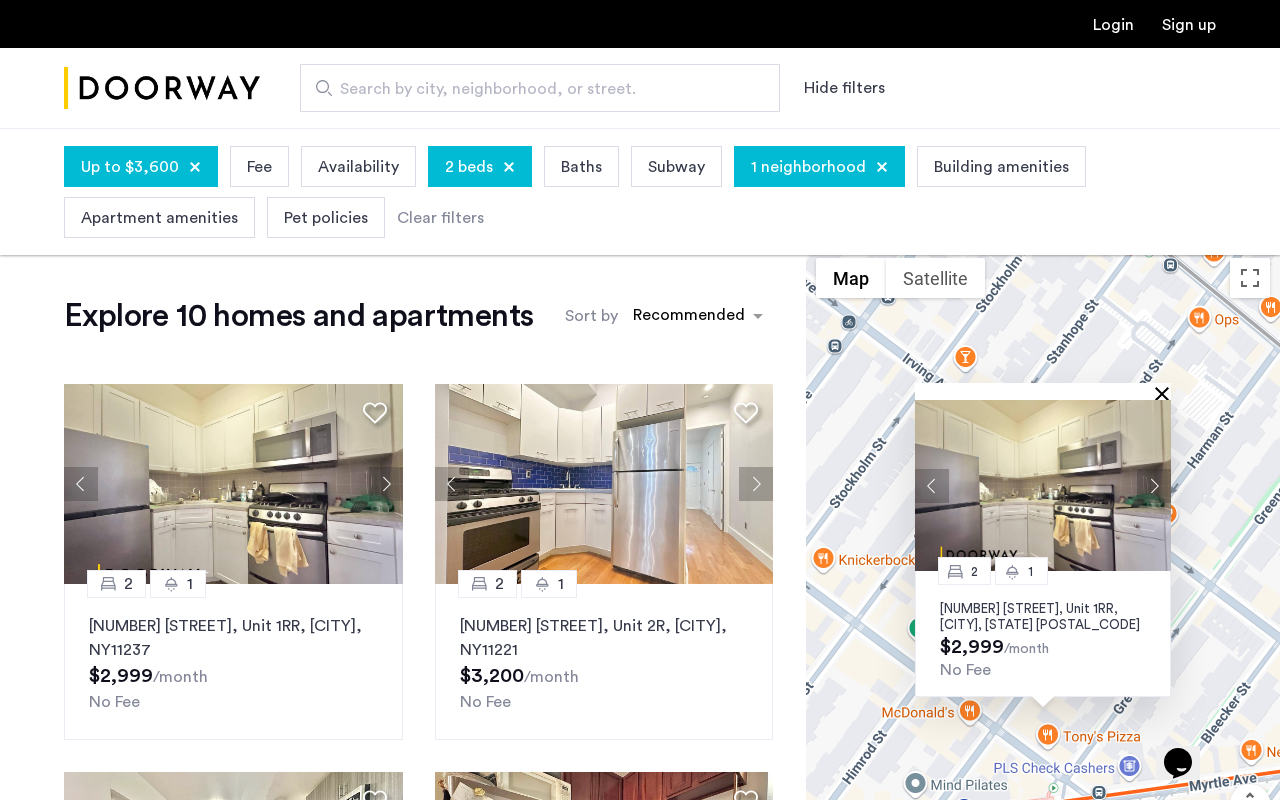 click at bounding box center [1166, 393] 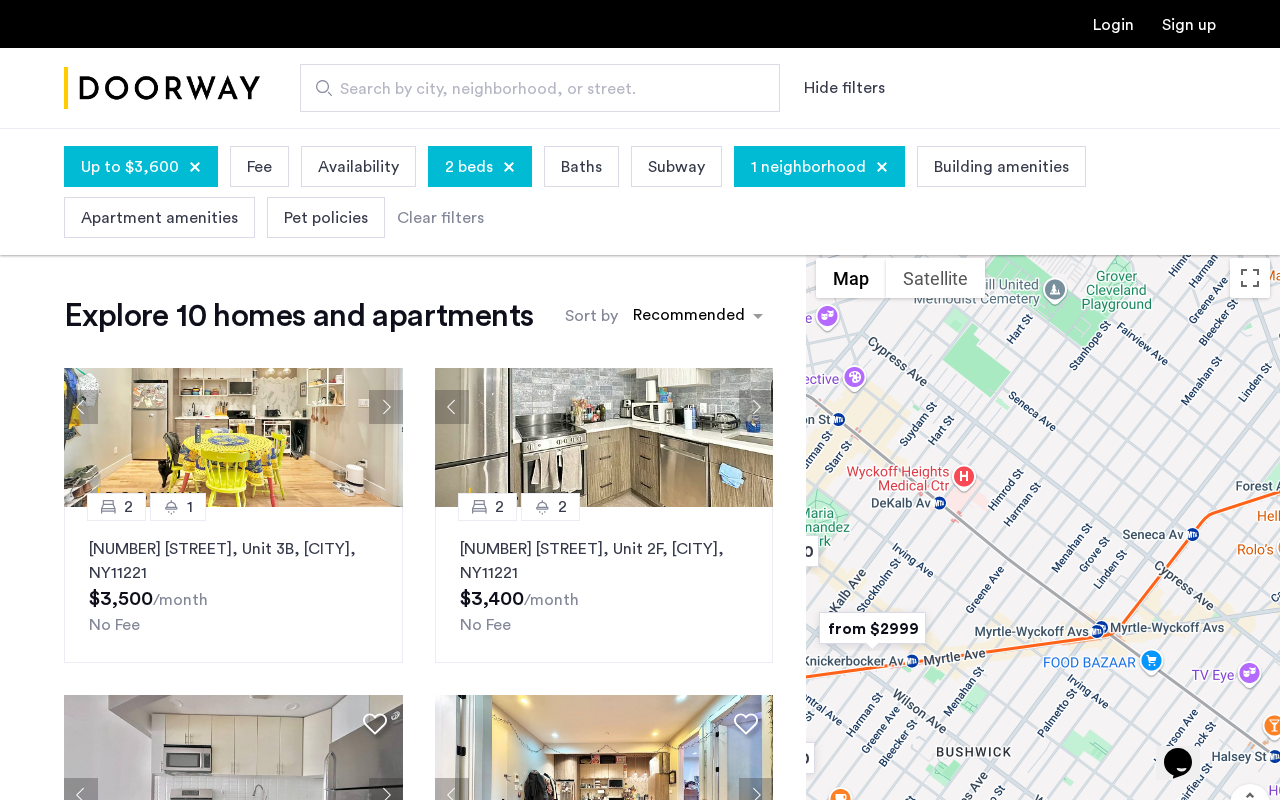 scroll, scrollTop: 1262, scrollLeft: 0, axis: vertical 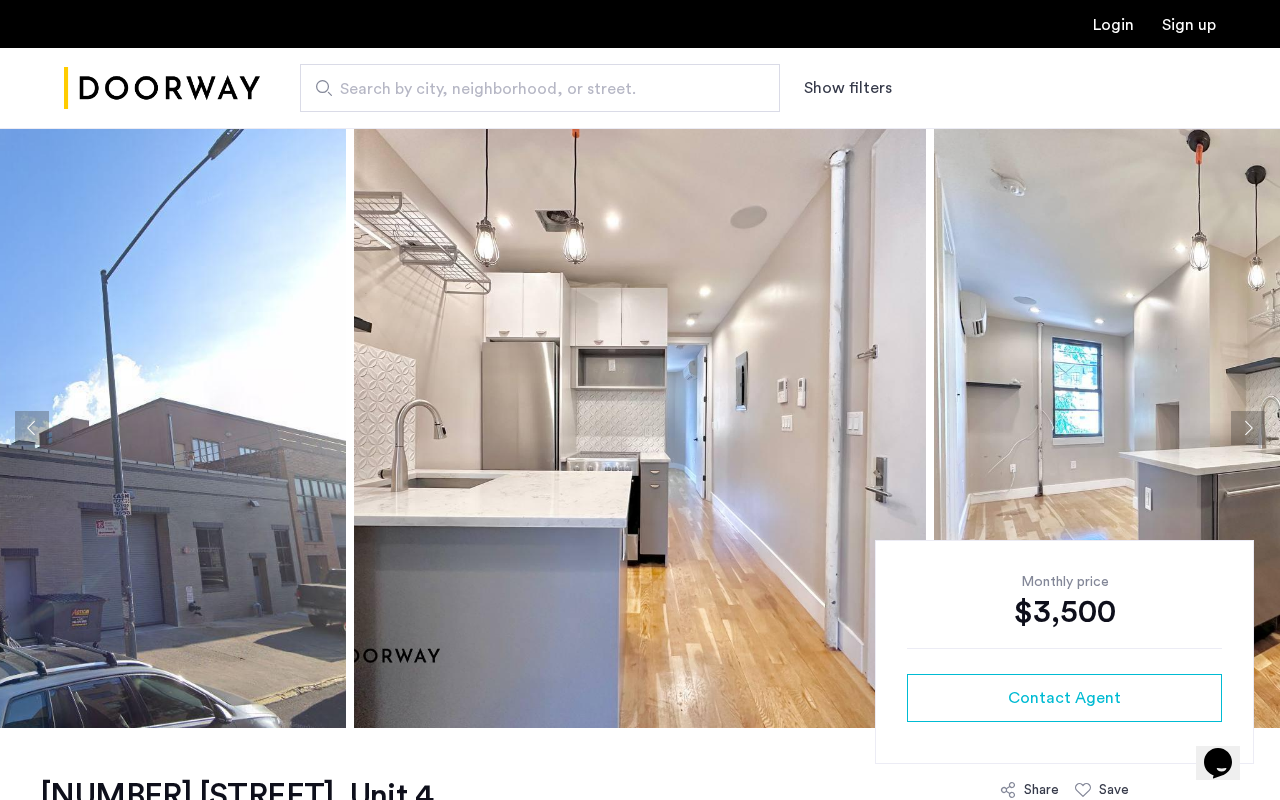 click 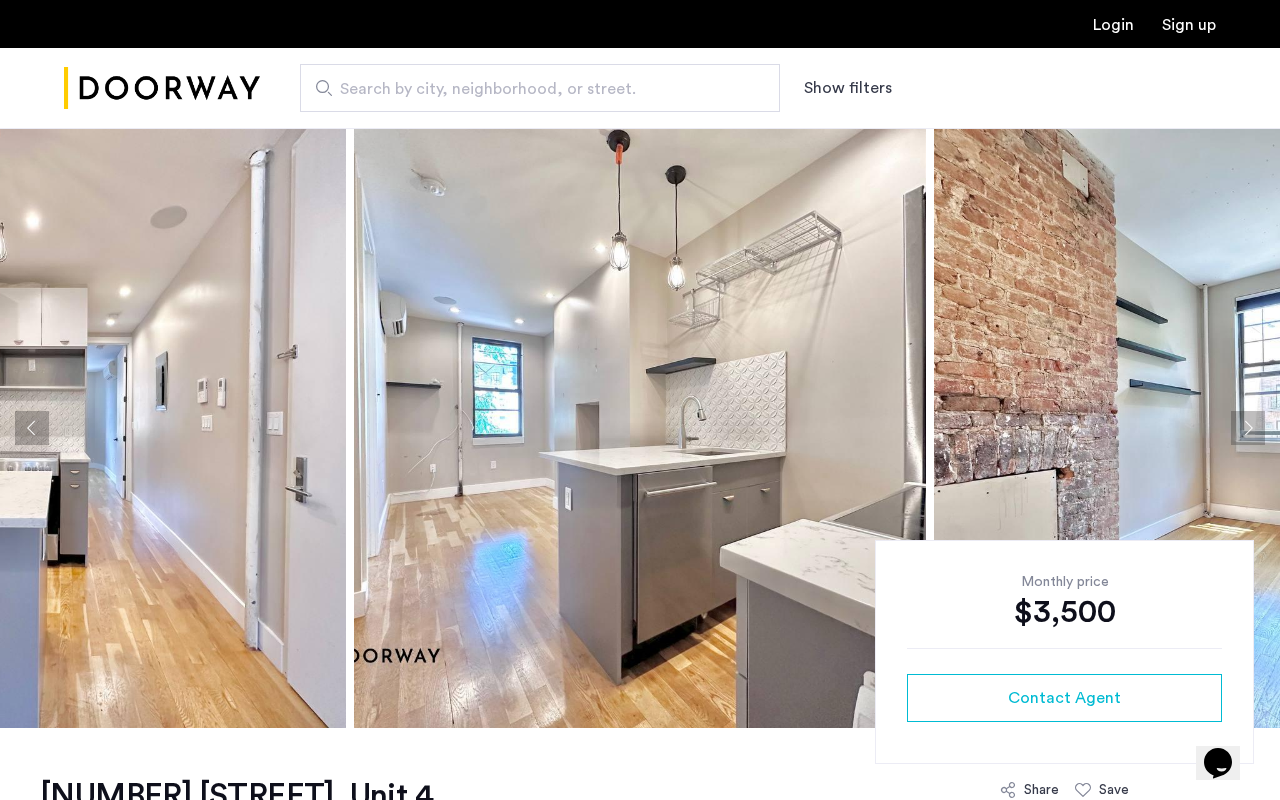 click 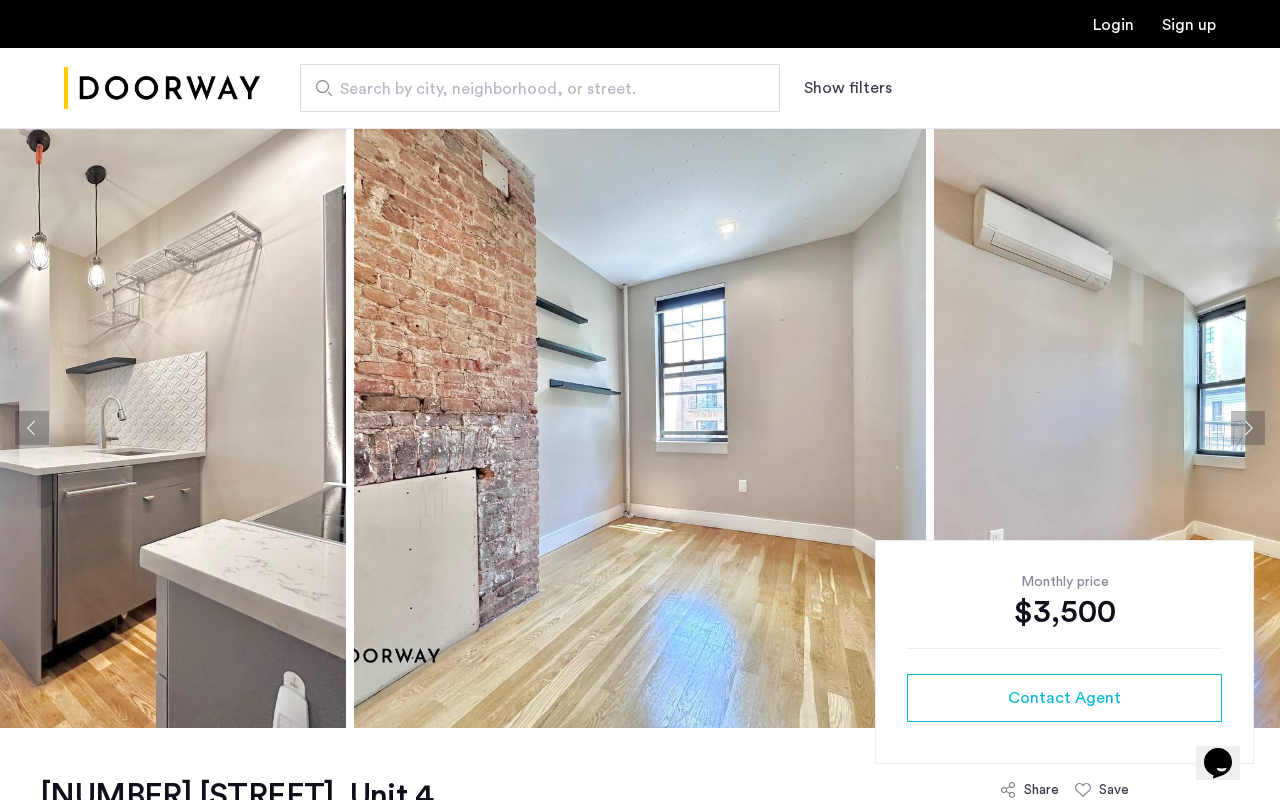 click 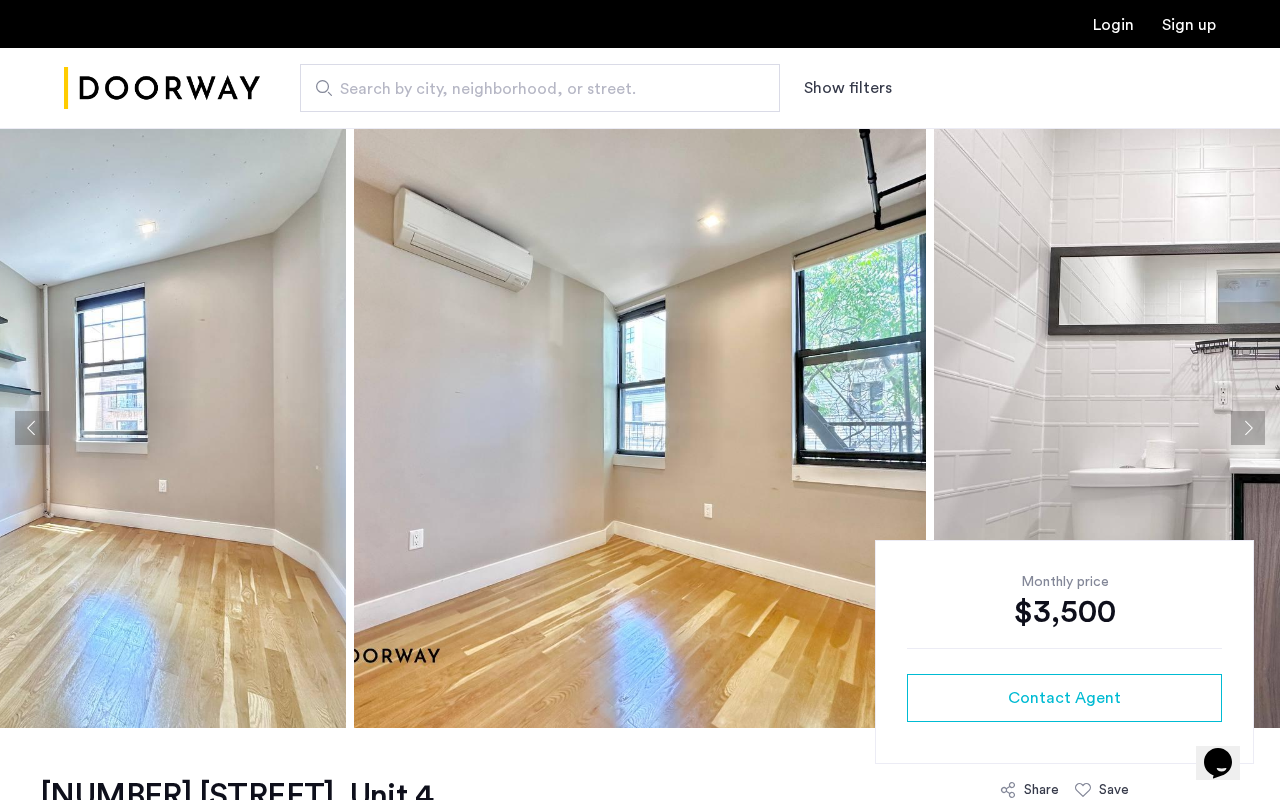 click 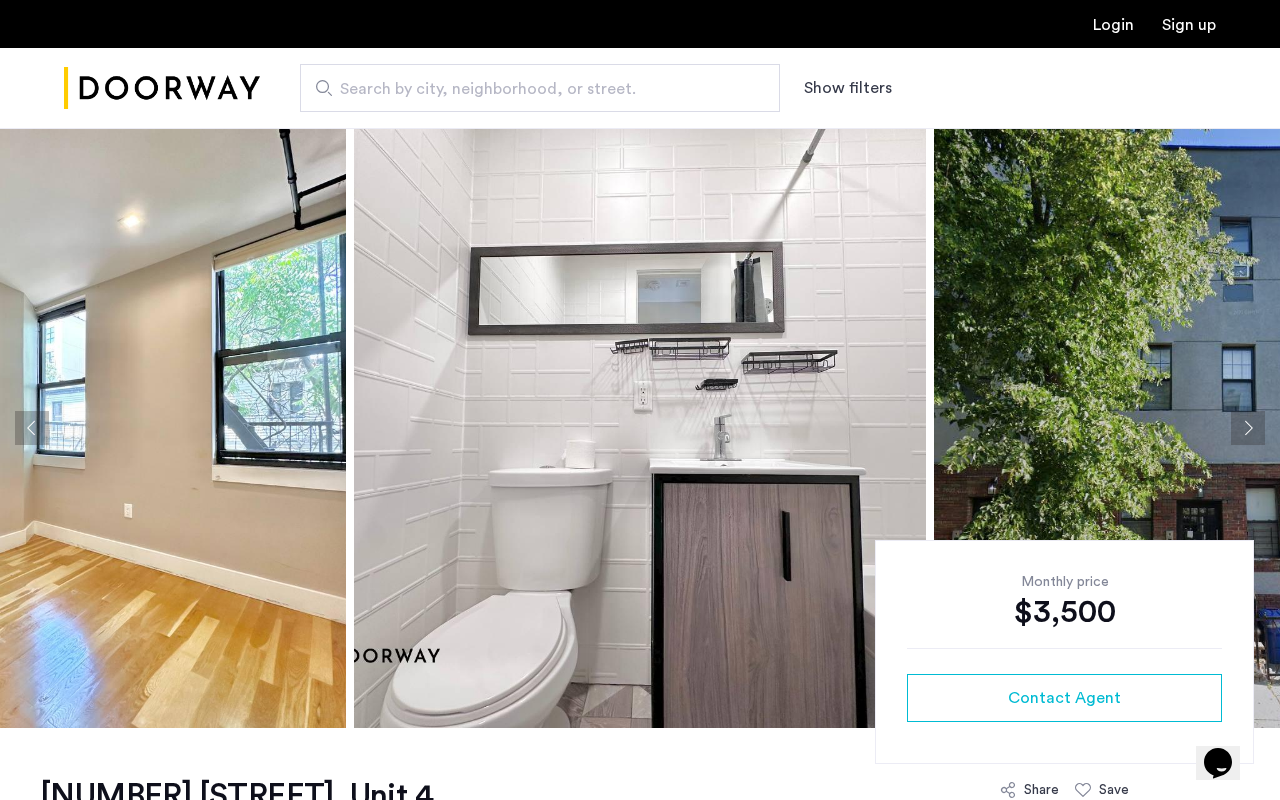 click 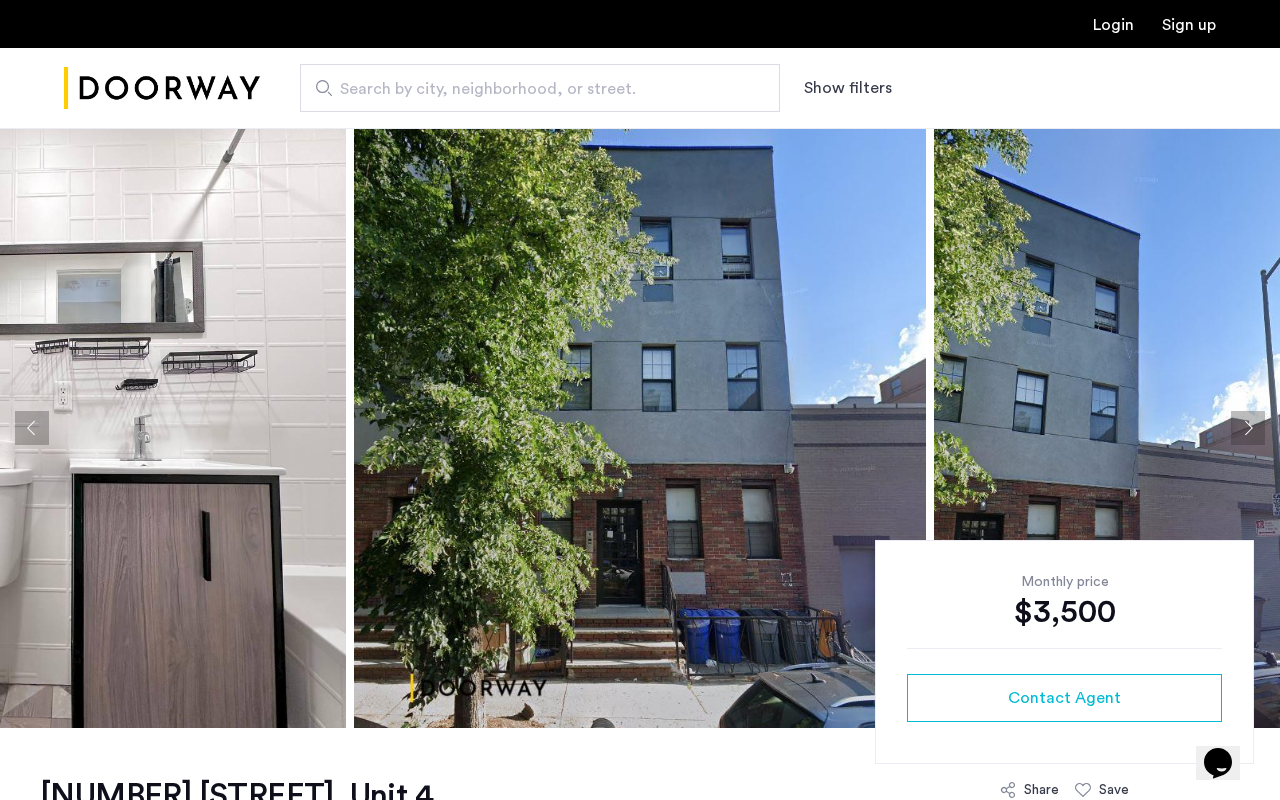 click 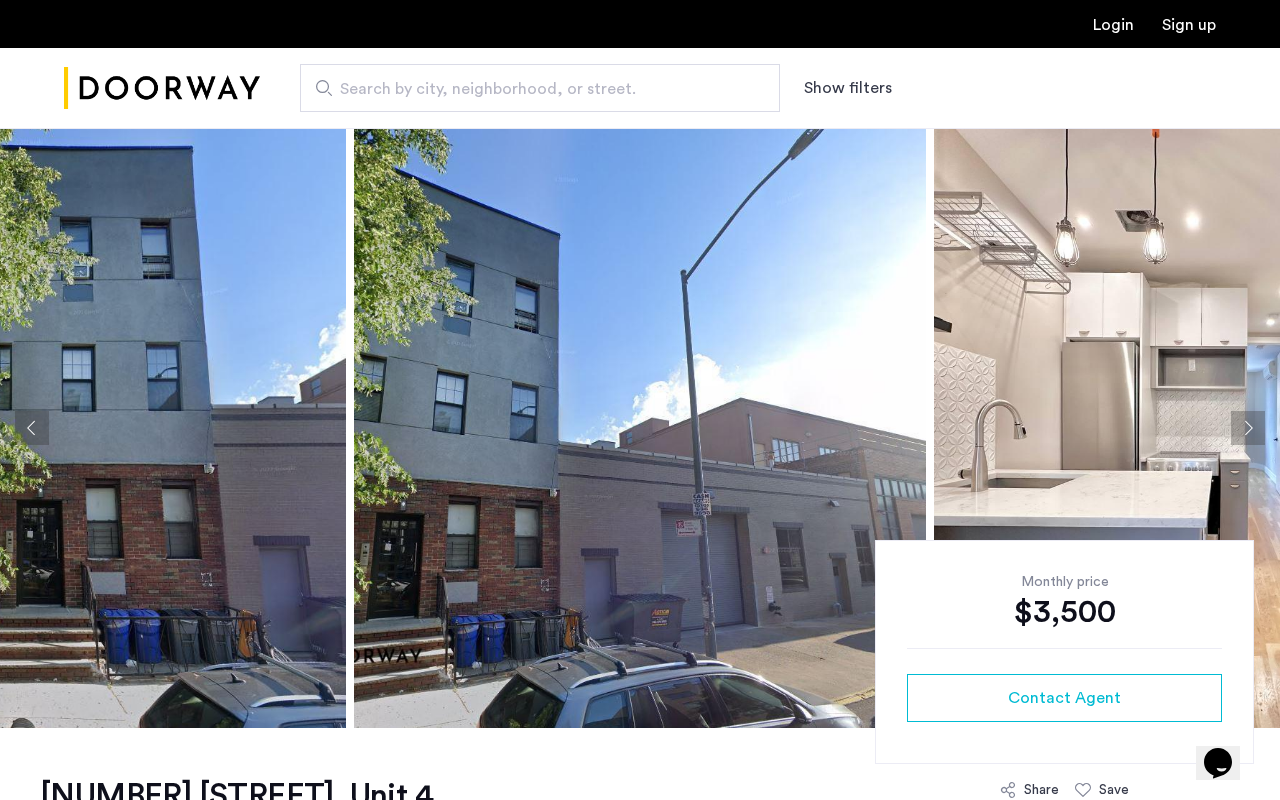 click 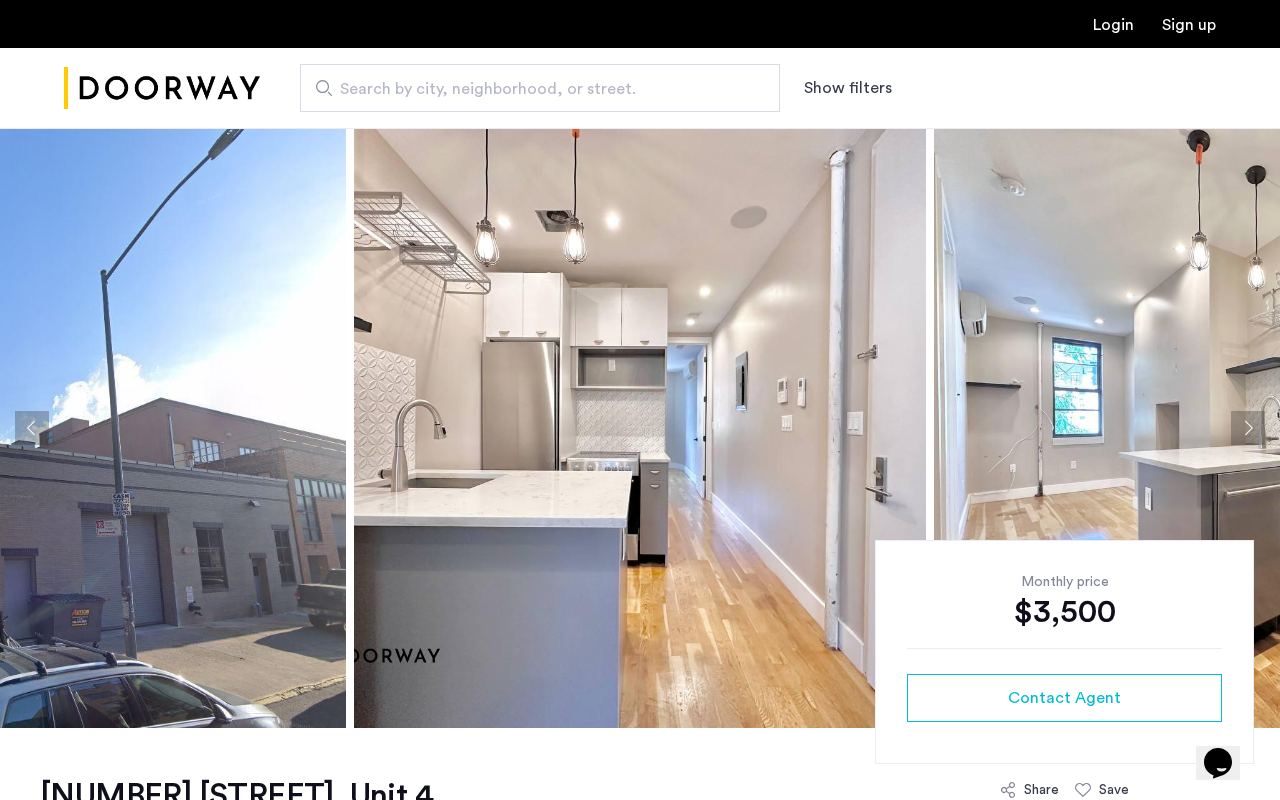 click 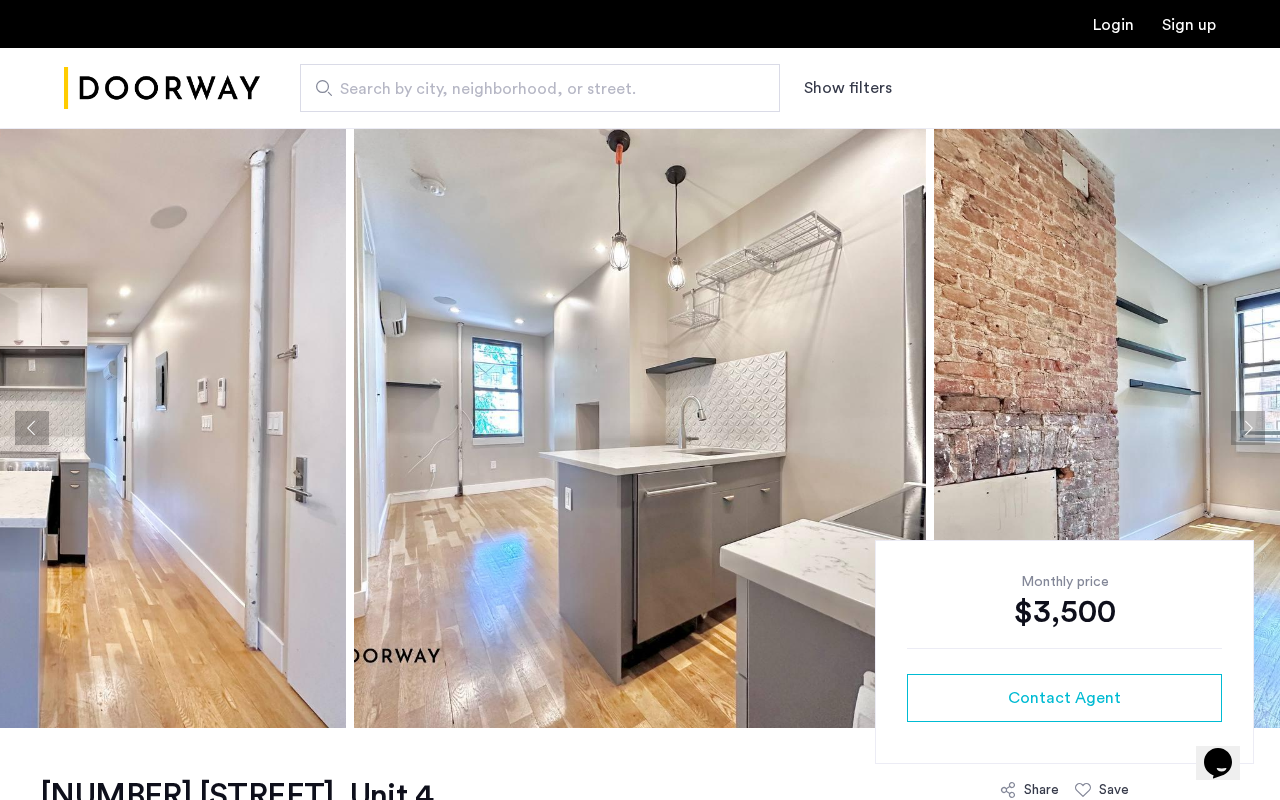 click 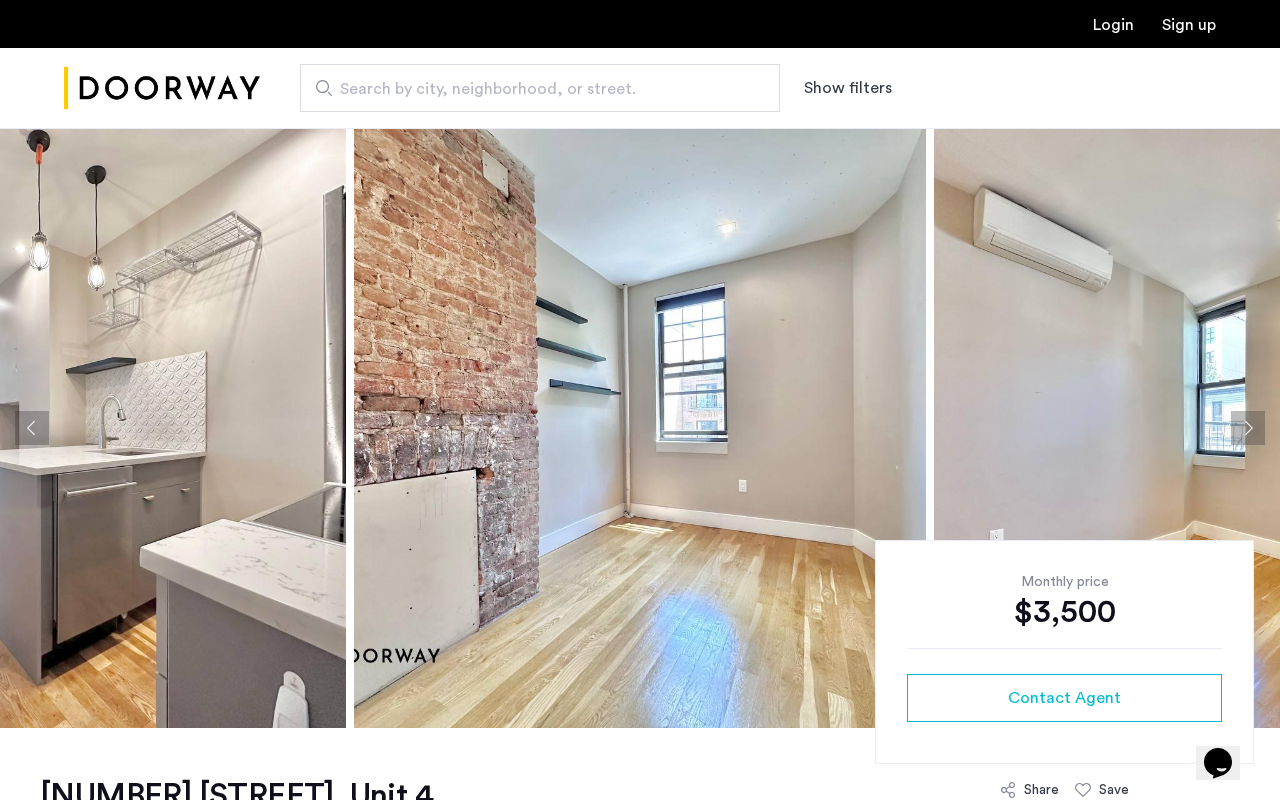 click 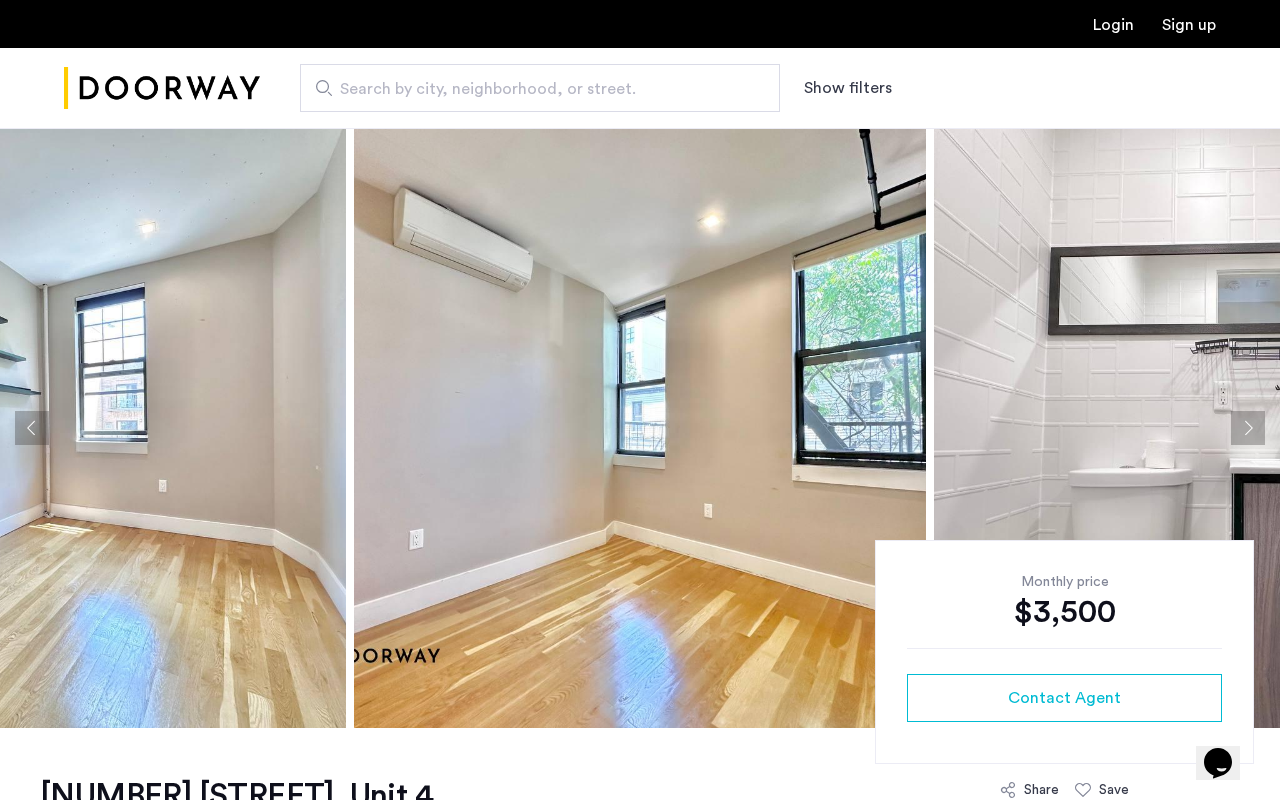 click 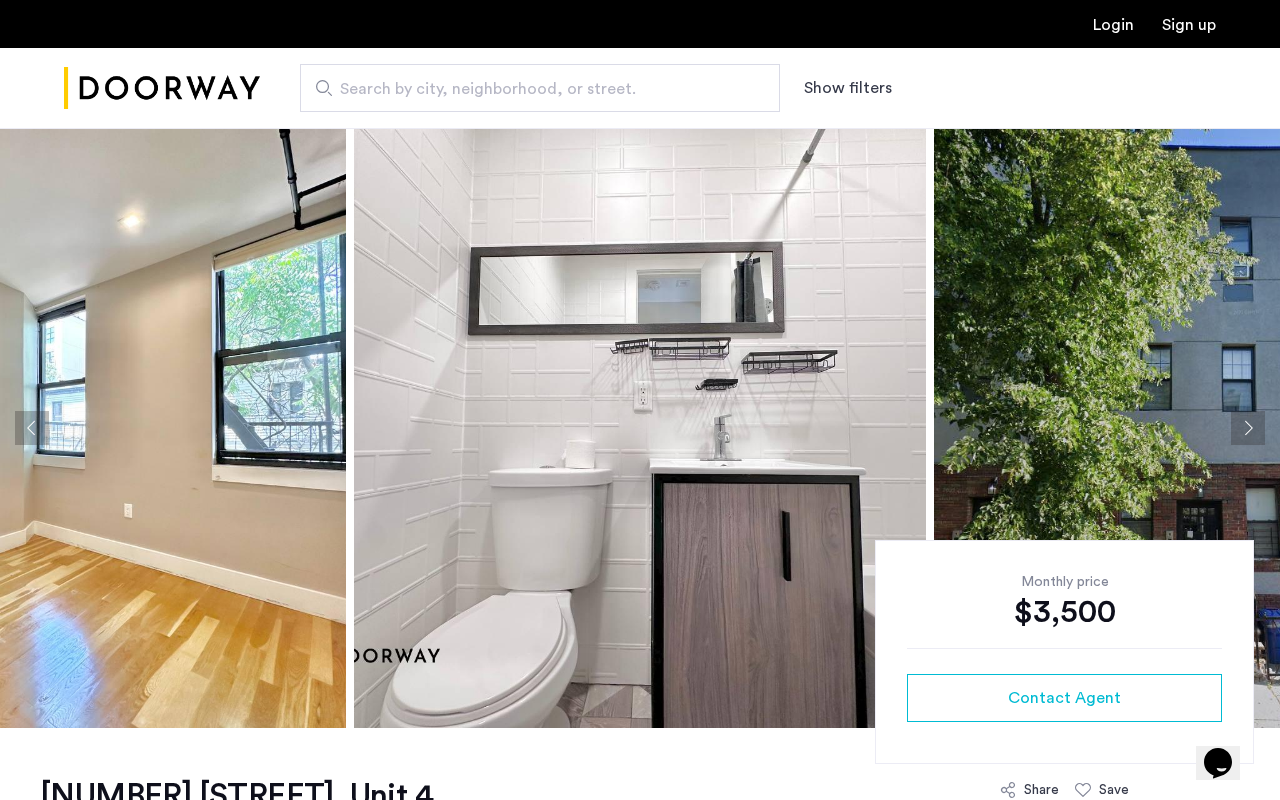 click 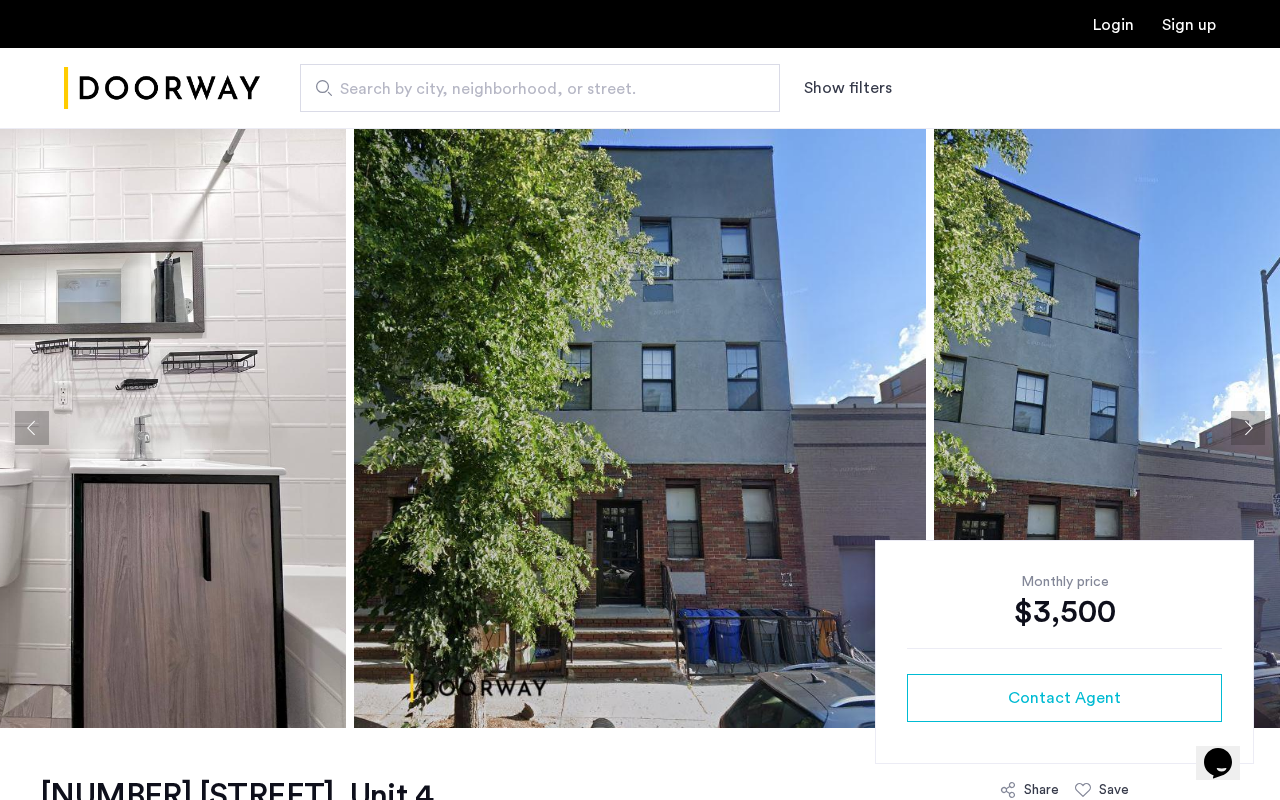 click 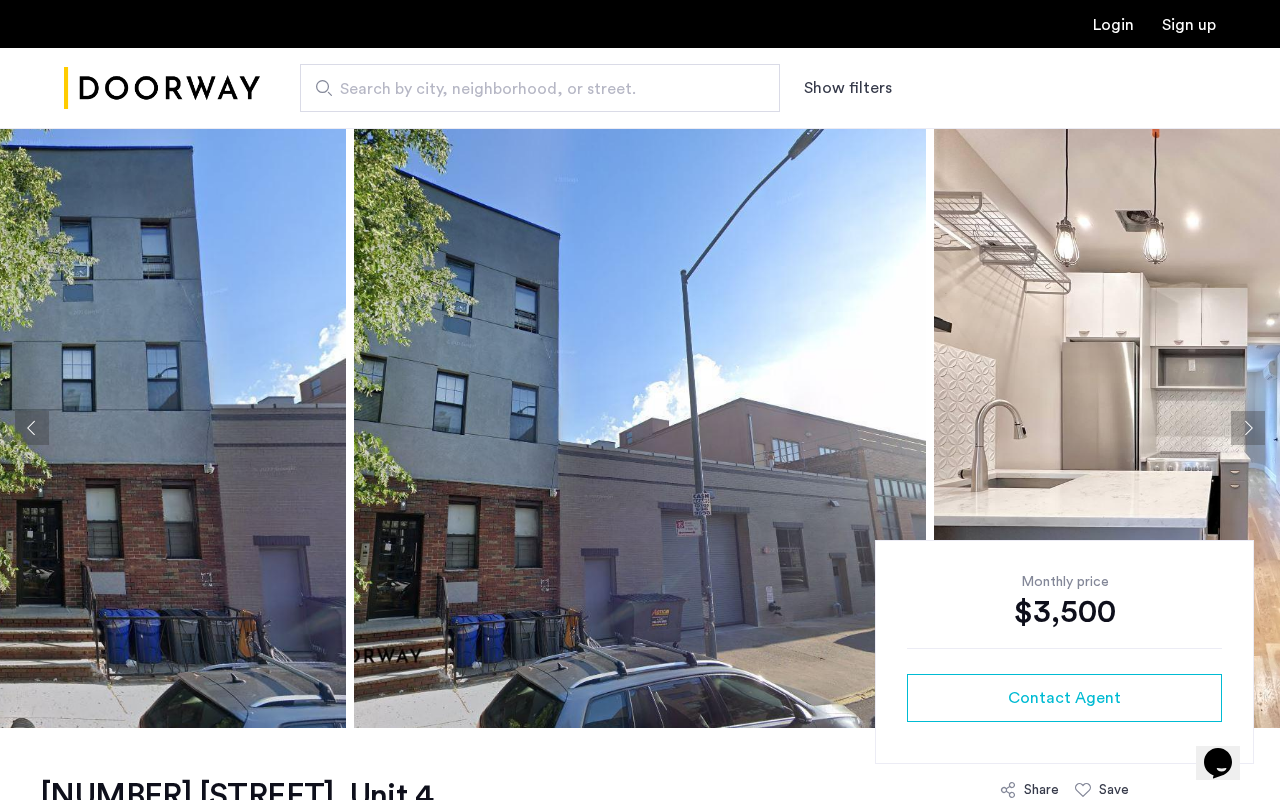 click 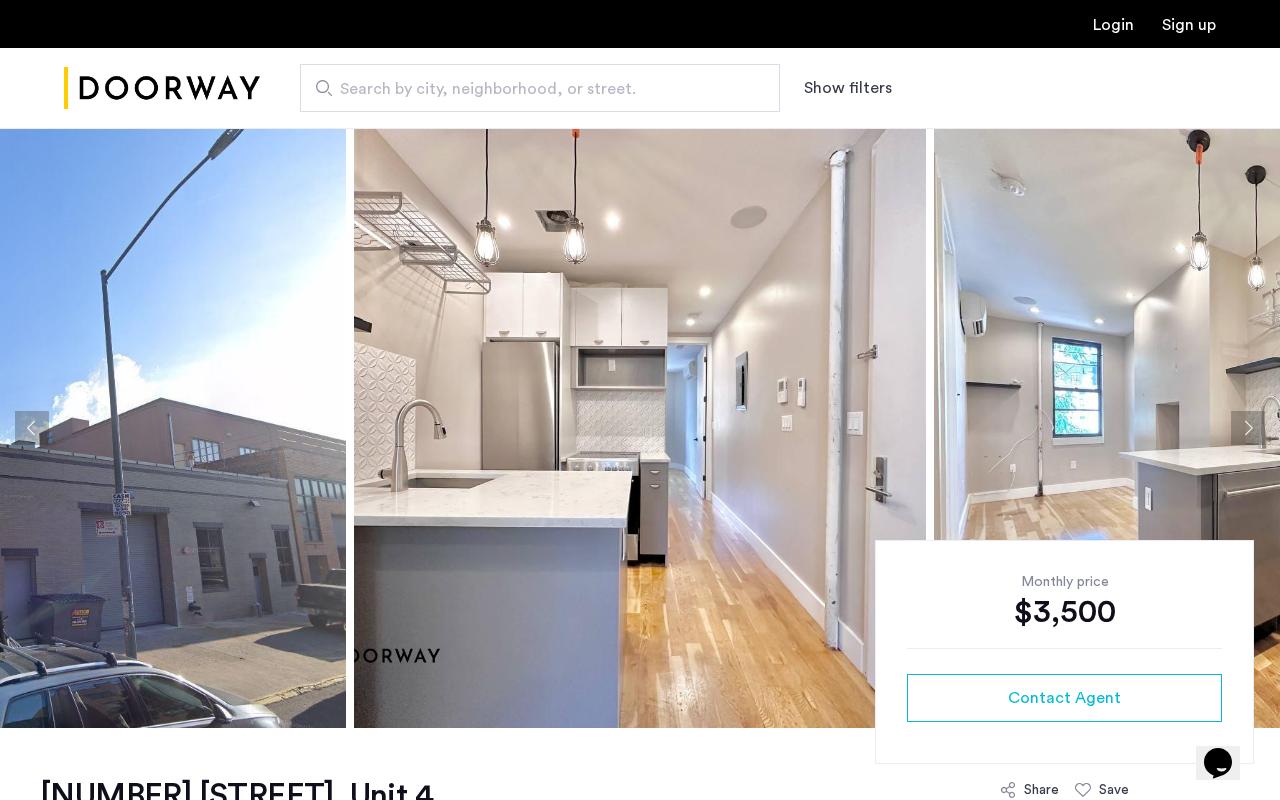 click 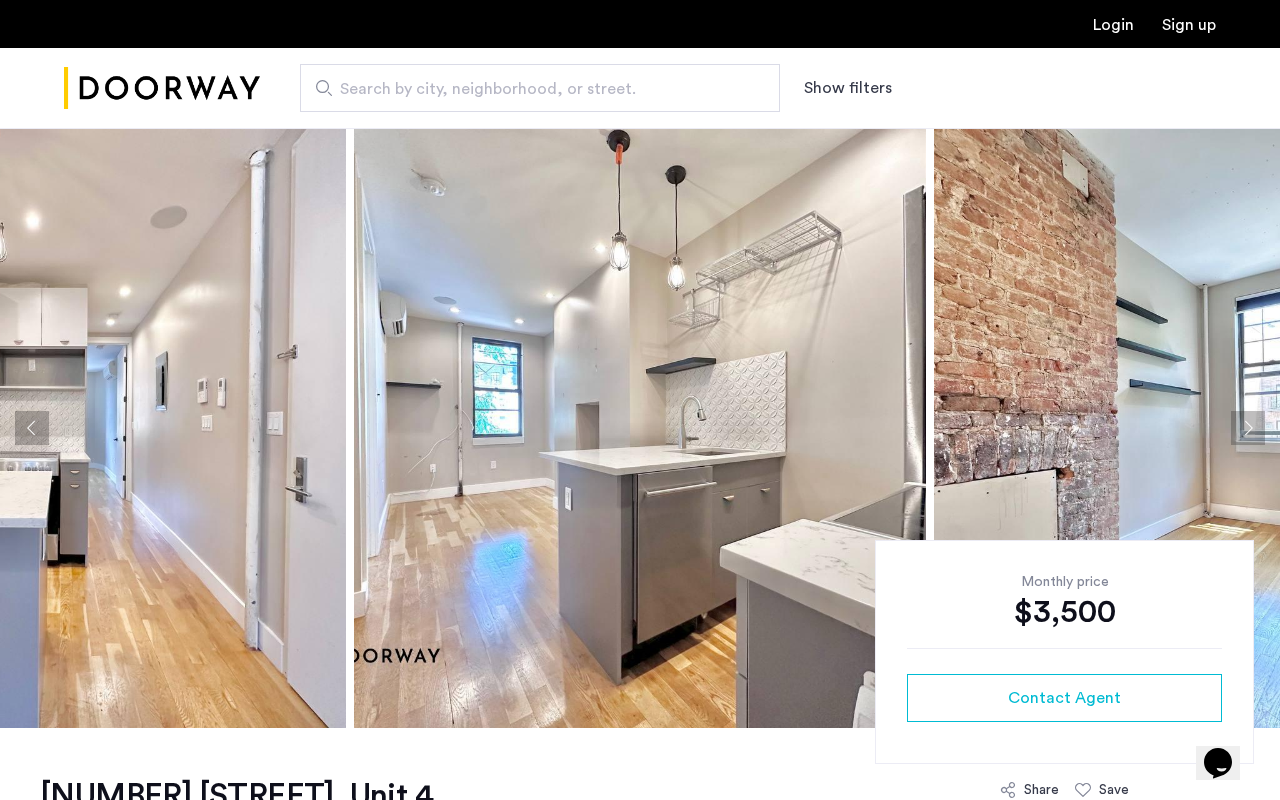 click 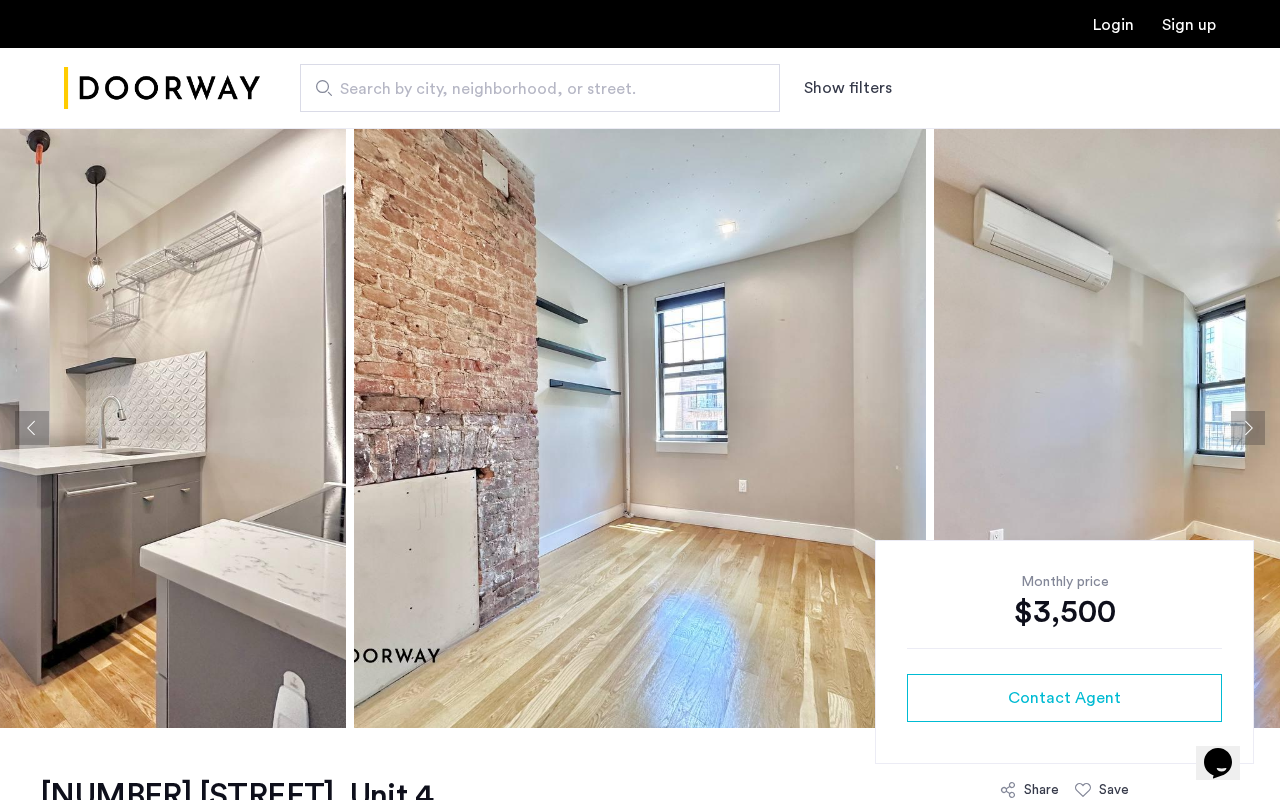 click 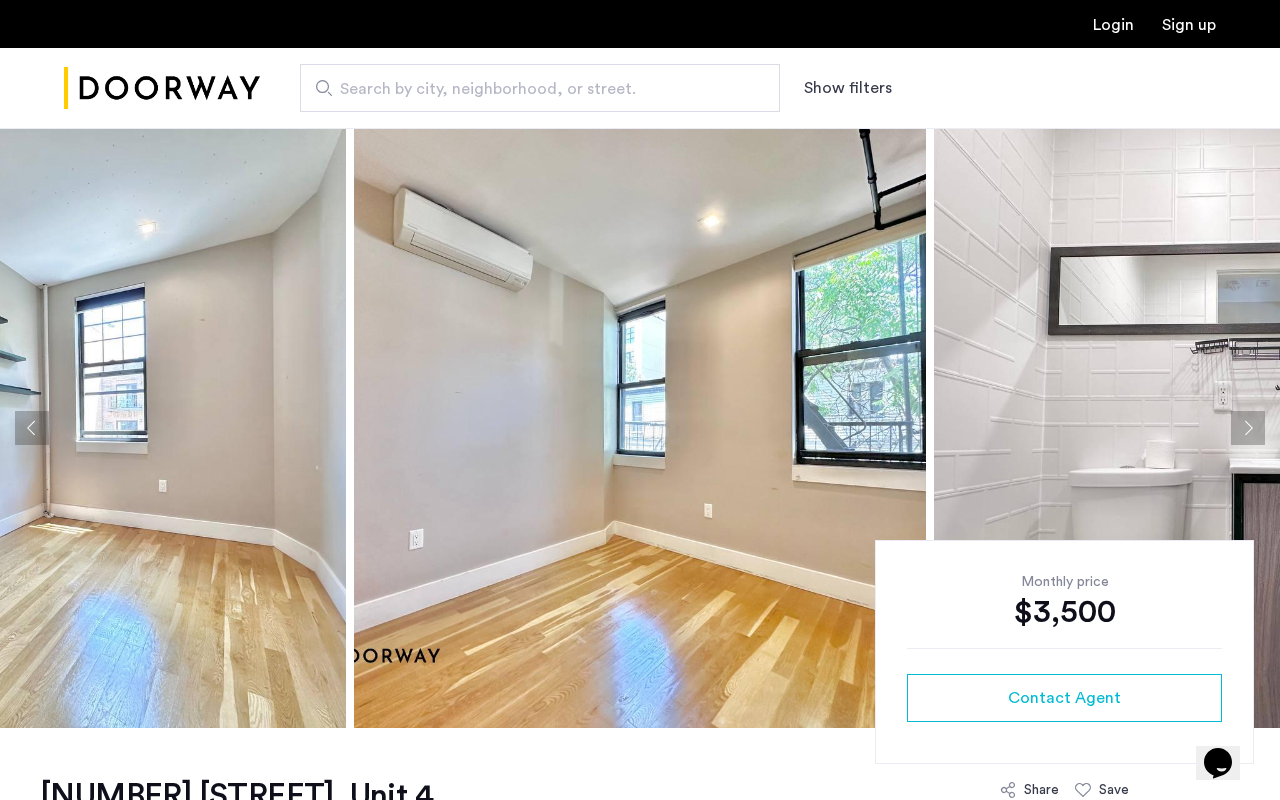 click 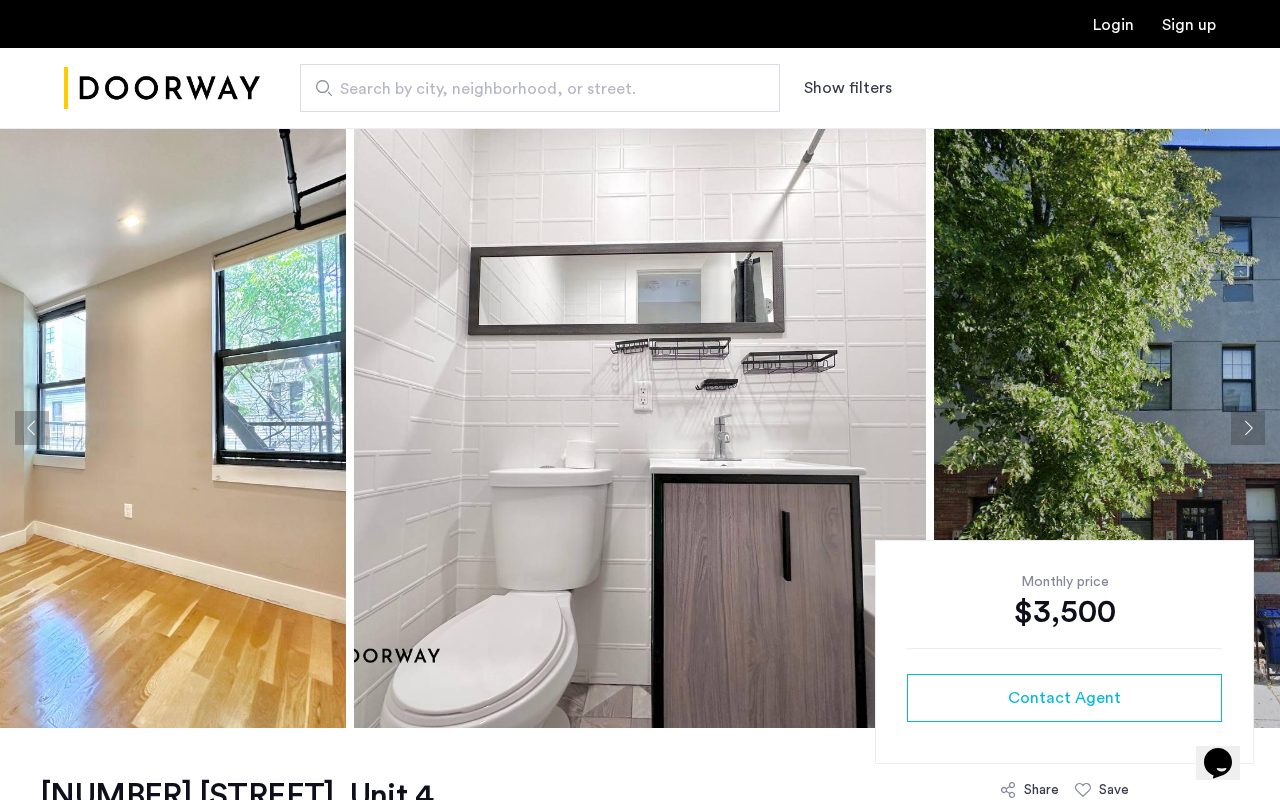 click 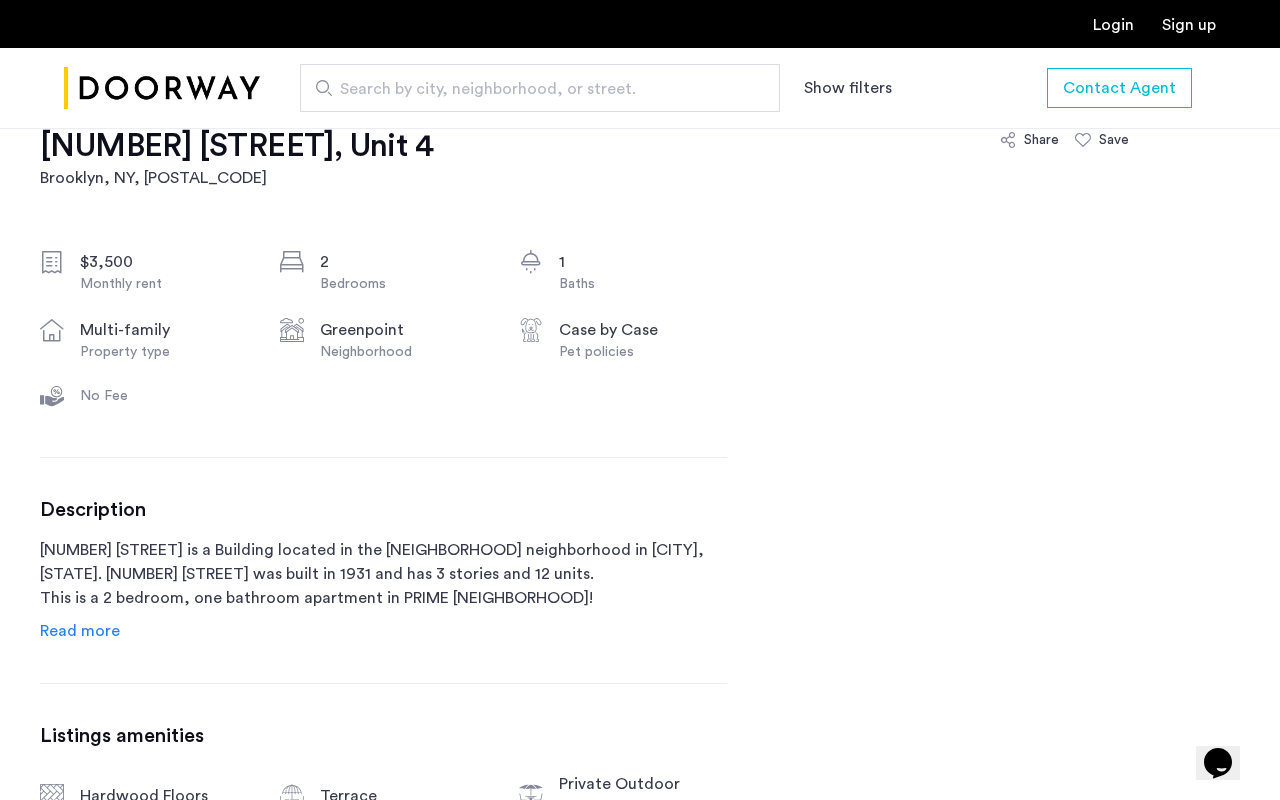 scroll, scrollTop: 0, scrollLeft: 0, axis: both 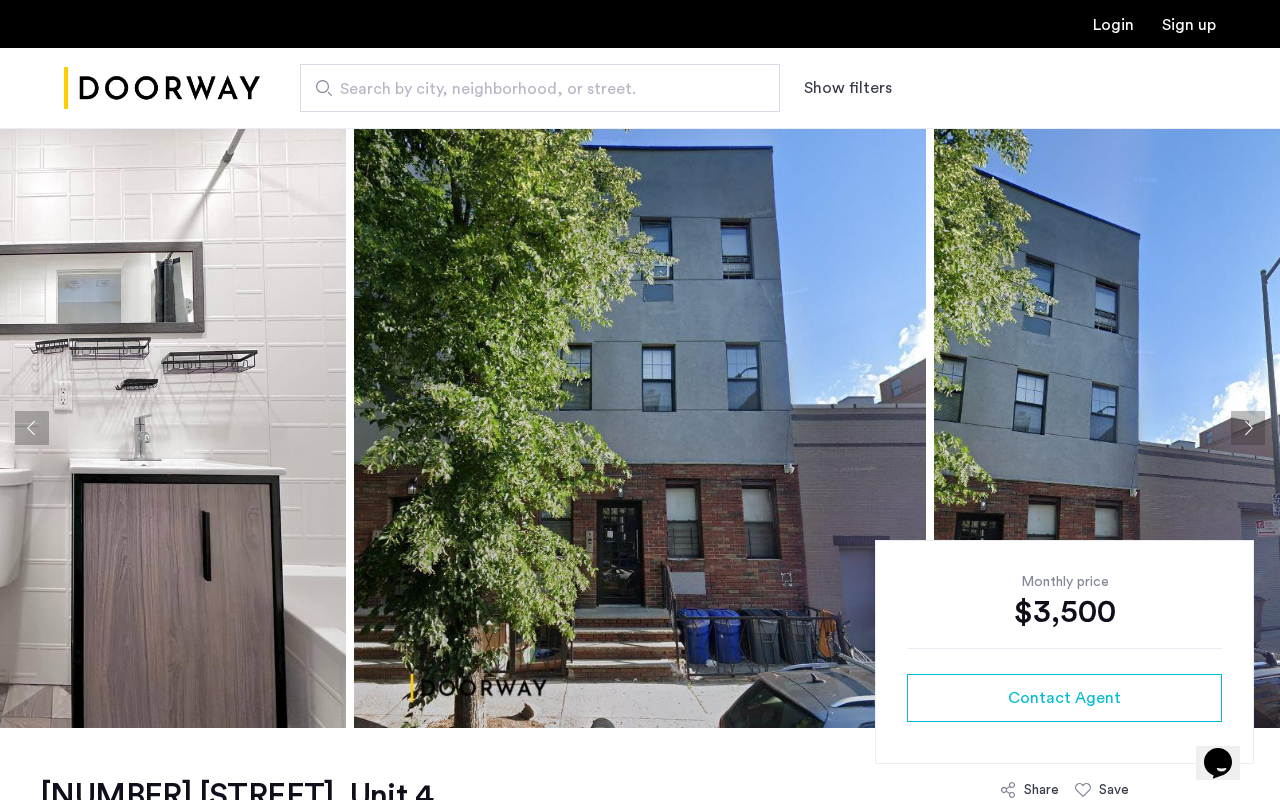 click 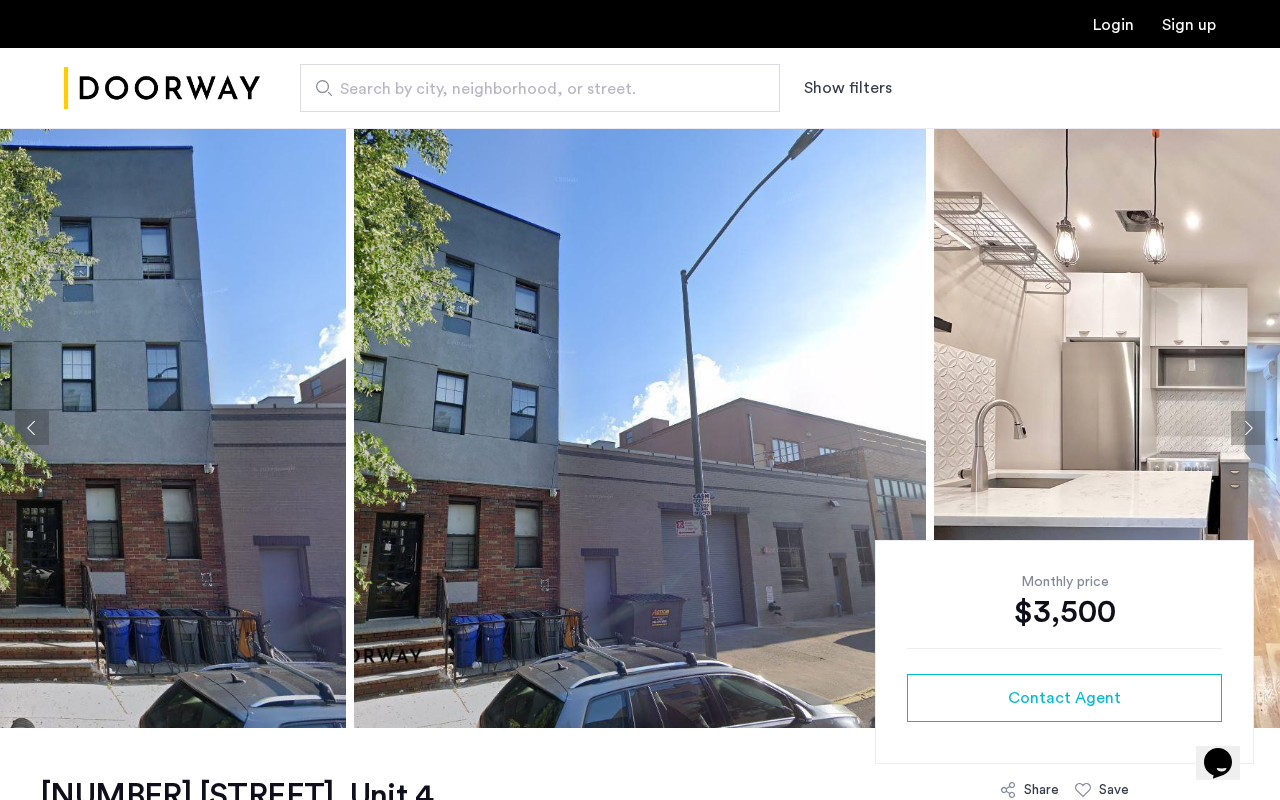 click 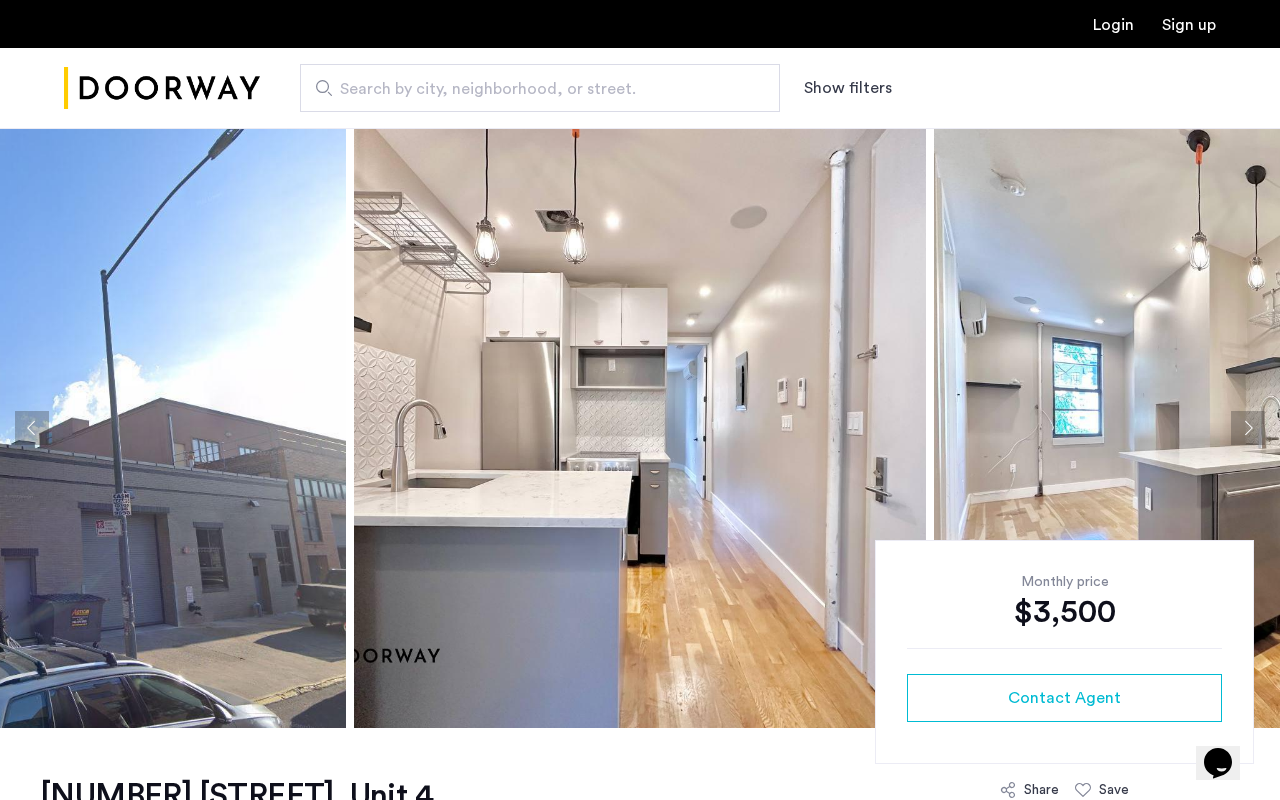 click 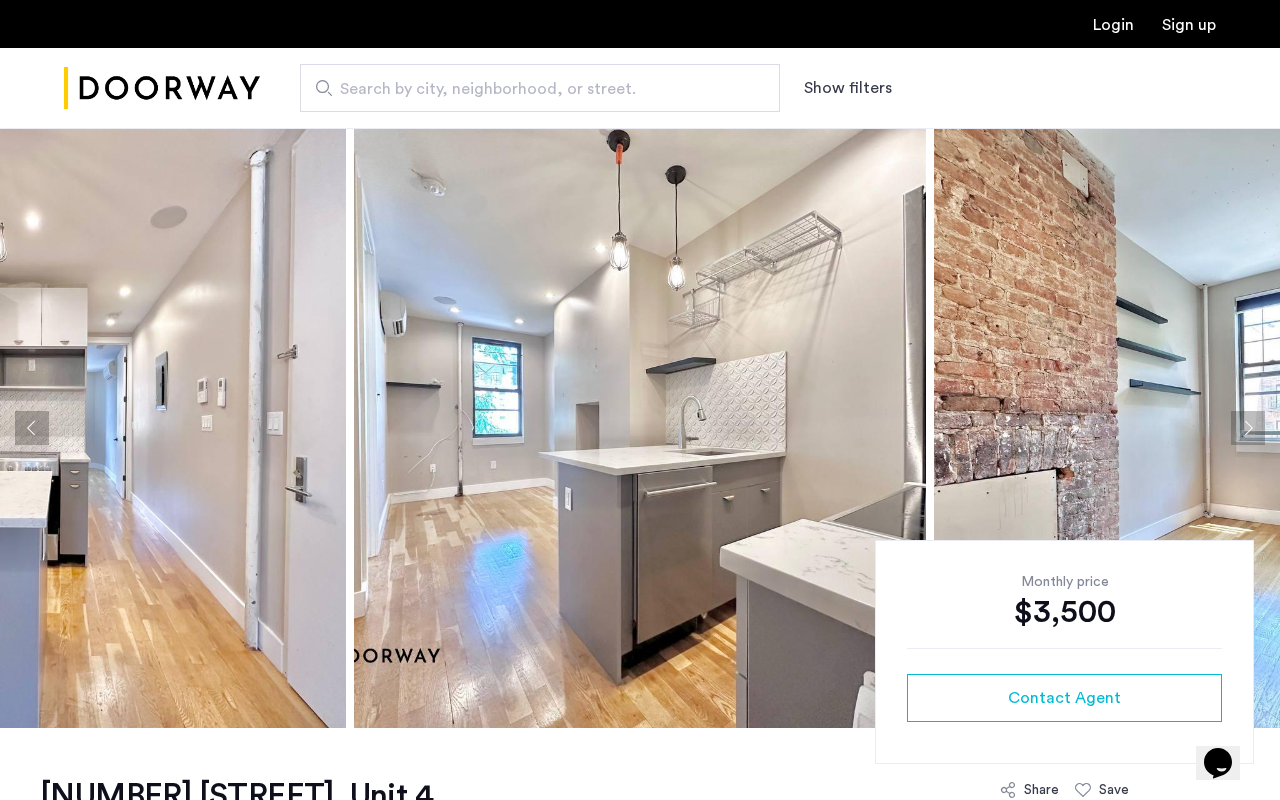 click 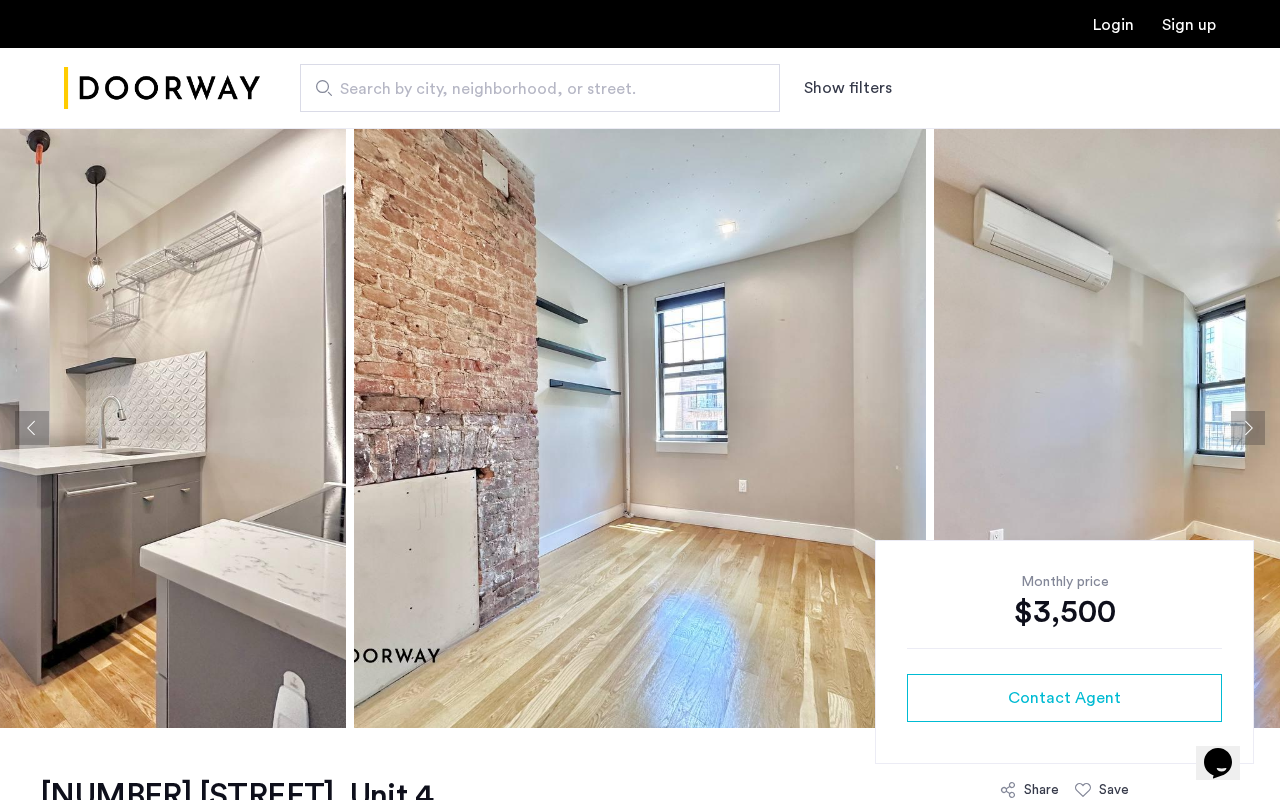 click 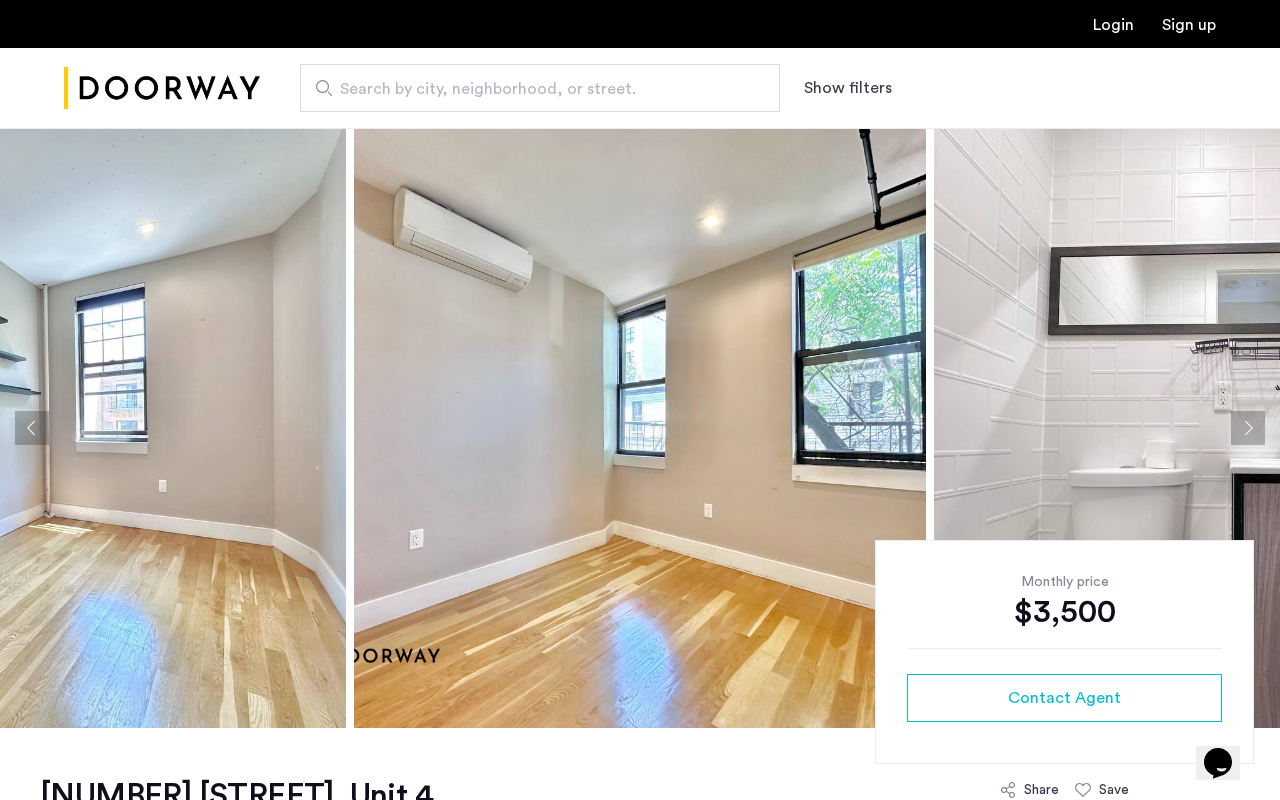 click 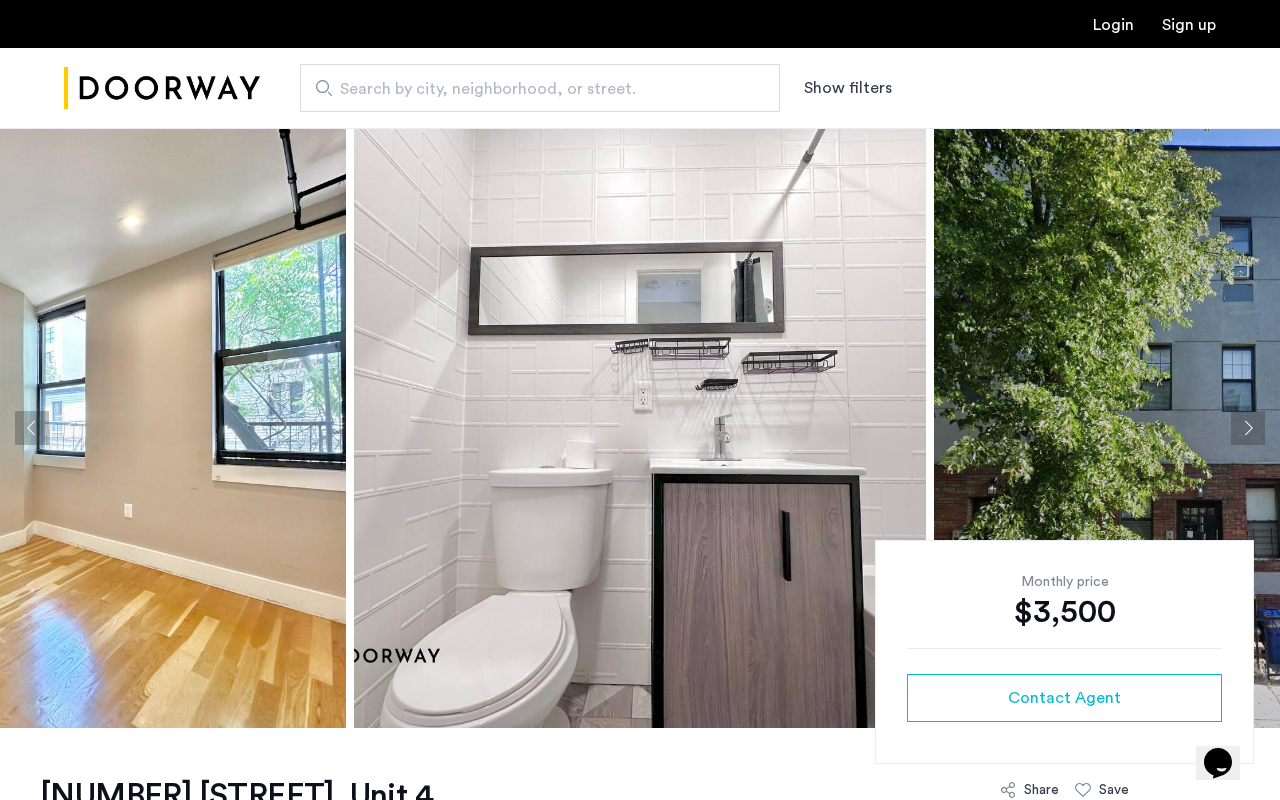 click 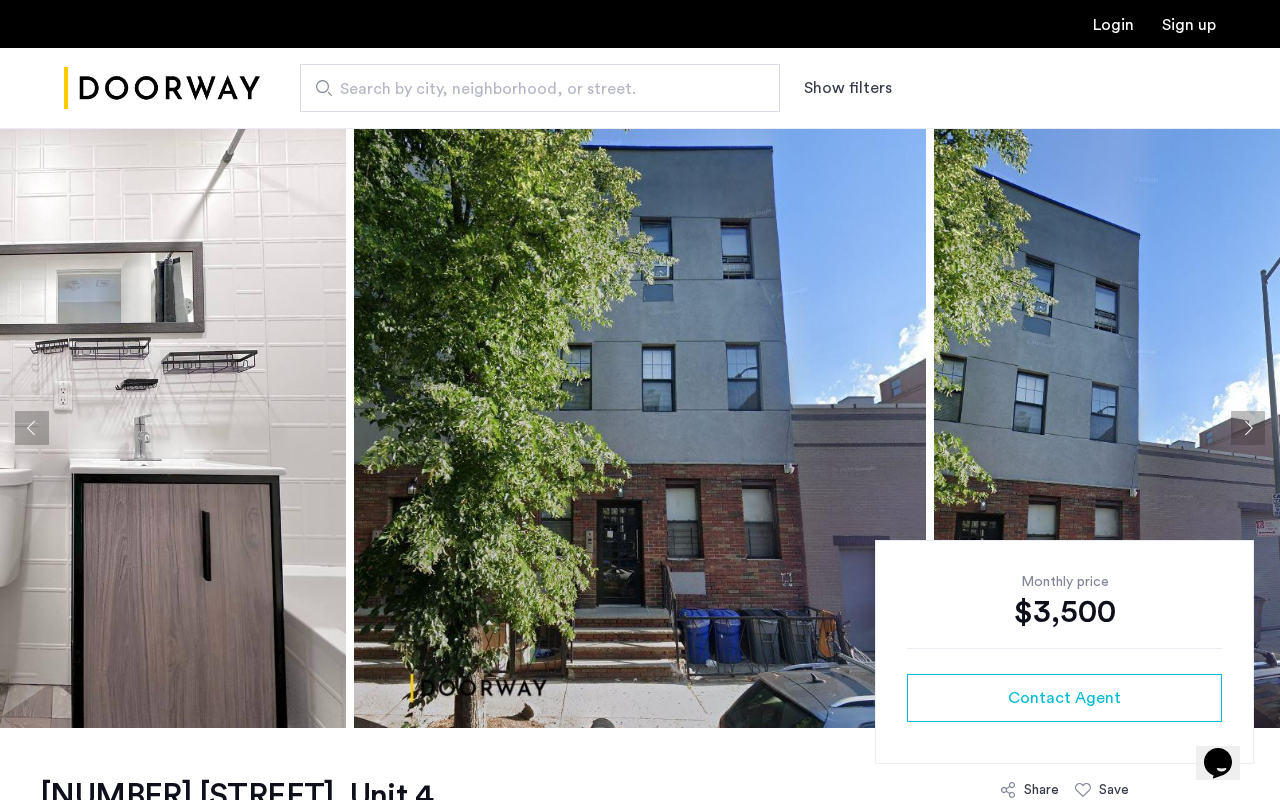 click 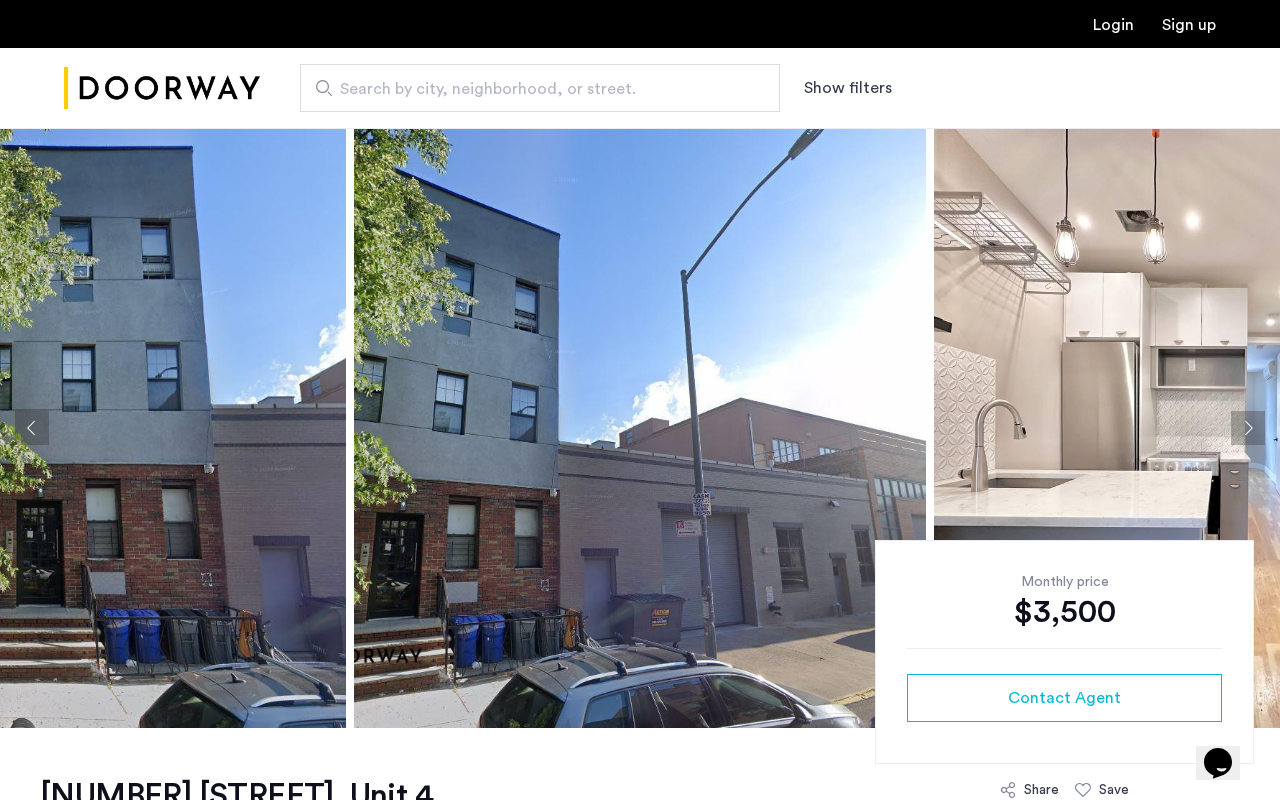 click 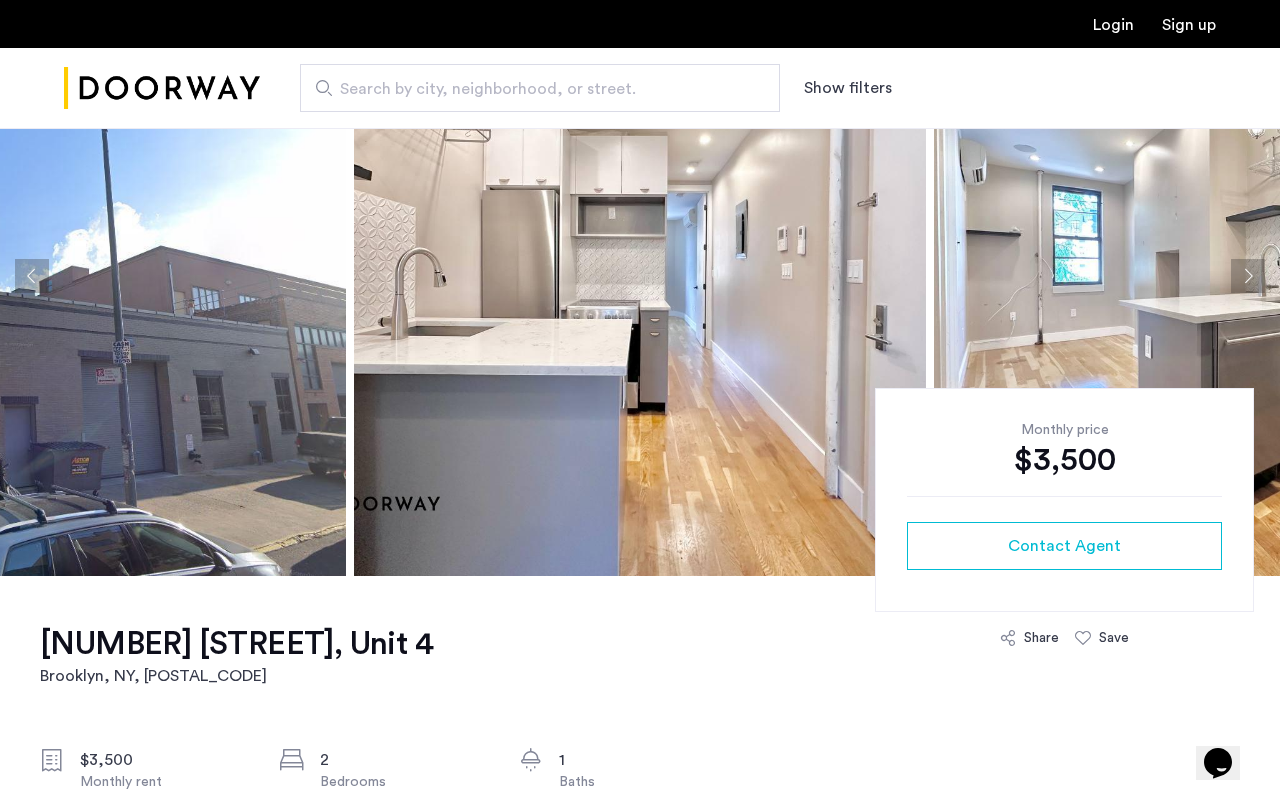 scroll, scrollTop: 188, scrollLeft: 0, axis: vertical 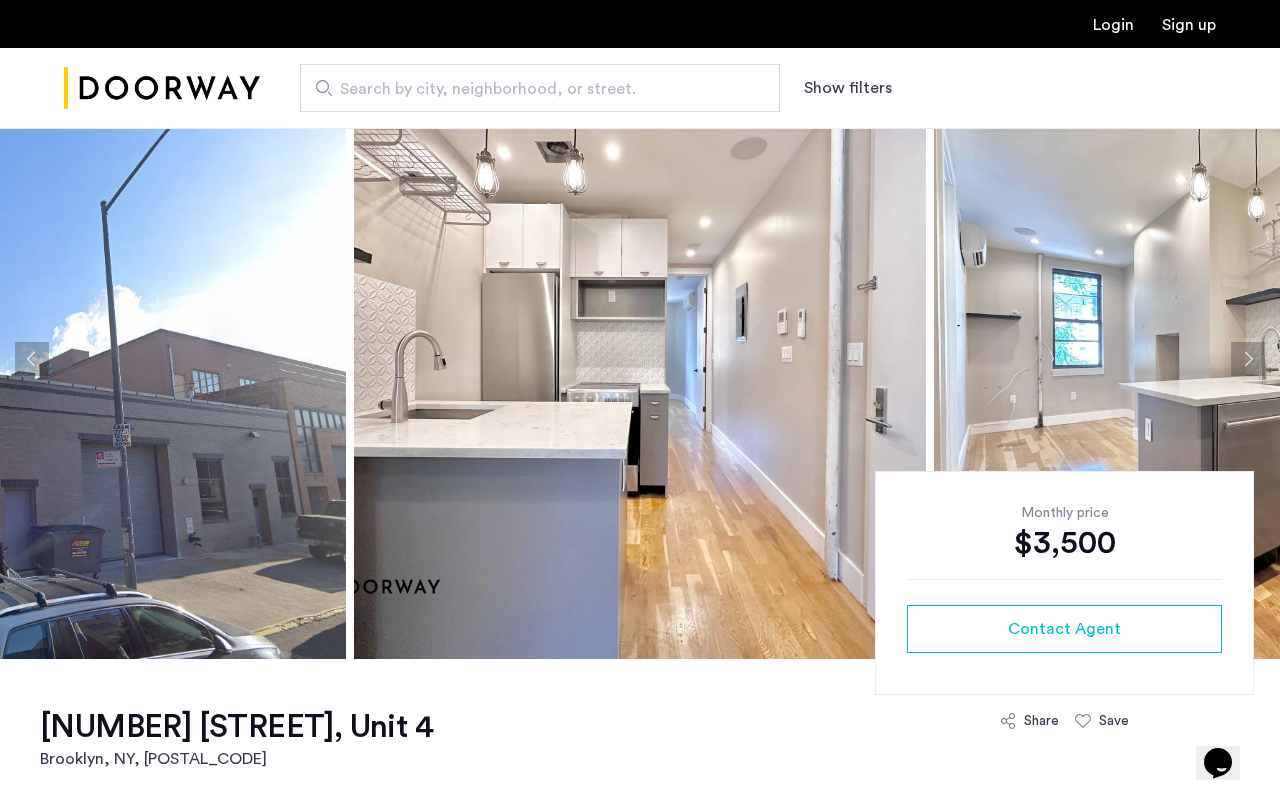 click 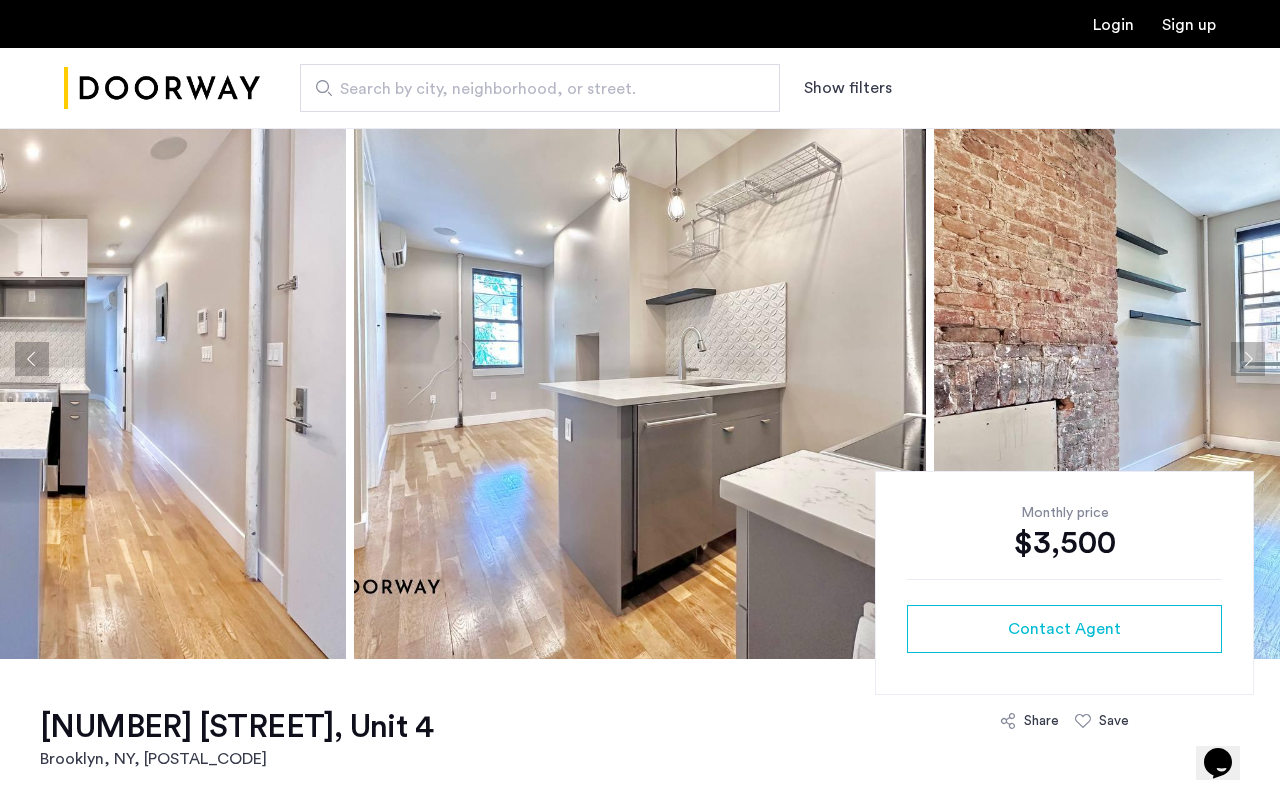 click 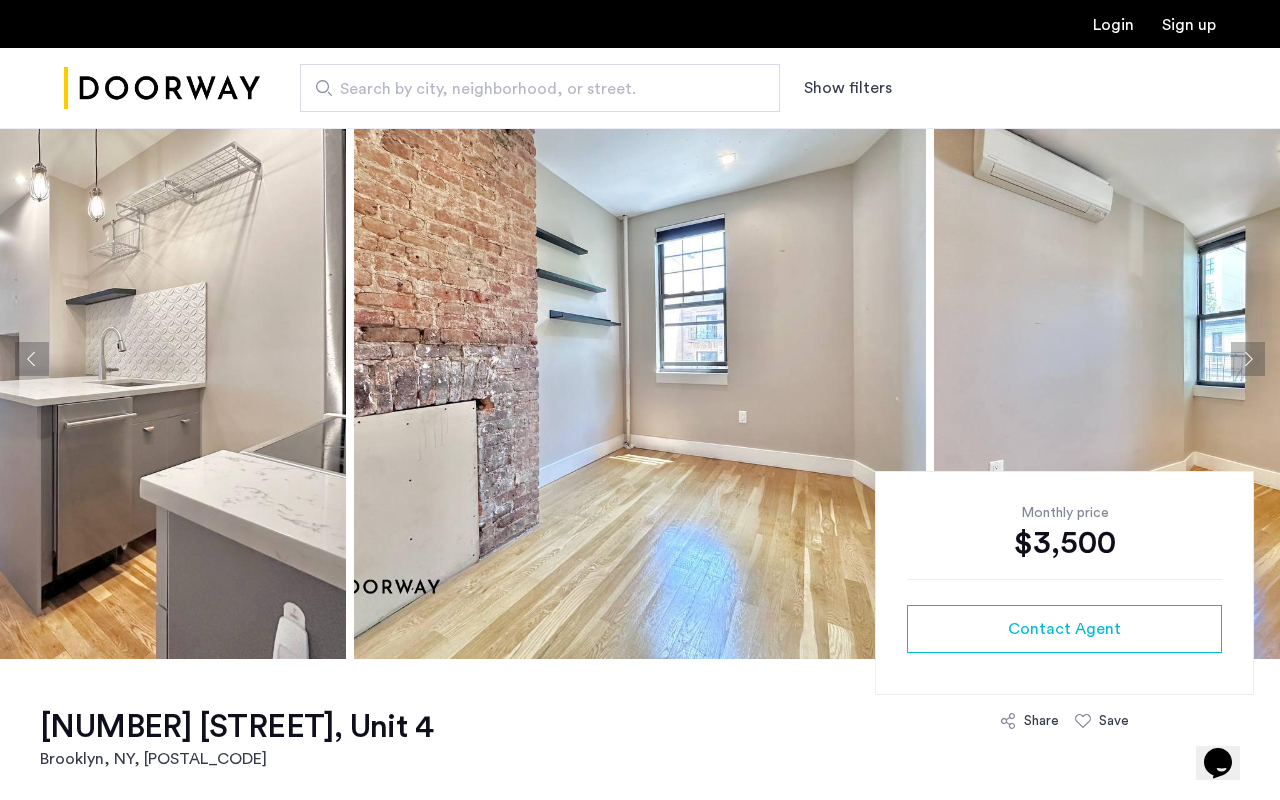 click 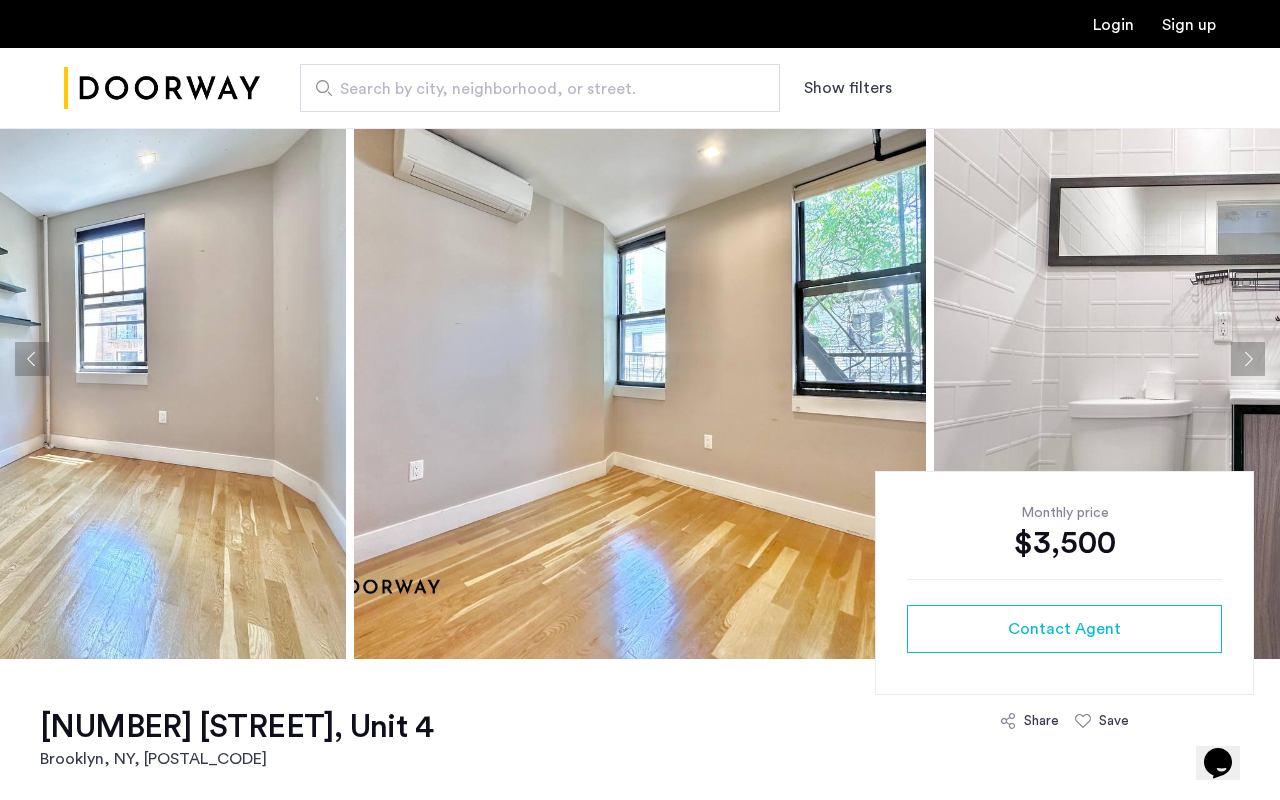 click 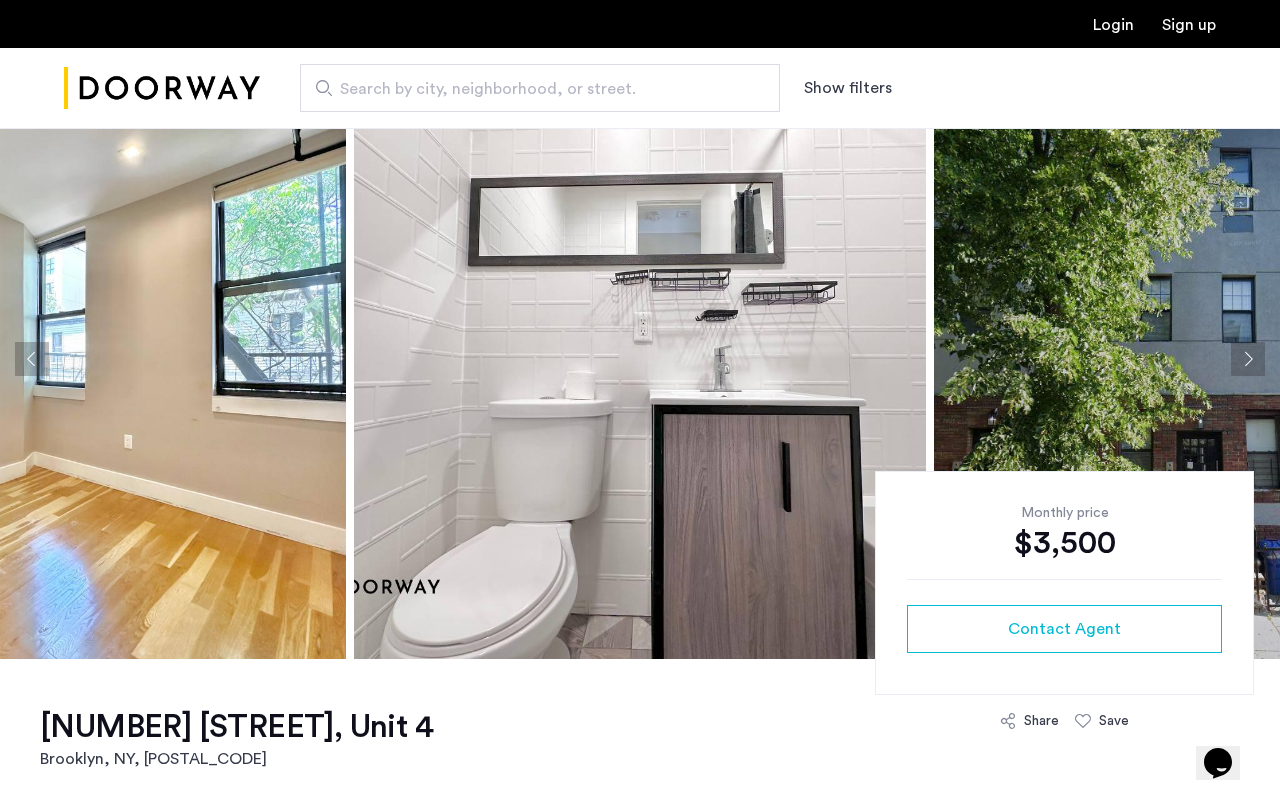 click 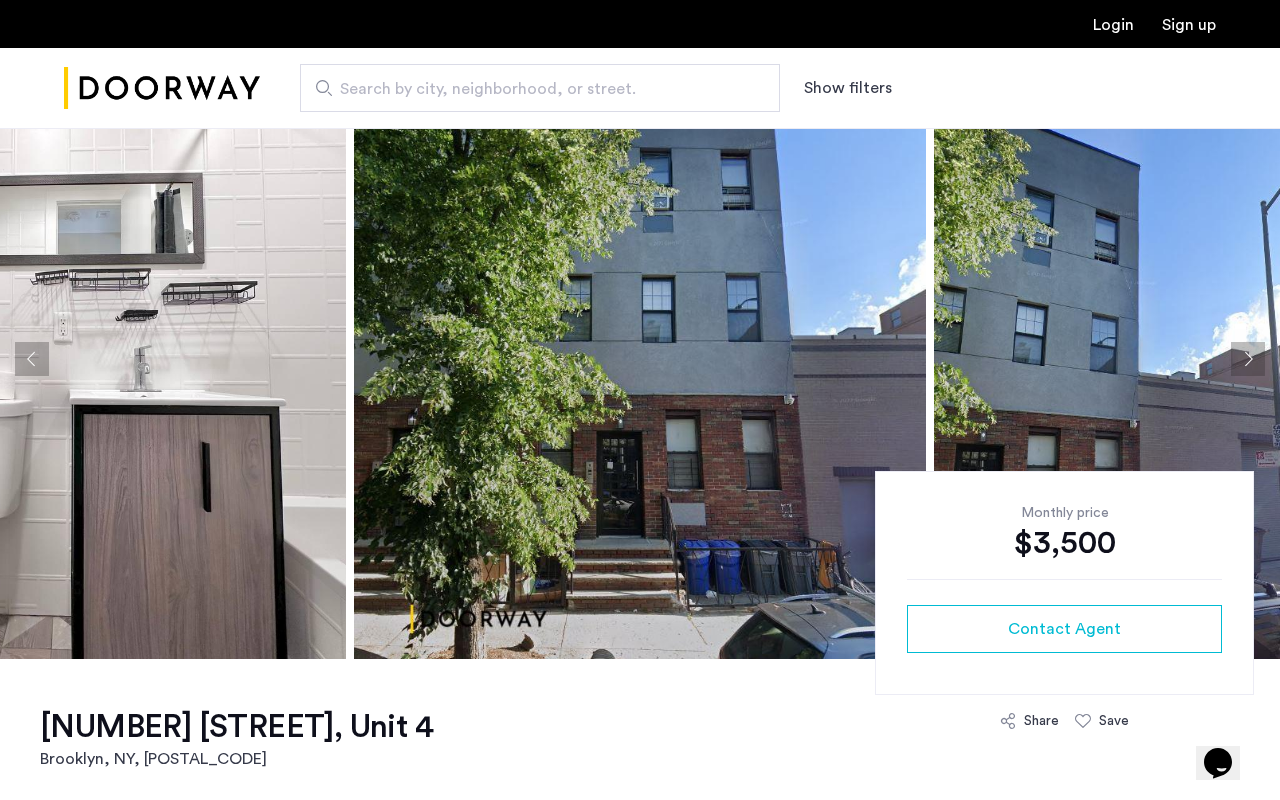 click 